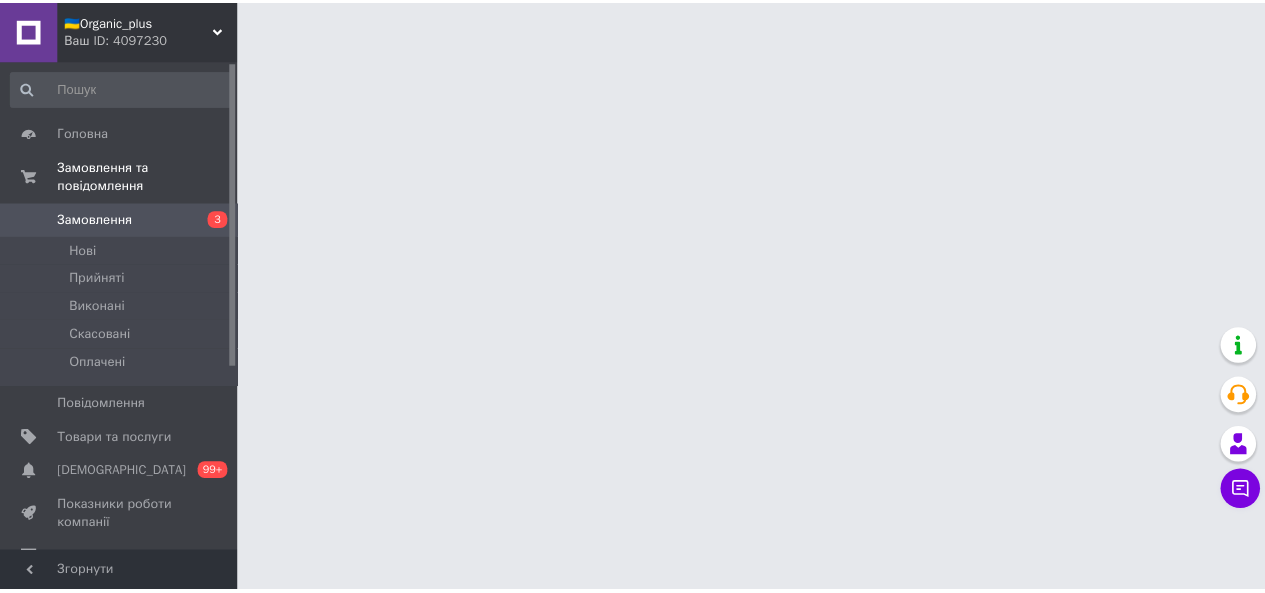 scroll, scrollTop: 0, scrollLeft: 0, axis: both 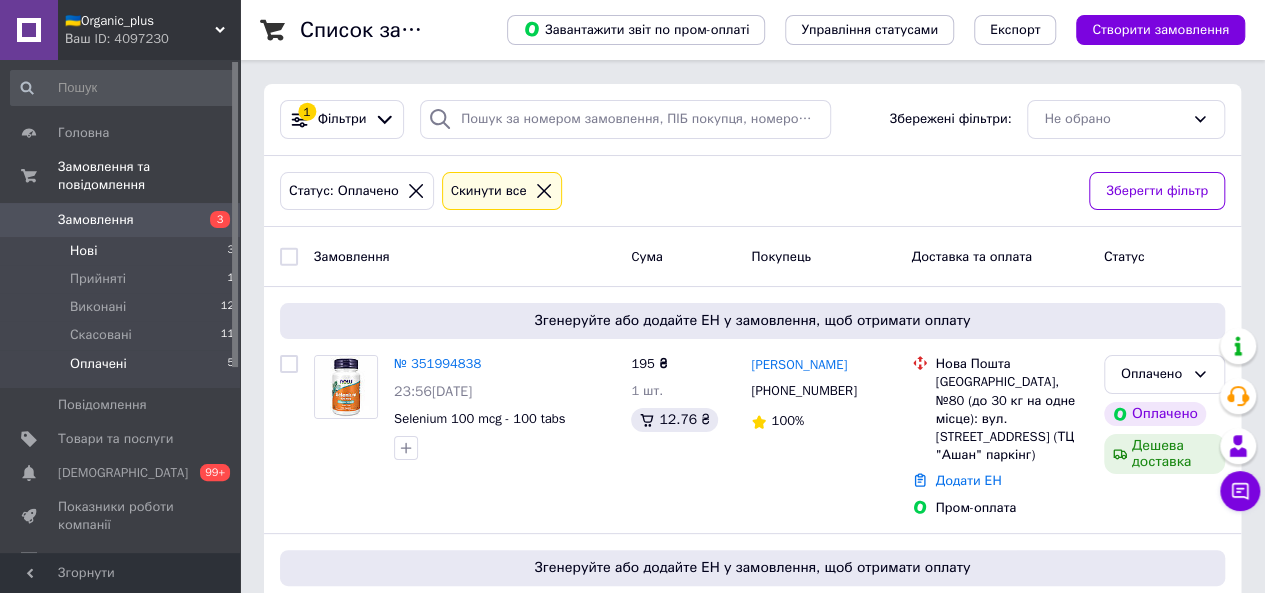 click on "Нові 3" at bounding box center [123, 251] 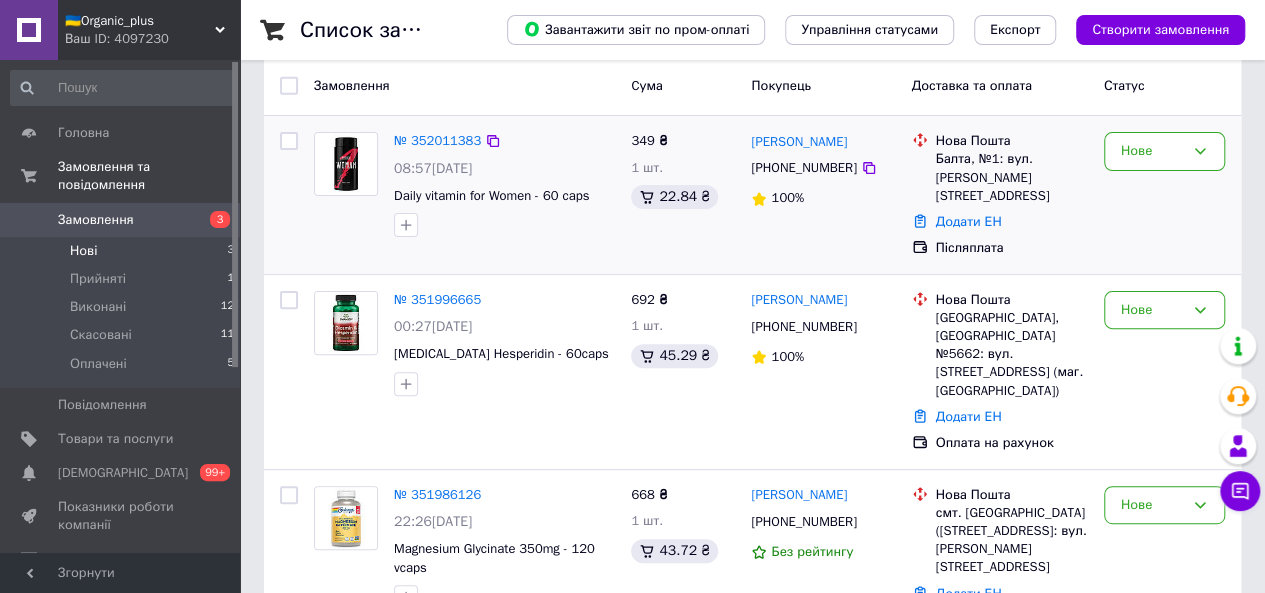 scroll, scrollTop: 0, scrollLeft: 0, axis: both 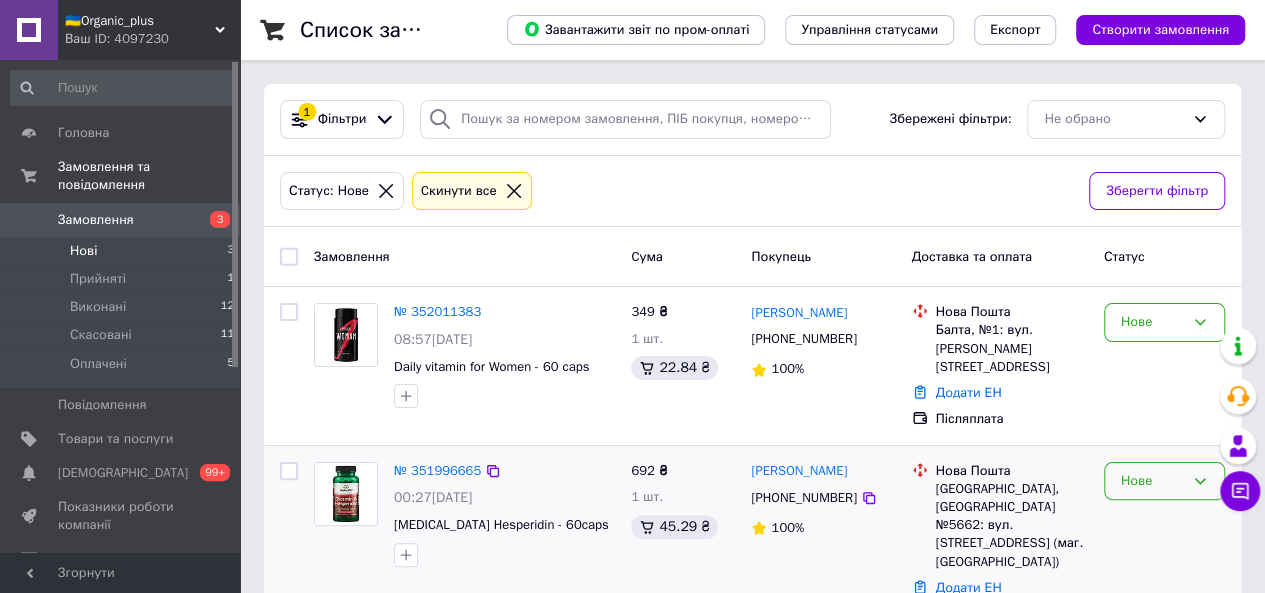 click on "Нове" at bounding box center [1152, 481] 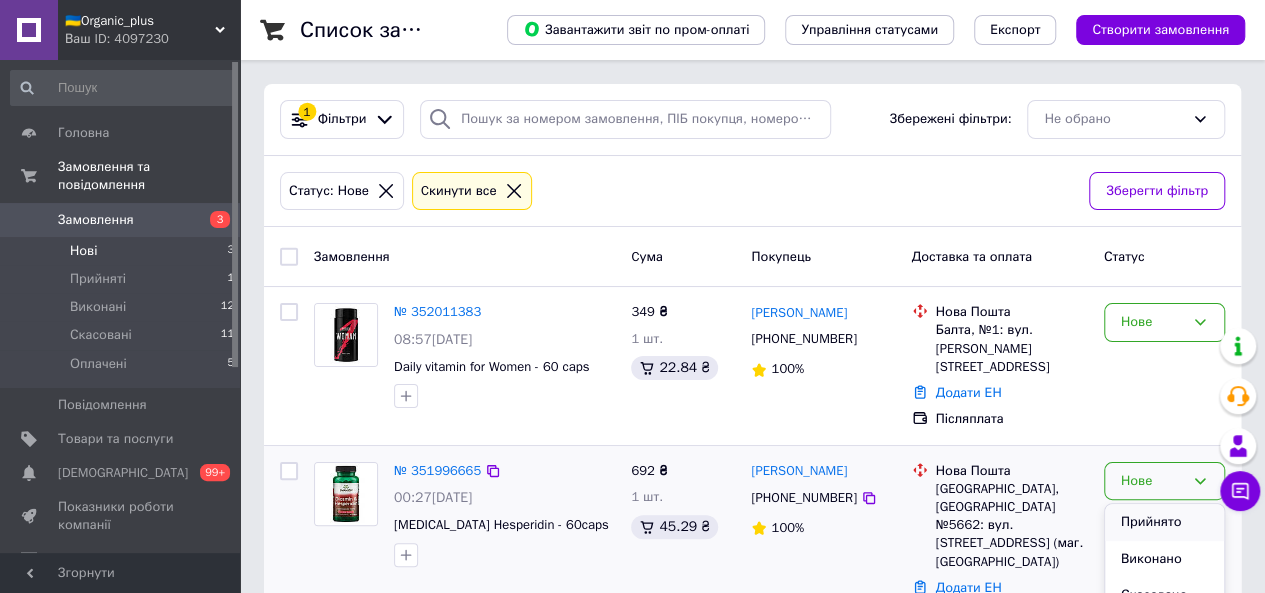click on "Прийнято" at bounding box center [1164, 522] 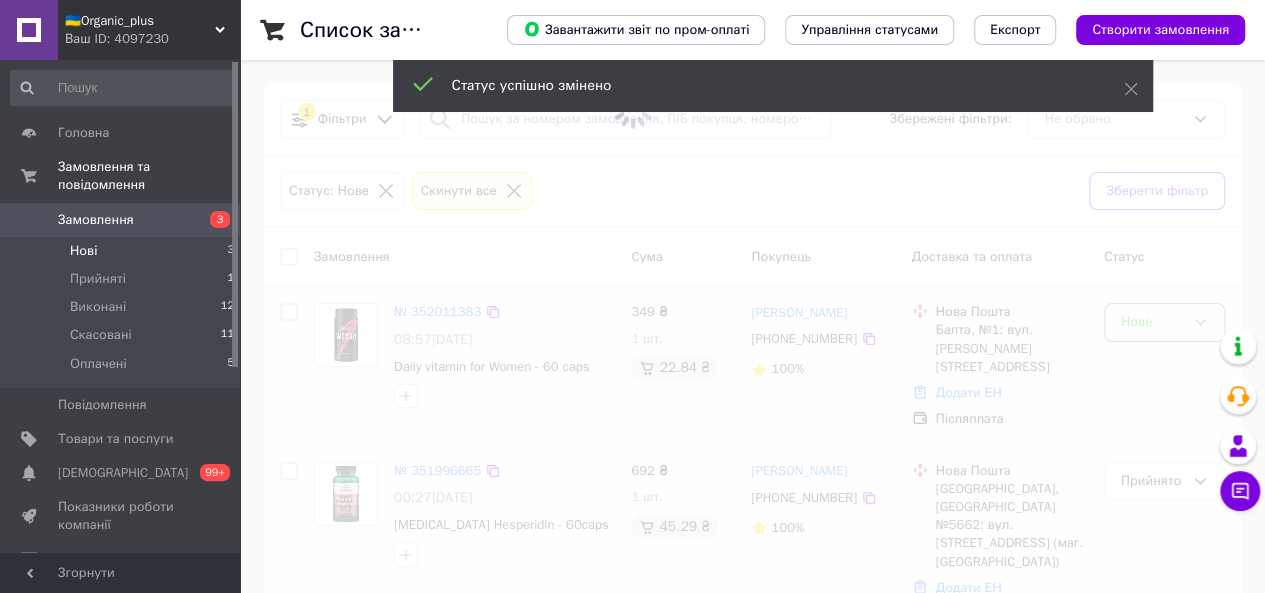 click at bounding box center [632, 296] 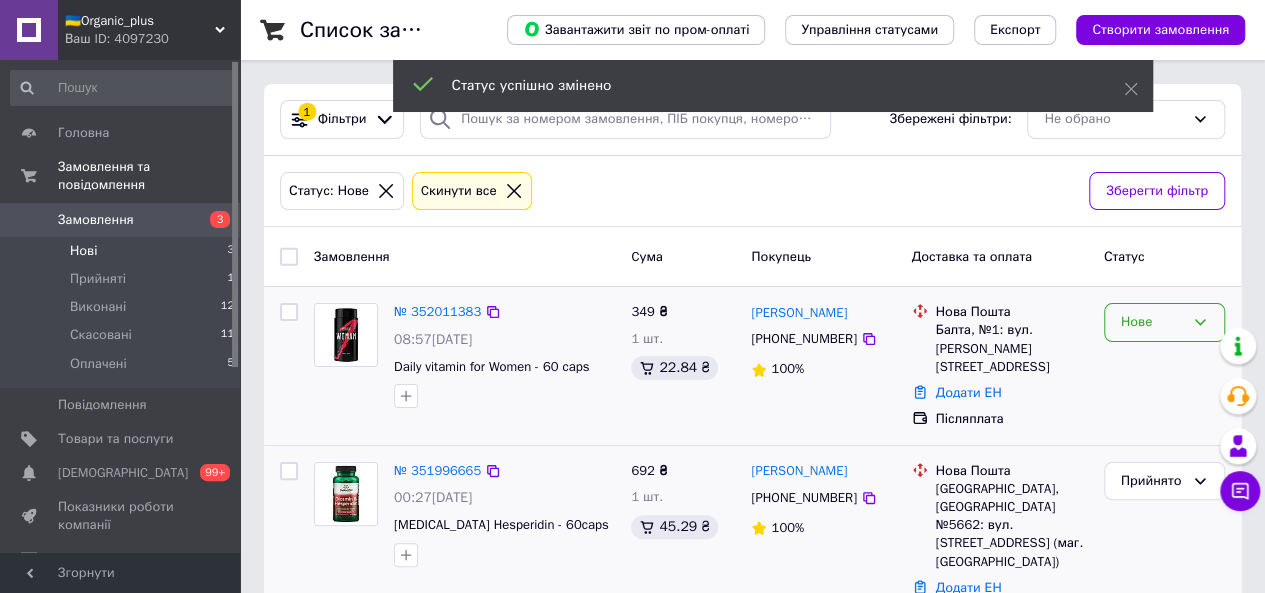 click on "Нове" at bounding box center [1152, 322] 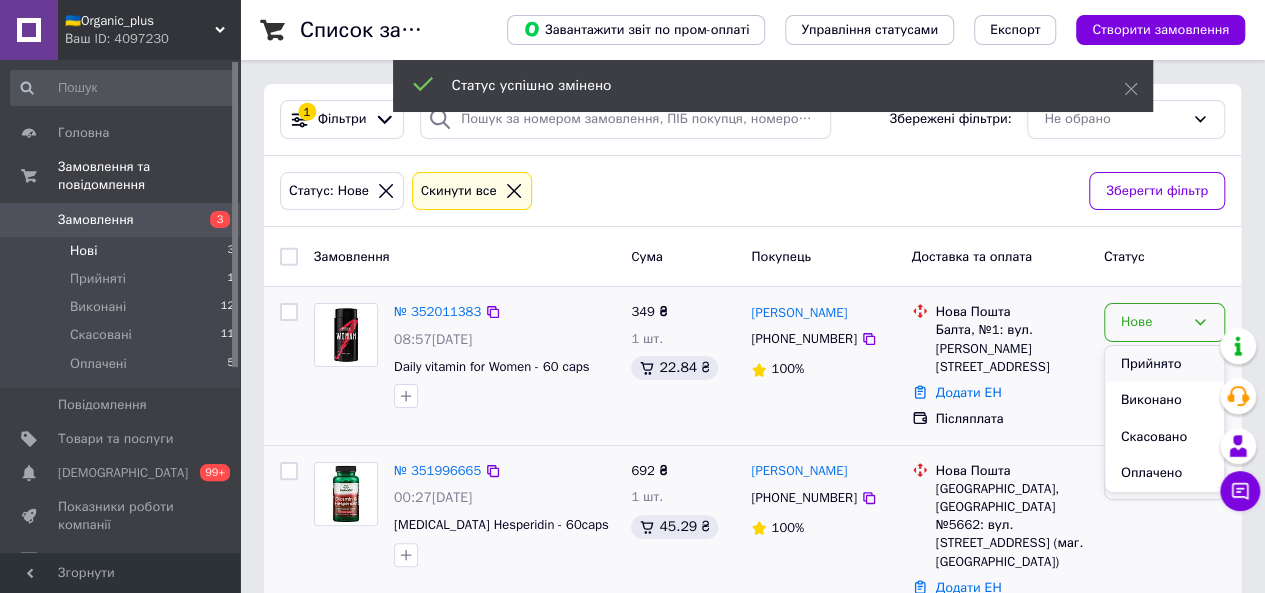 click on "Прийнято" at bounding box center (1164, 364) 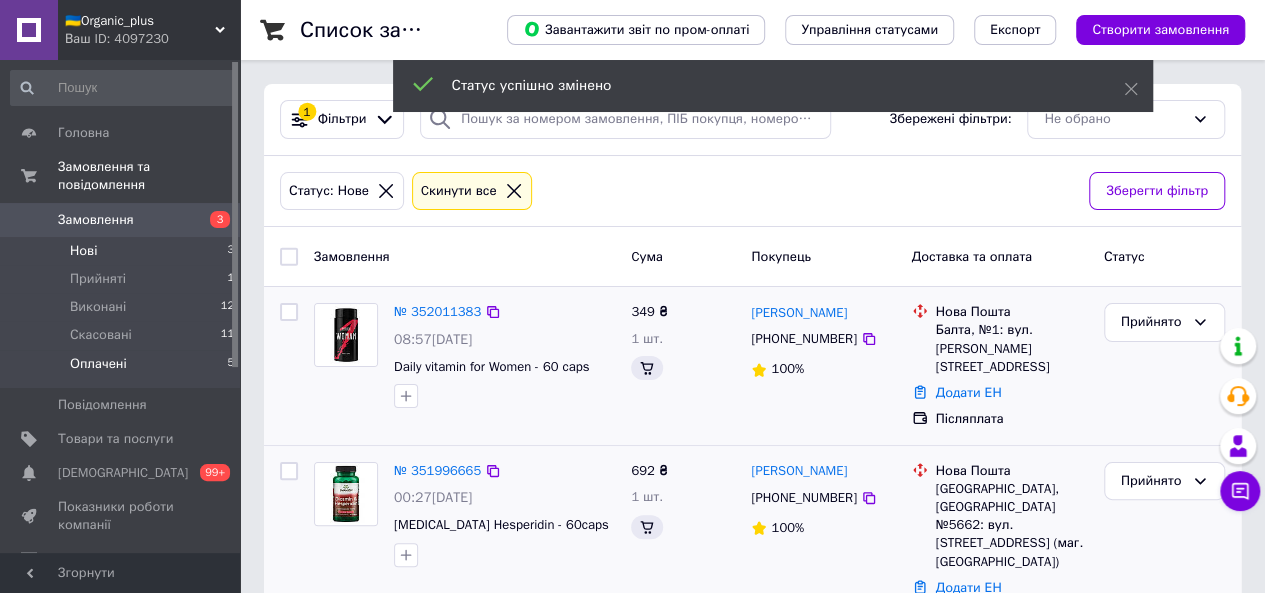click on "Оплачені 5" at bounding box center (123, 369) 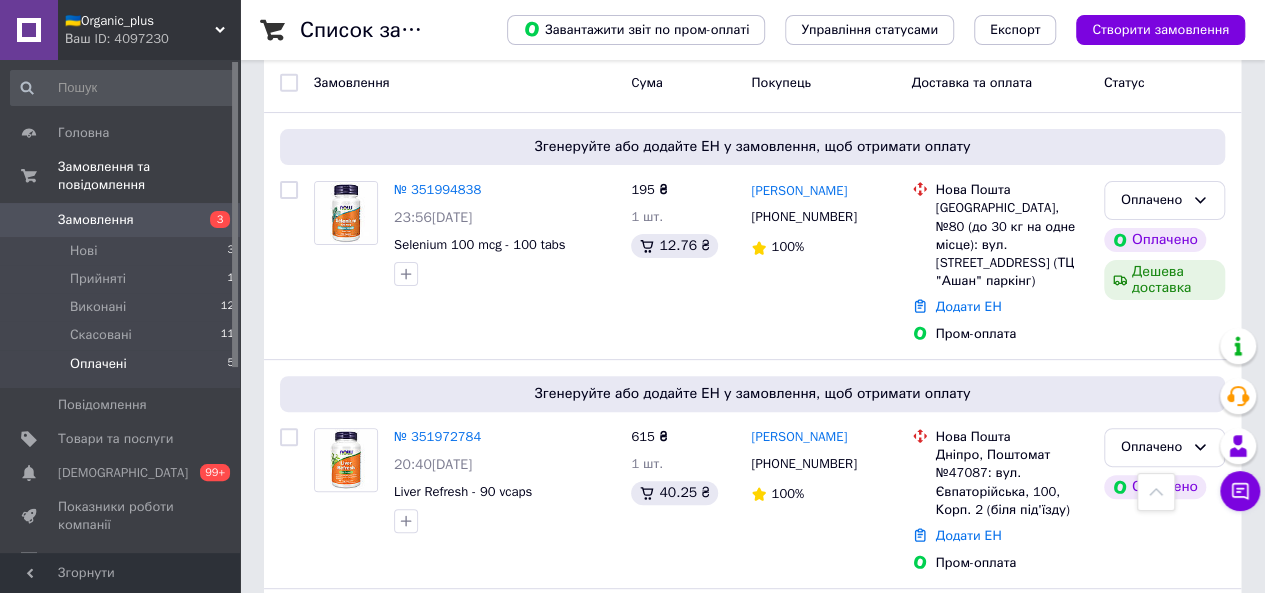 scroll, scrollTop: 173, scrollLeft: 0, axis: vertical 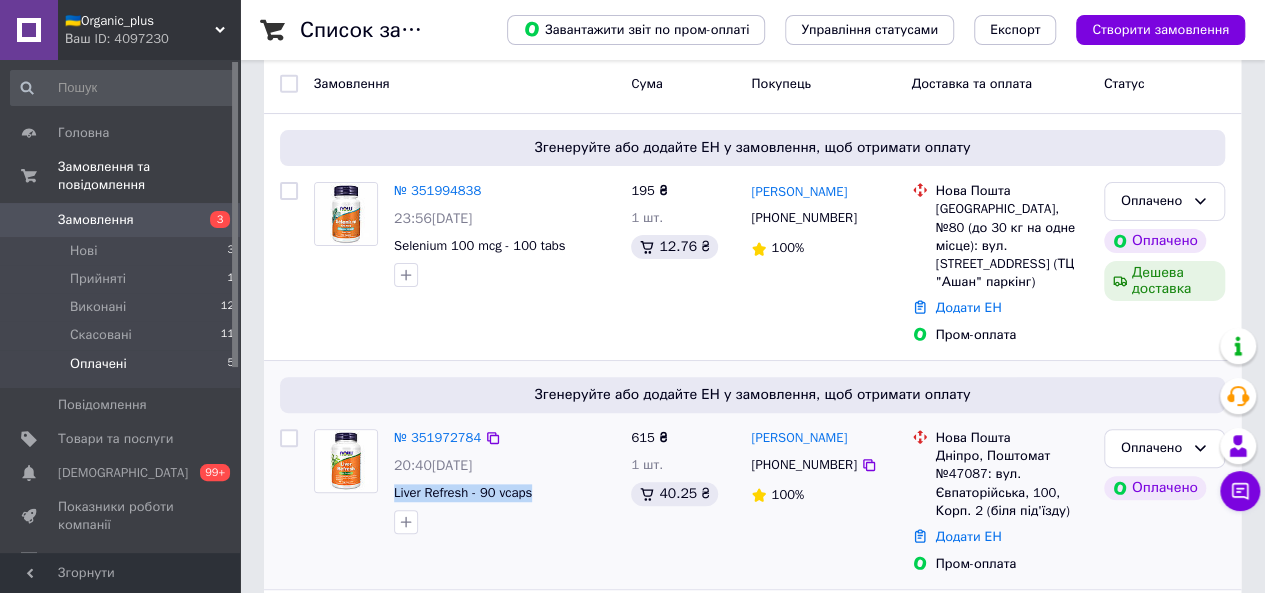 drag, startPoint x: 390, startPoint y: 473, endPoint x: 539, endPoint y: 469, distance: 149.05368 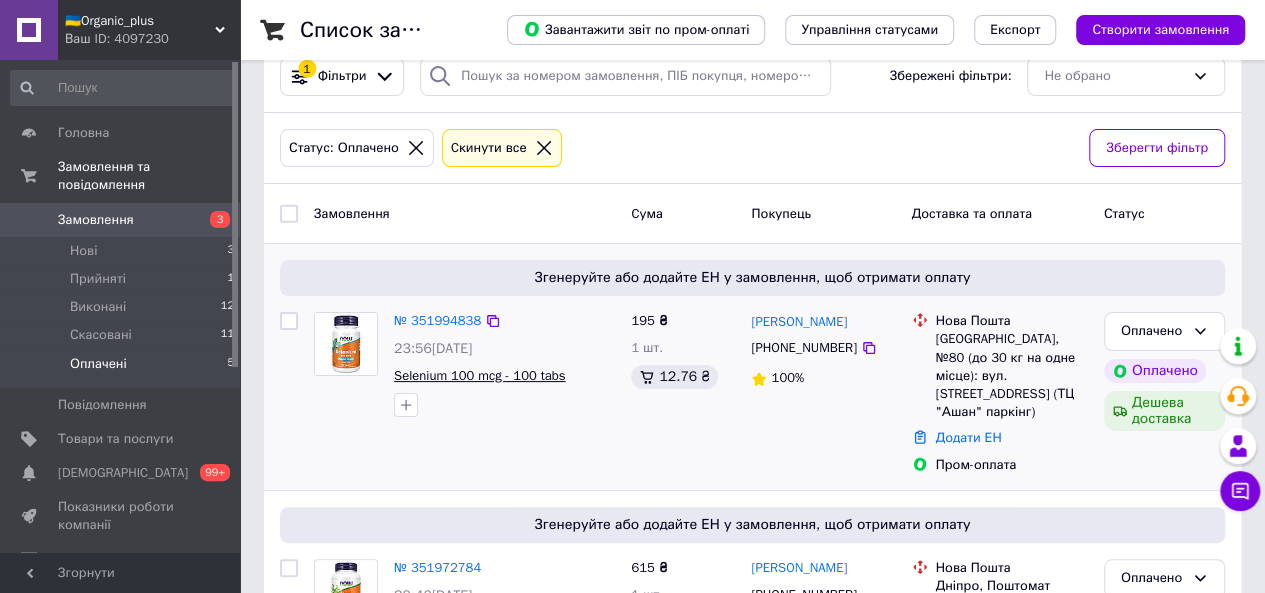 scroll, scrollTop: 42, scrollLeft: 0, axis: vertical 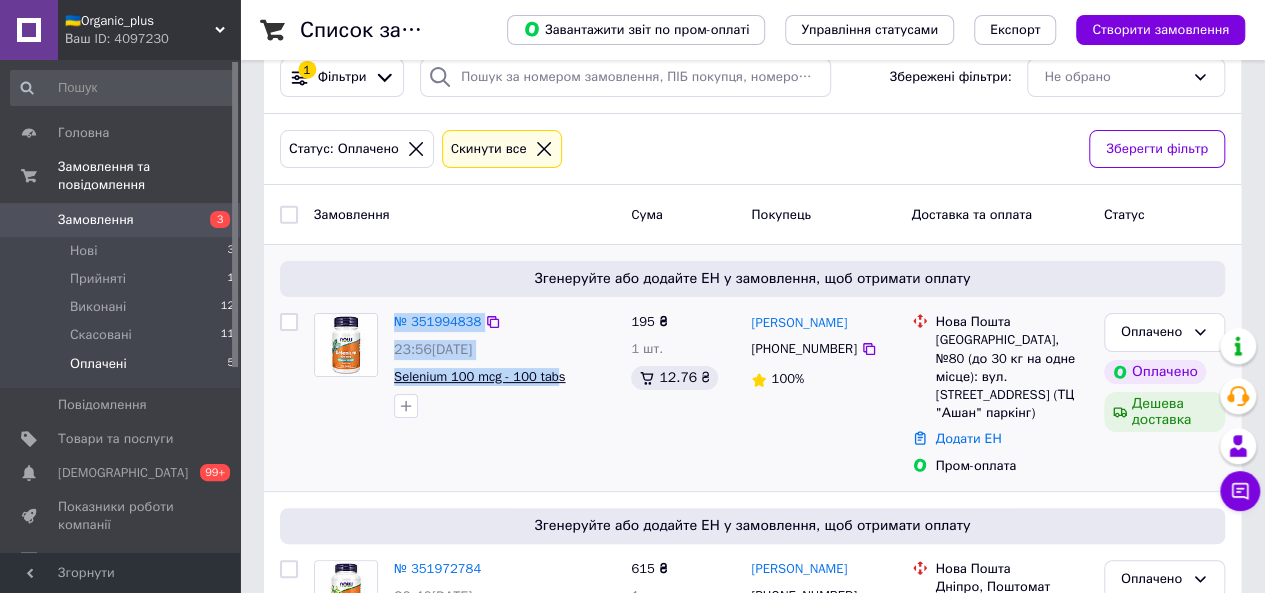 drag, startPoint x: 384, startPoint y: 375, endPoint x: 555, endPoint y: 374, distance: 171.00293 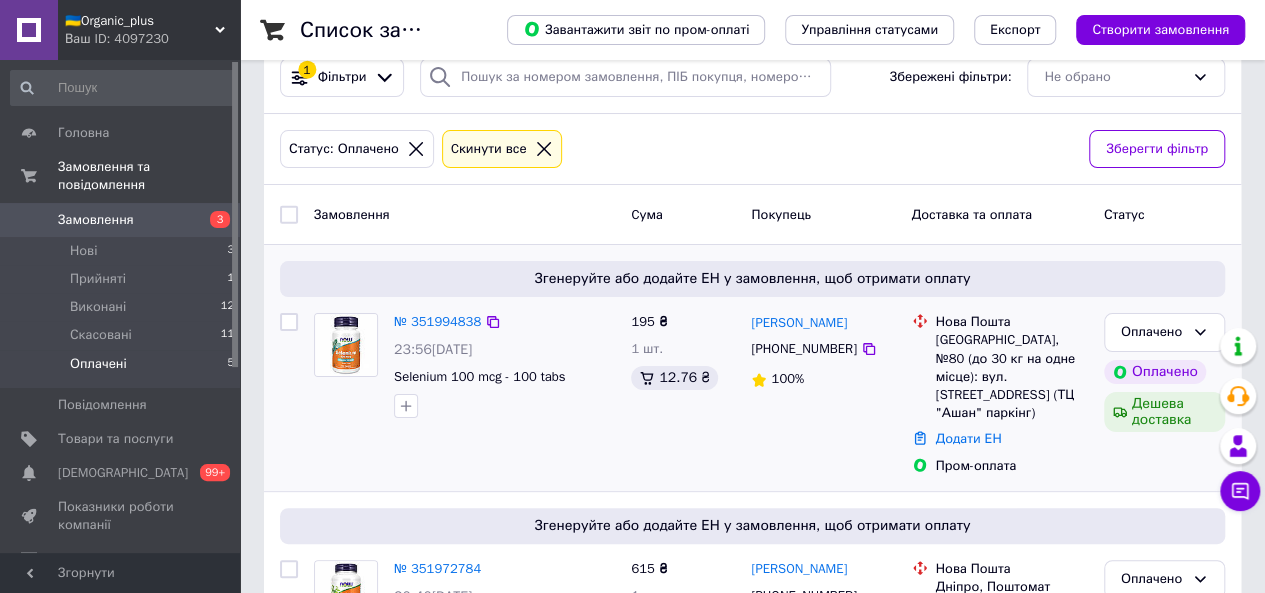 click on "Selenium 100 mcg - 100 tabs" at bounding box center [504, 377] 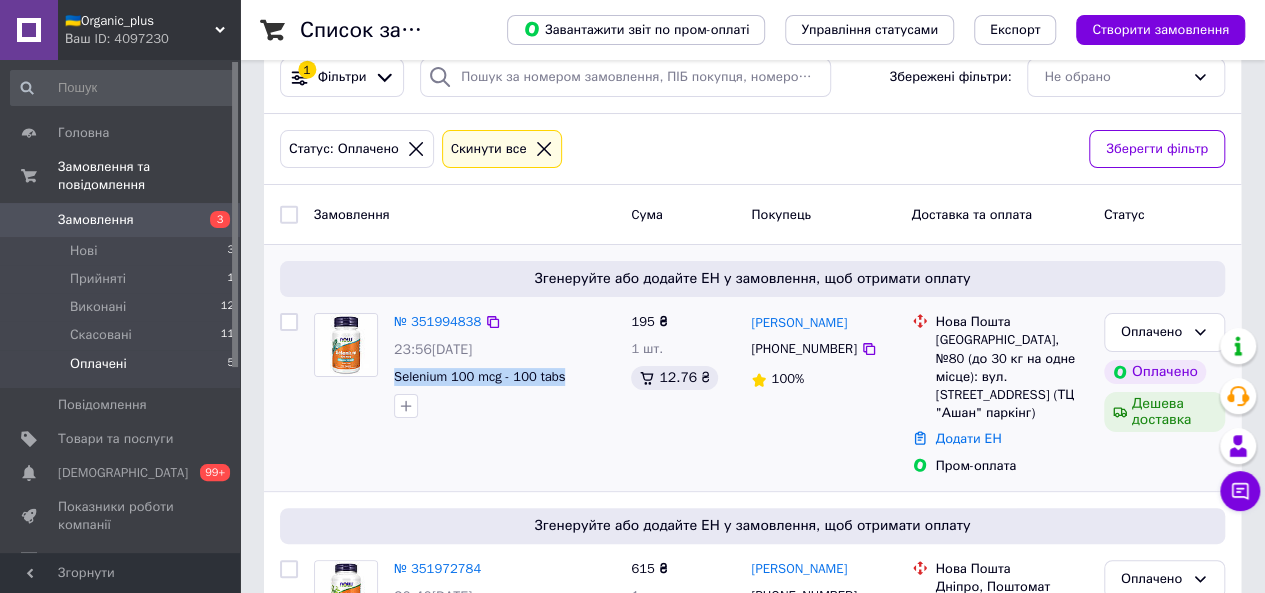 drag, startPoint x: 571, startPoint y: 377, endPoint x: 392, endPoint y: 372, distance: 179.06982 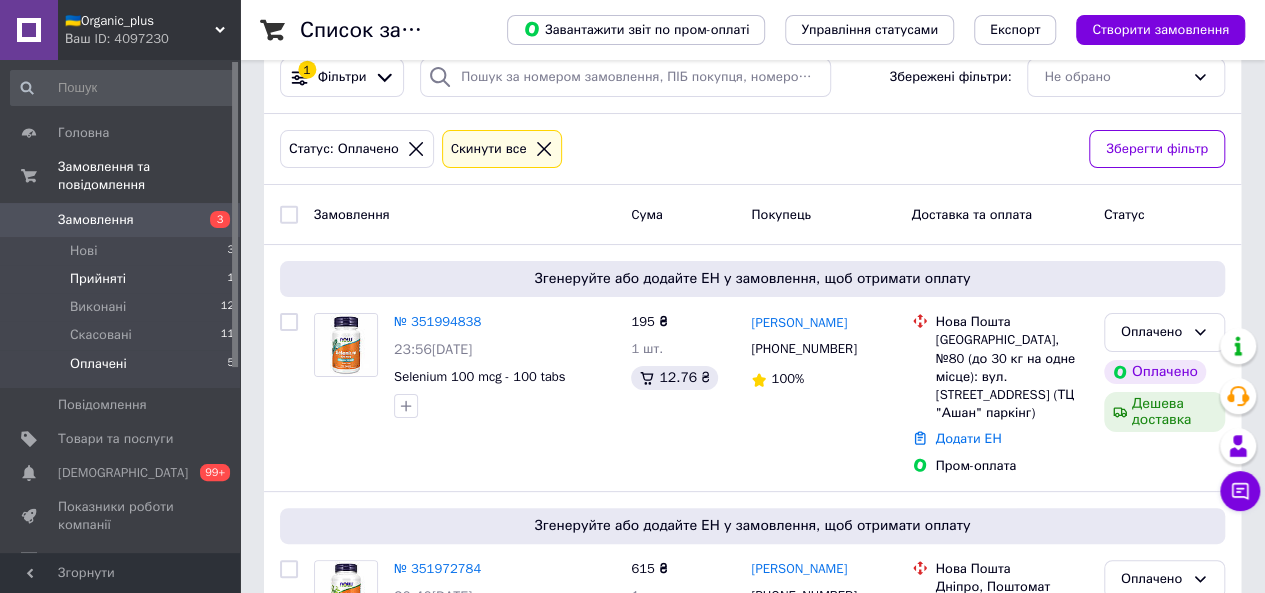 click on "Прийняті" at bounding box center [98, 279] 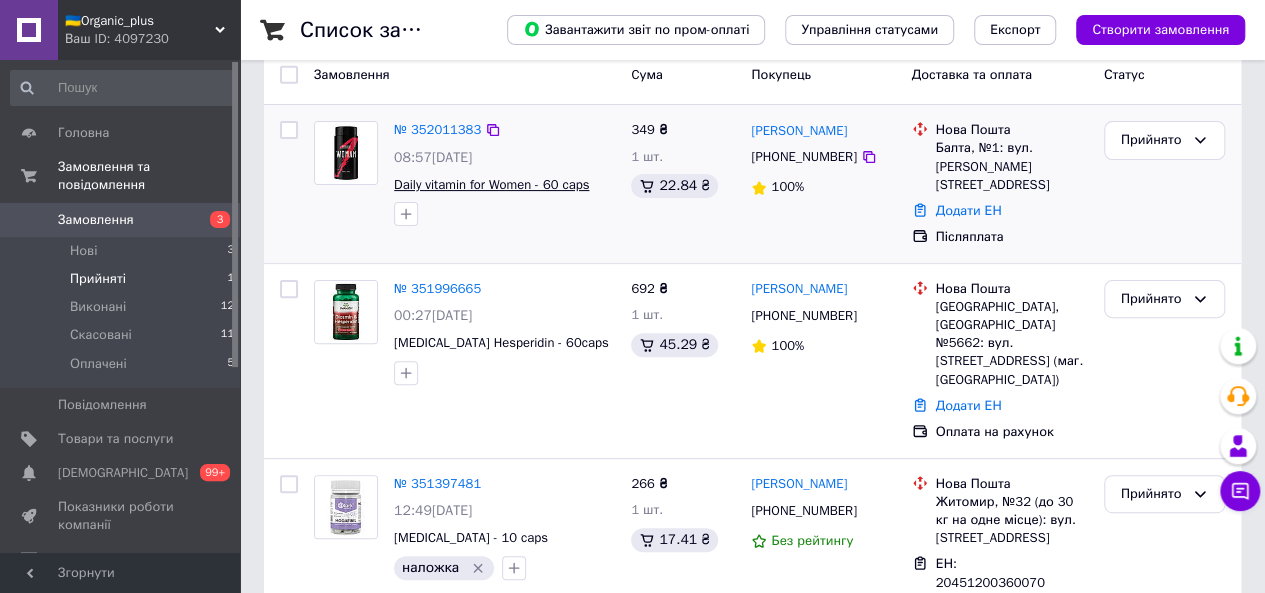 scroll, scrollTop: 199, scrollLeft: 0, axis: vertical 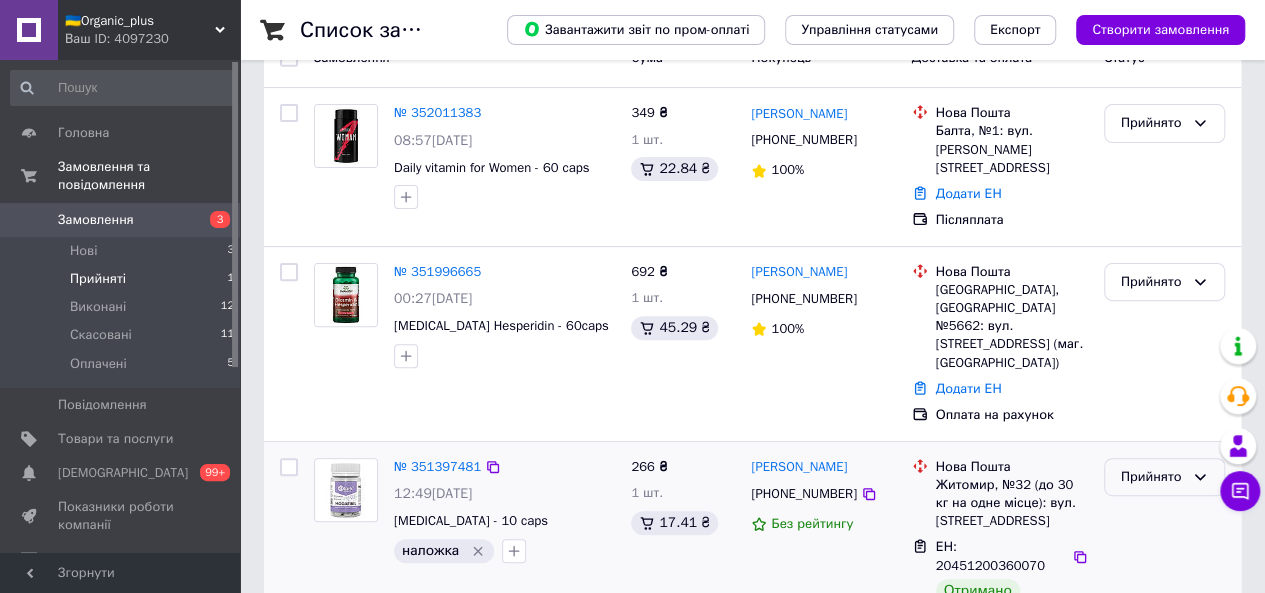 click on "Прийнято" at bounding box center (1152, 477) 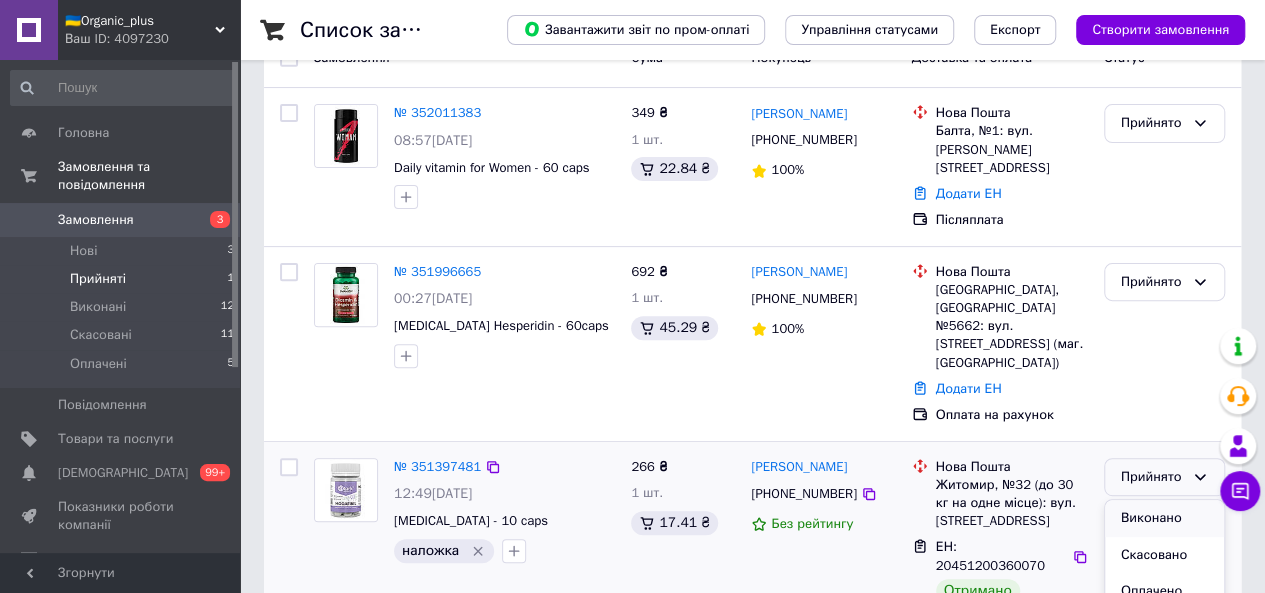 click on "Виконано" at bounding box center (1164, 518) 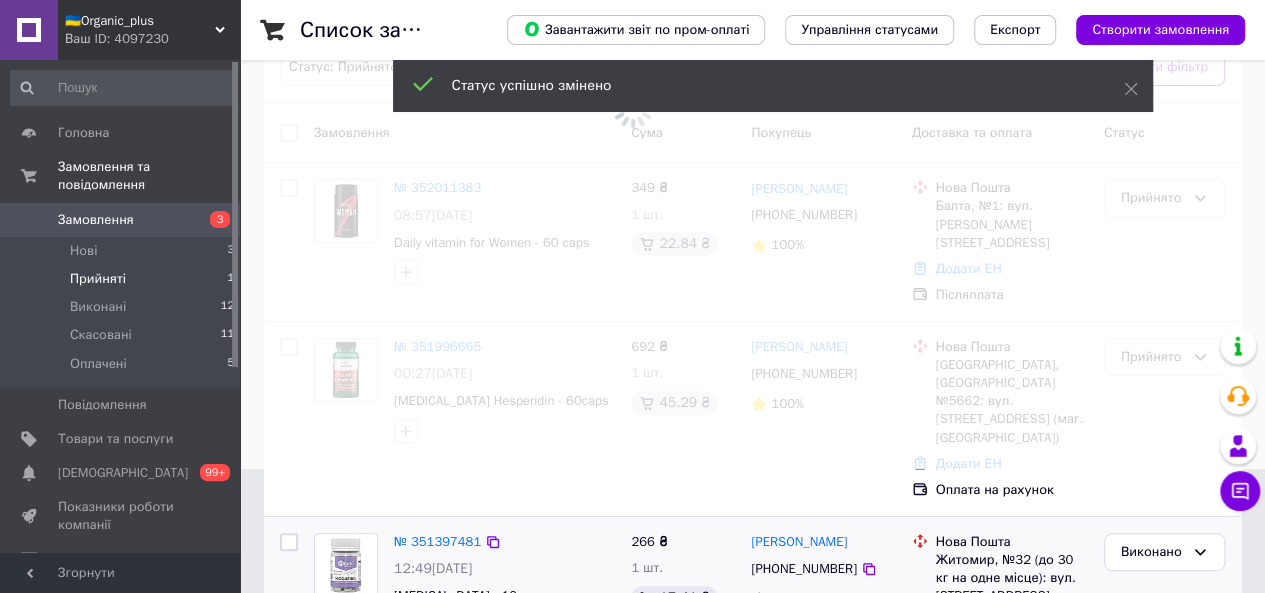 scroll, scrollTop: 121, scrollLeft: 0, axis: vertical 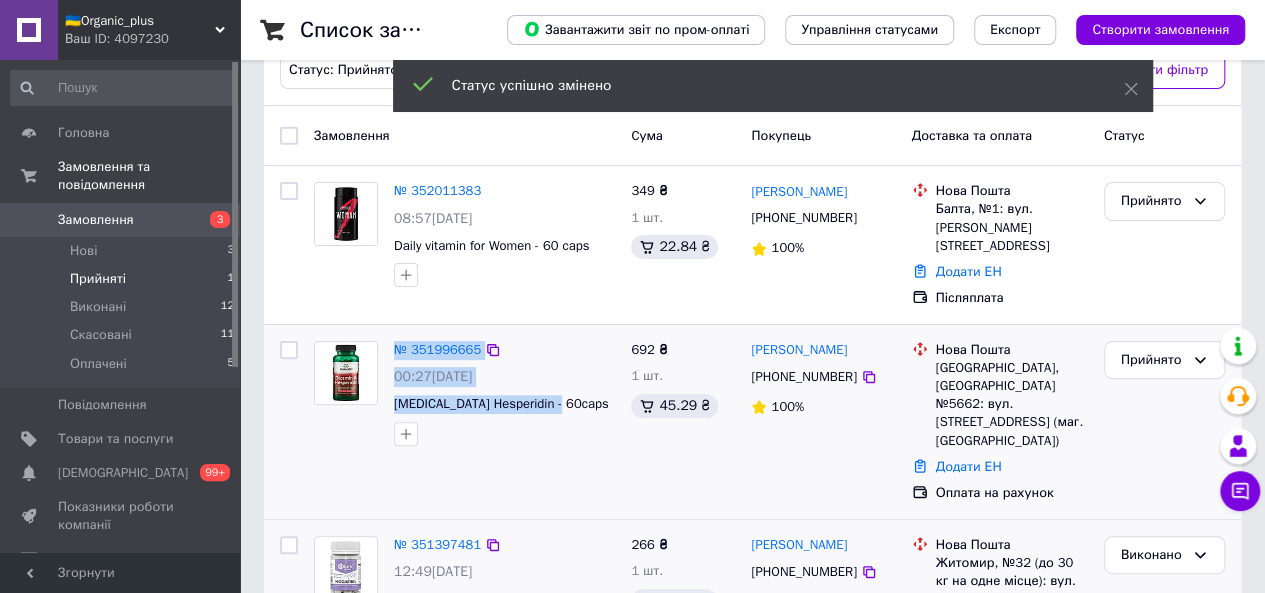 drag, startPoint x: 384, startPoint y: 385, endPoint x: 564, endPoint y: 387, distance: 180.01111 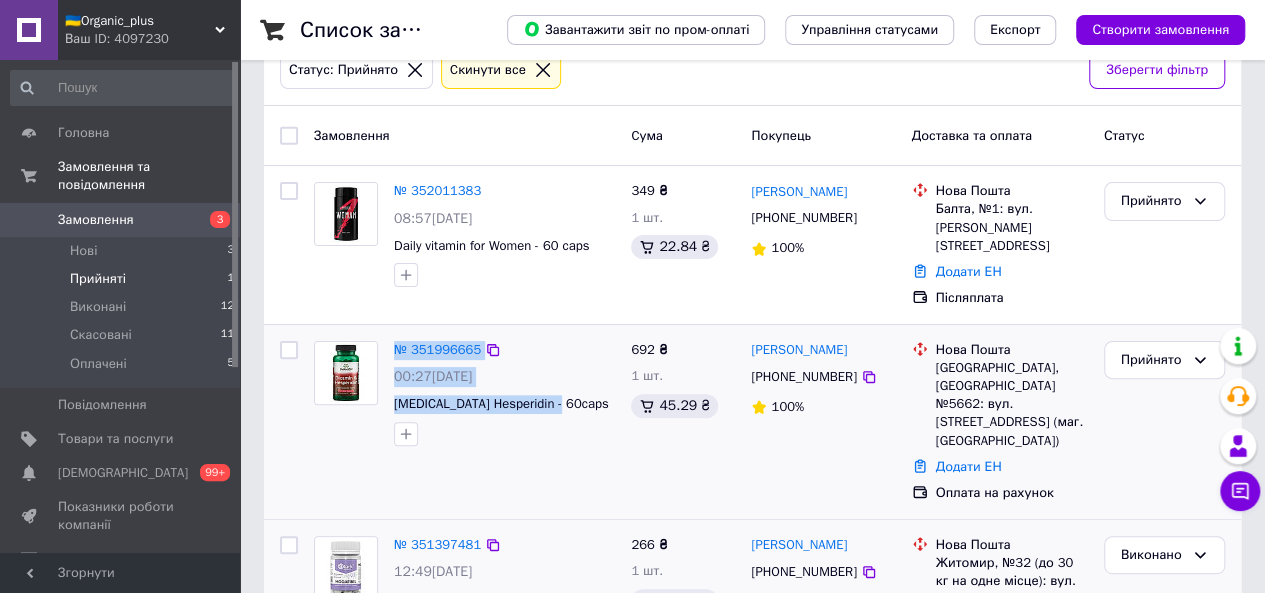 click on "[MEDICAL_DATA] Hesperidin - 60caps" at bounding box center (504, 404) 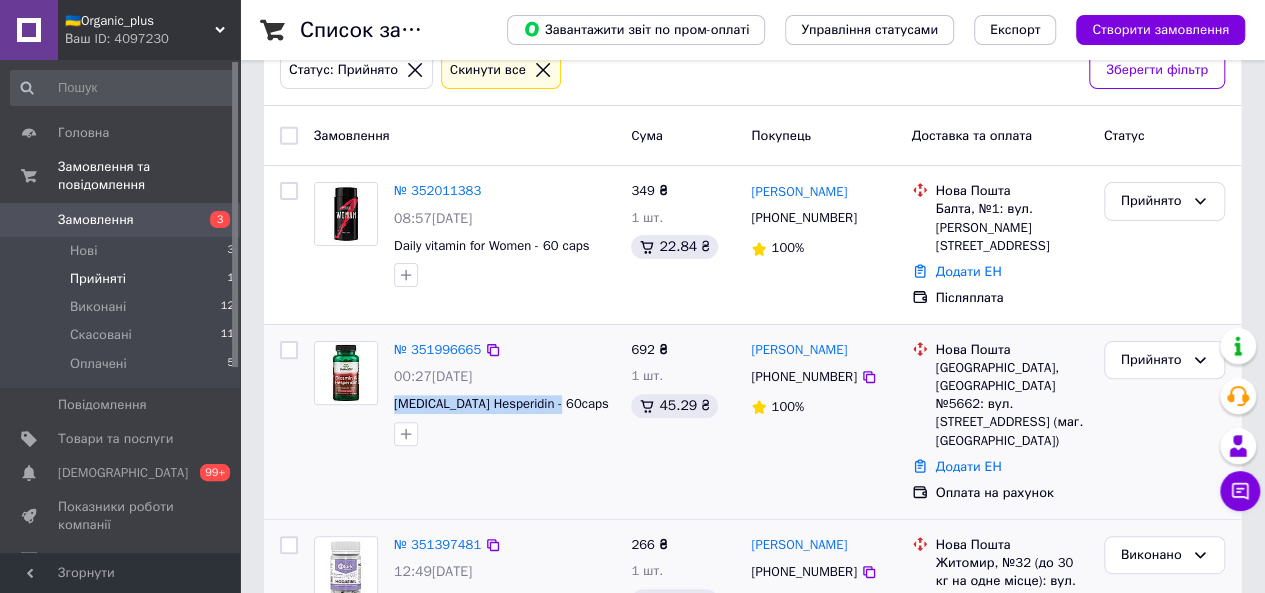 drag, startPoint x: 564, startPoint y: 387, endPoint x: 390, endPoint y: 391, distance: 174.04597 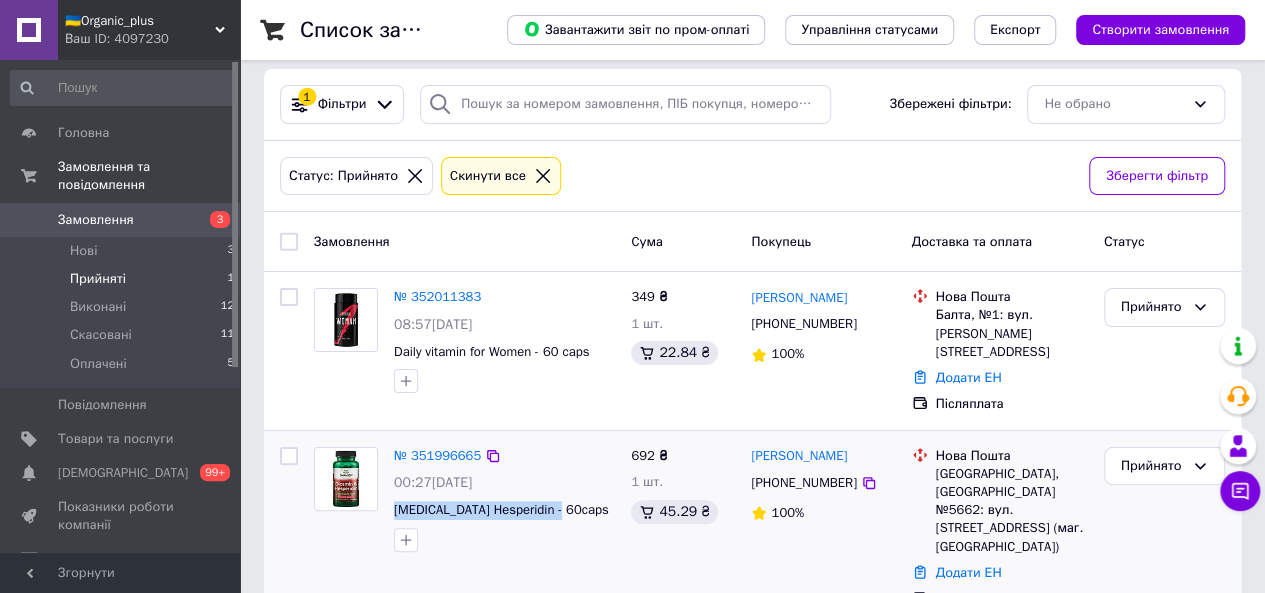 scroll, scrollTop: 0, scrollLeft: 0, axis: both 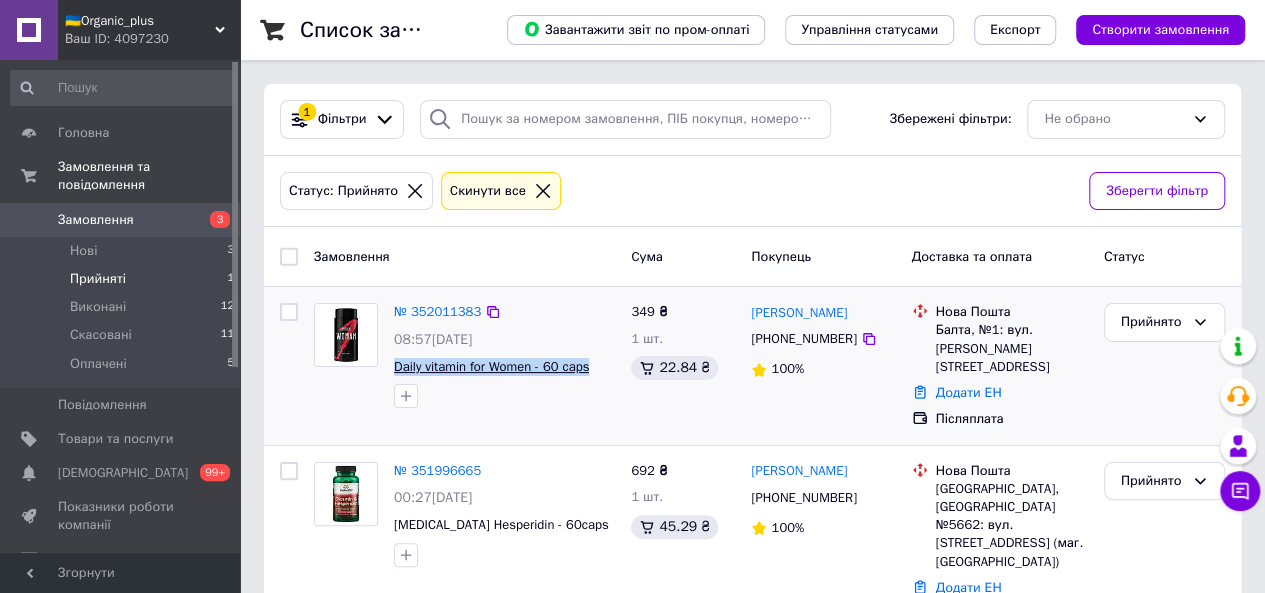drag, startPoint x: 600, startPoint y: 369, endPoint x: 394, endPoint y: 365, distance: 206.03883 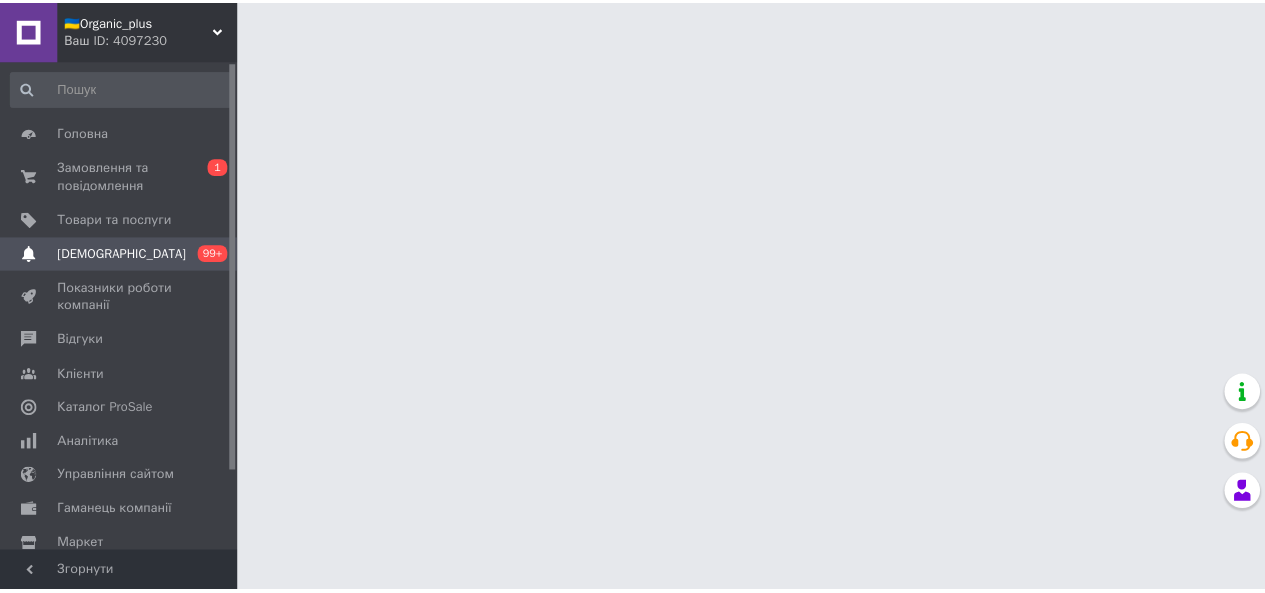 scroll, scrollTop: 0, scrollLeft: 0, axis: both 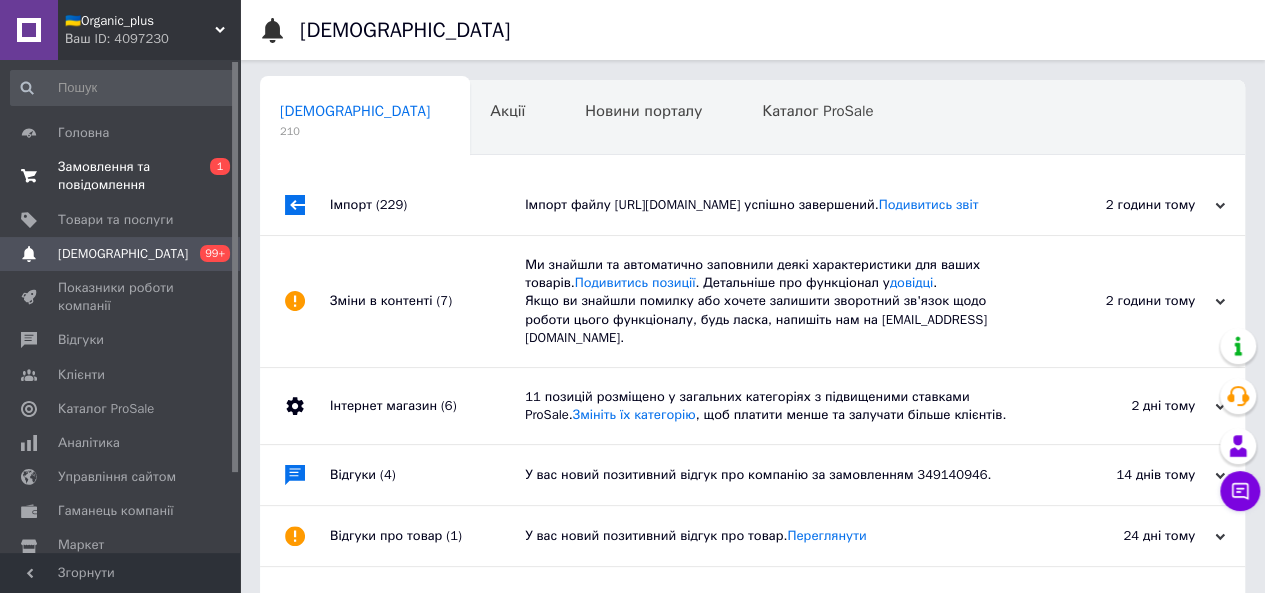 click on "Замовлення та повідомлення" at bounding box center (121, 176) 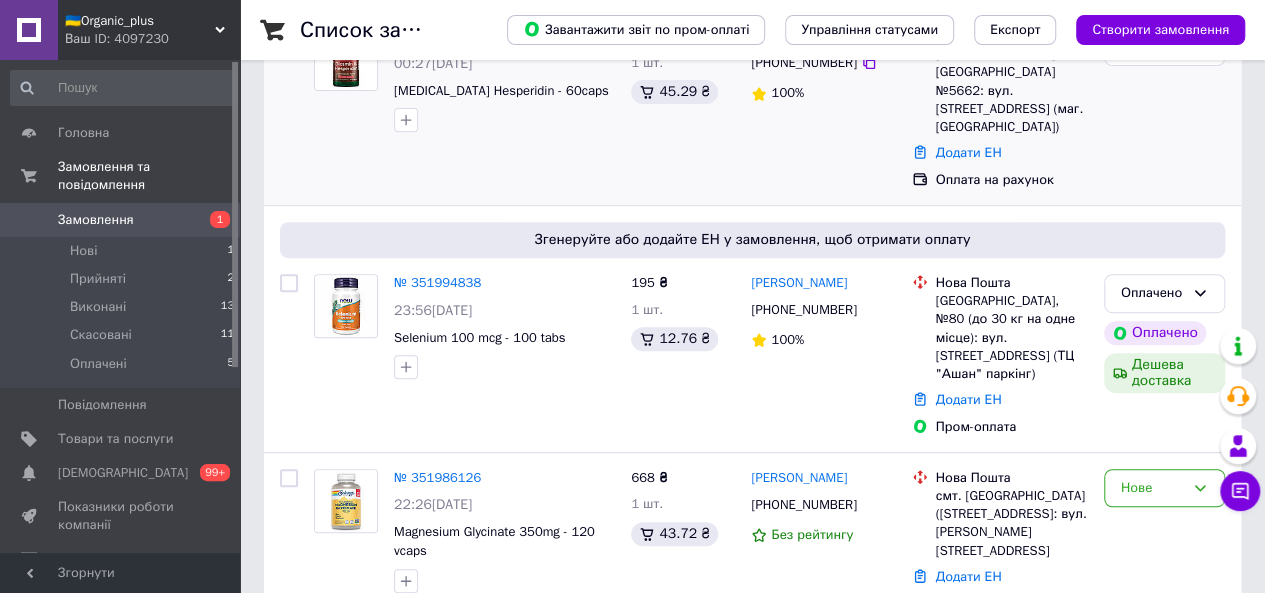 scroll, scrollTop: 435, scrollLeft: 0, axis: vertical 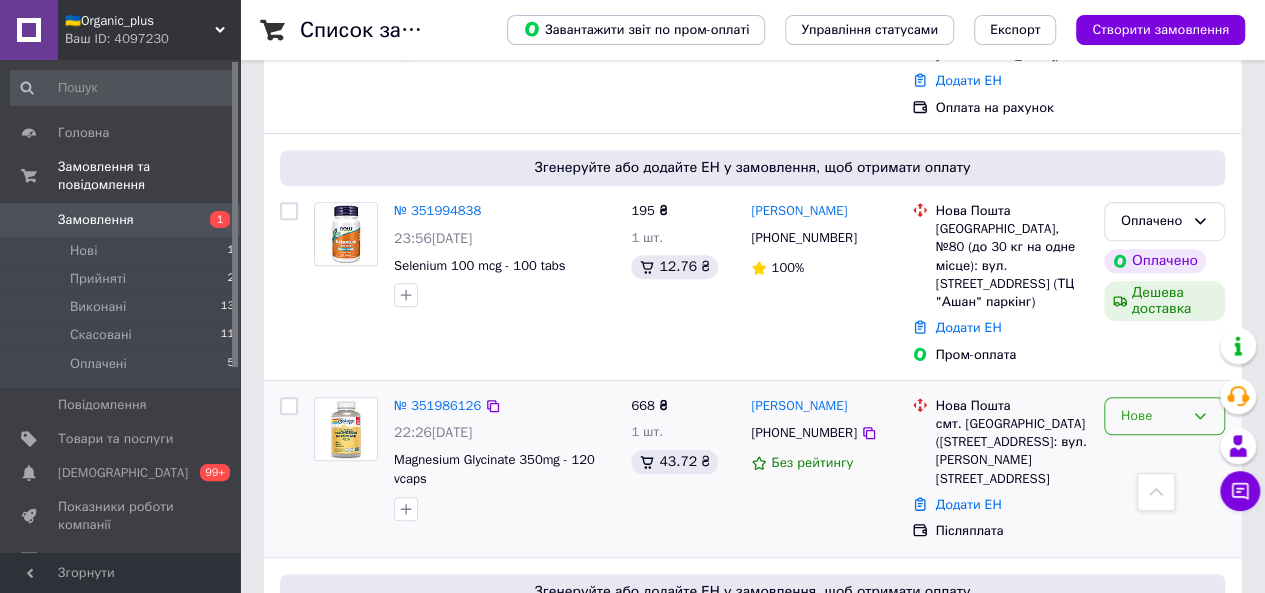 click on "Нове" at bounding box center [1152, 416] 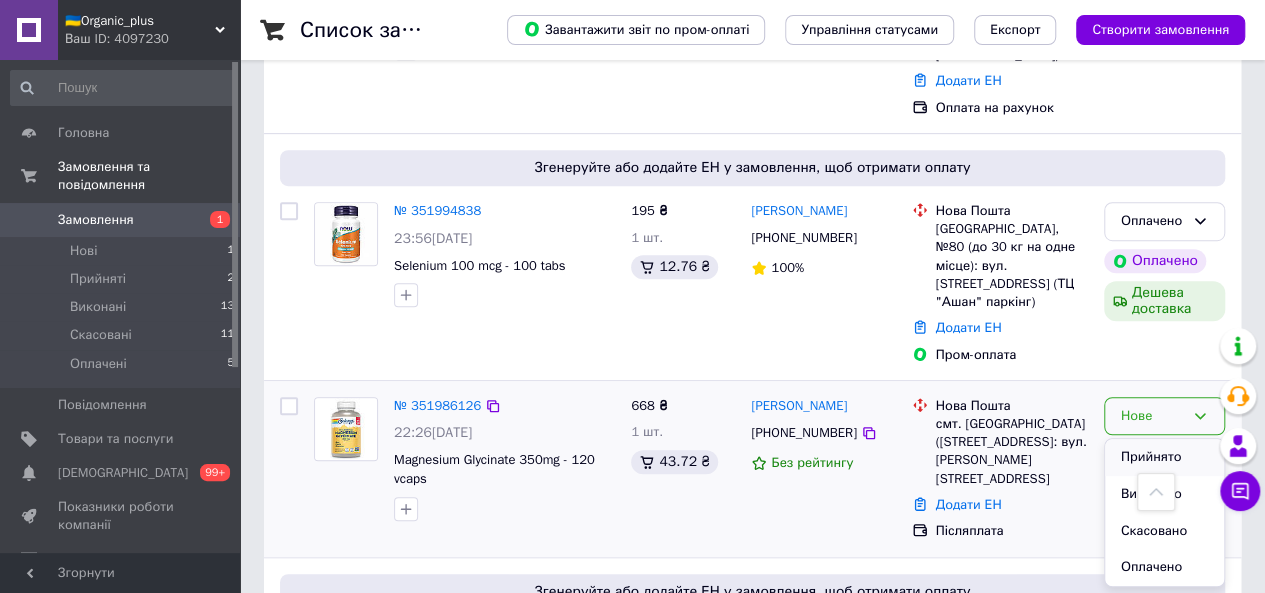 click on "Прийнято" at bounding box center (1164, 457) 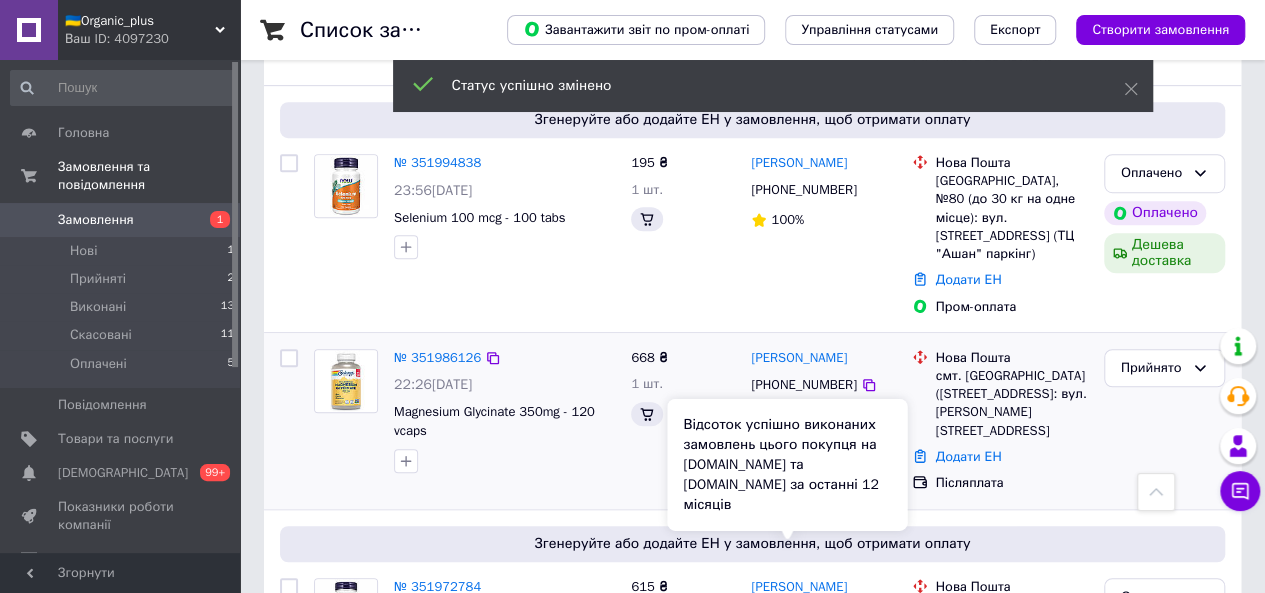 scroll, scrollTop: 480, scrollLeft: 0, axis: vertical 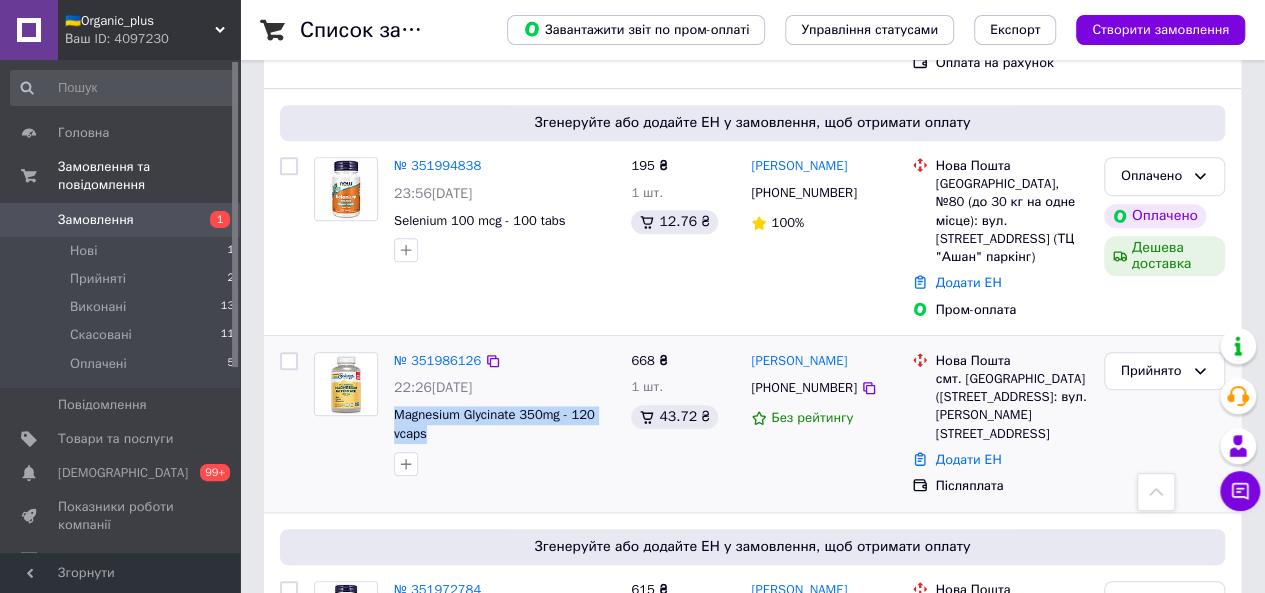 drag, startPoint x: 441, startPoint y: 358, endPoint x: 390, endPoint y: 337, distance: 55.154327 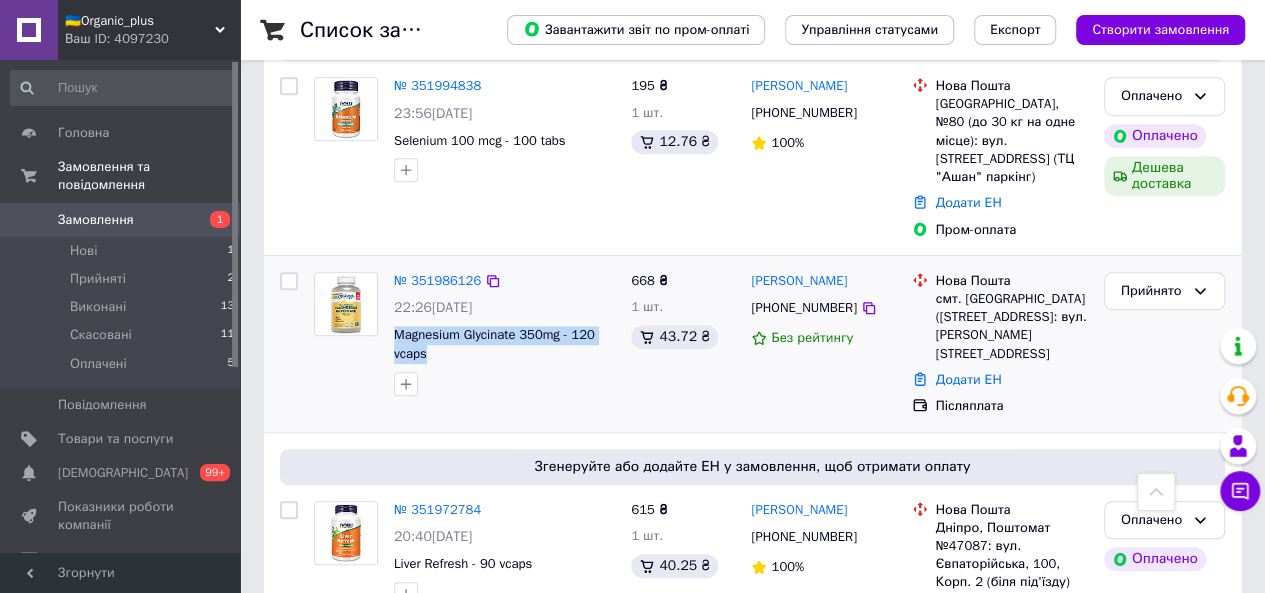scroll, scrollTop: 561, scrollLeft: 0, axis: vertical 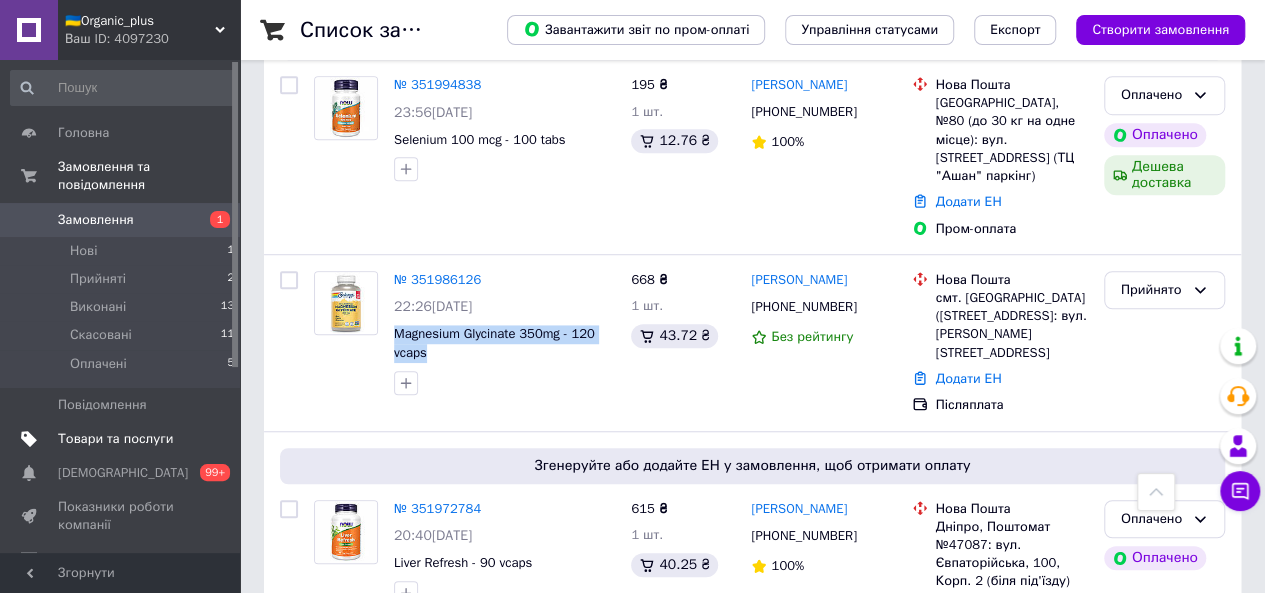 click on "Товари та послуги" at bounding box center (115, 439) 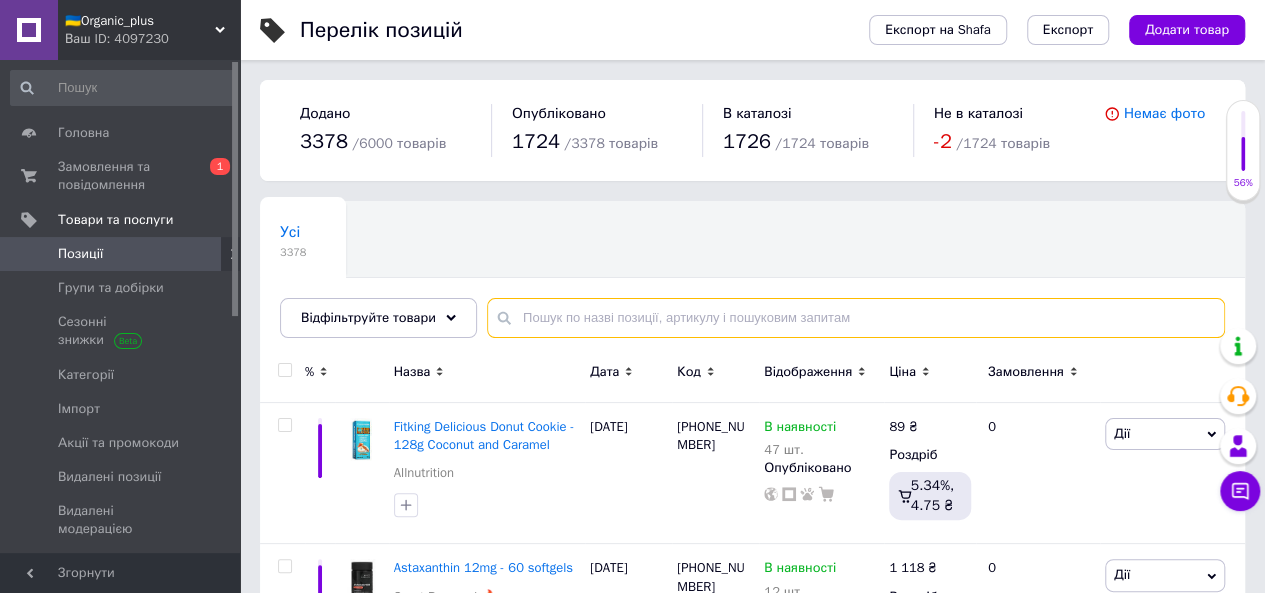 click at bounding box center (856, 318) 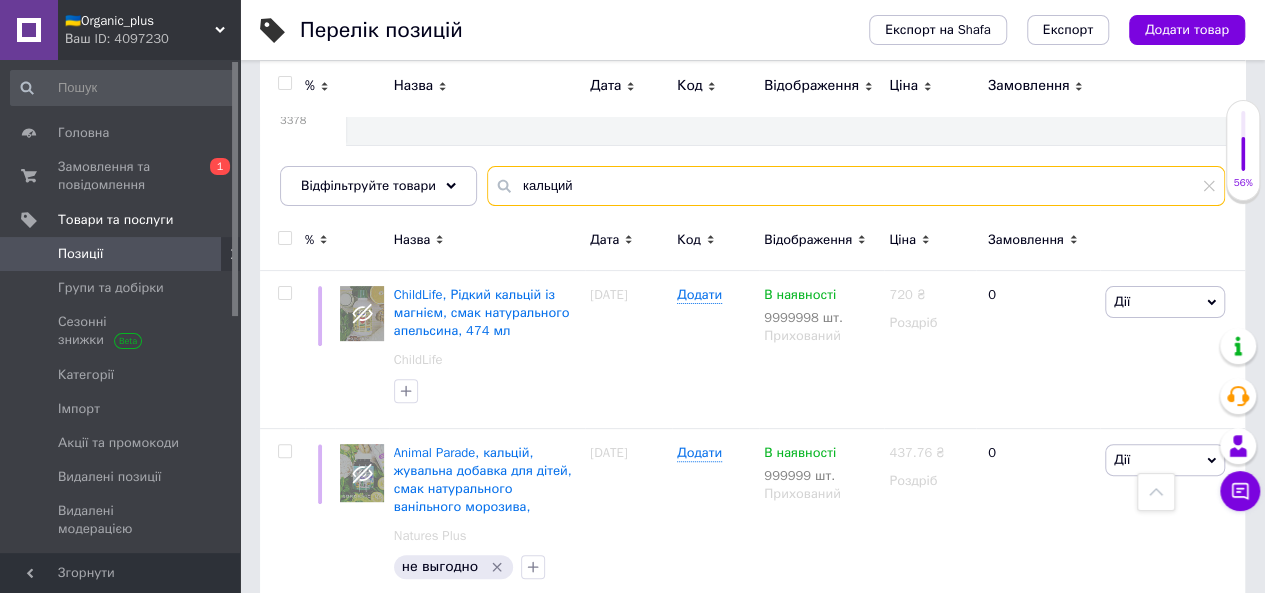 scroll, scrollTop: 0, scrollLeft: 0, axis: both 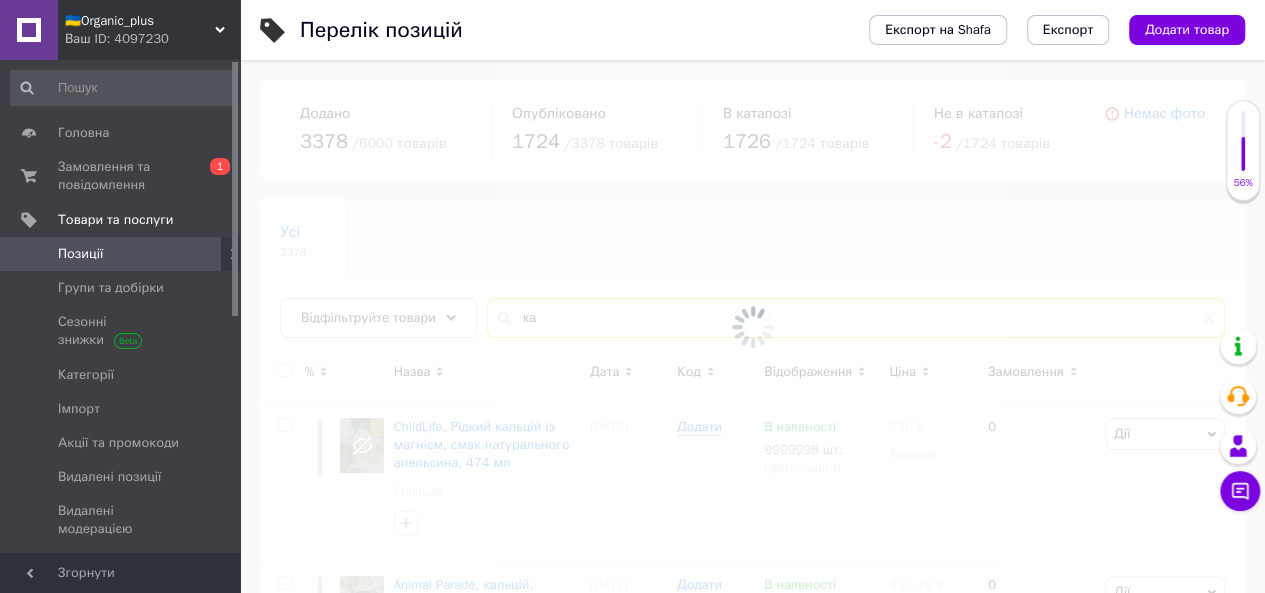 type on "к" 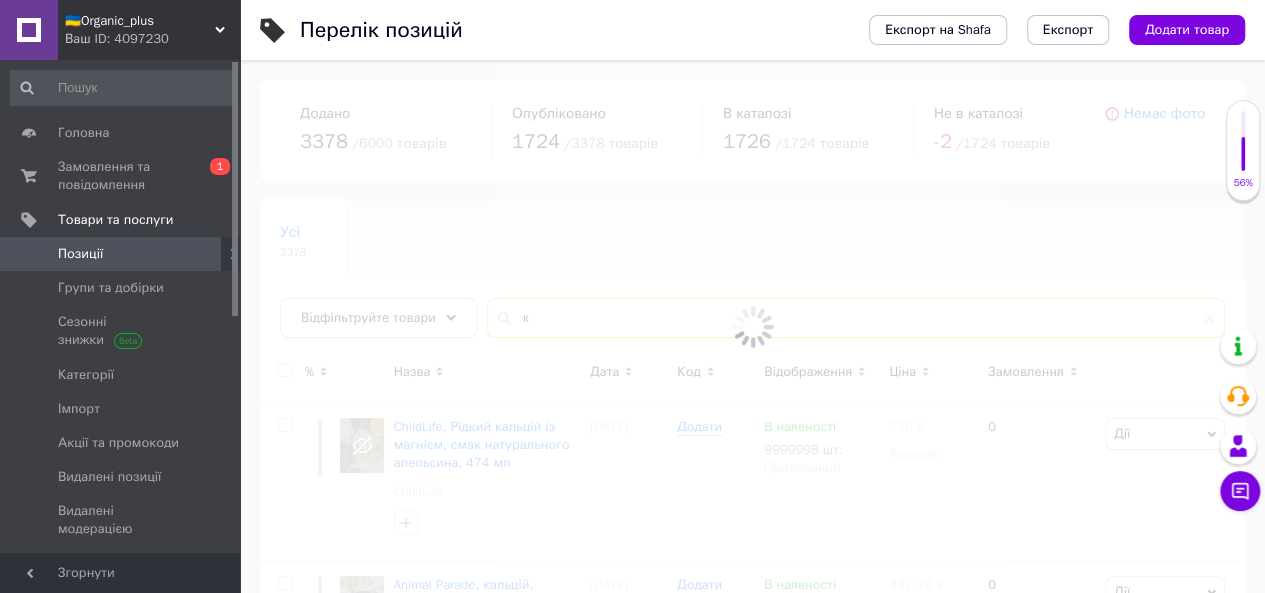 type 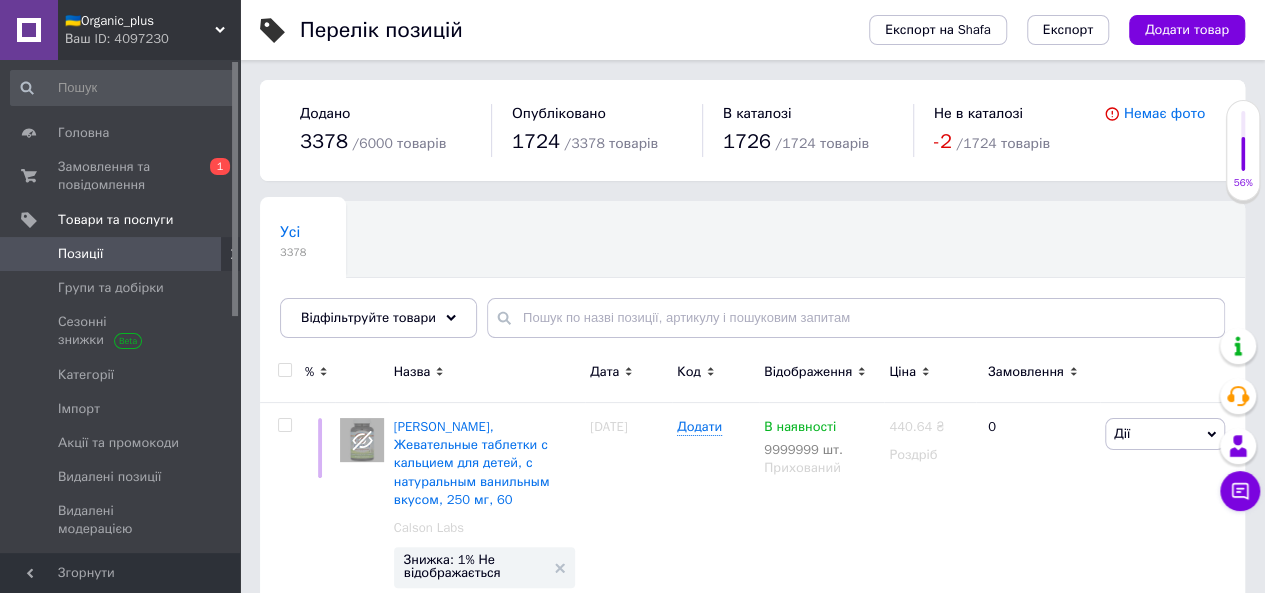 click on "Усі 3378 Ok Відфільтровано...  Зберегти" at bounding box center (752, 279) 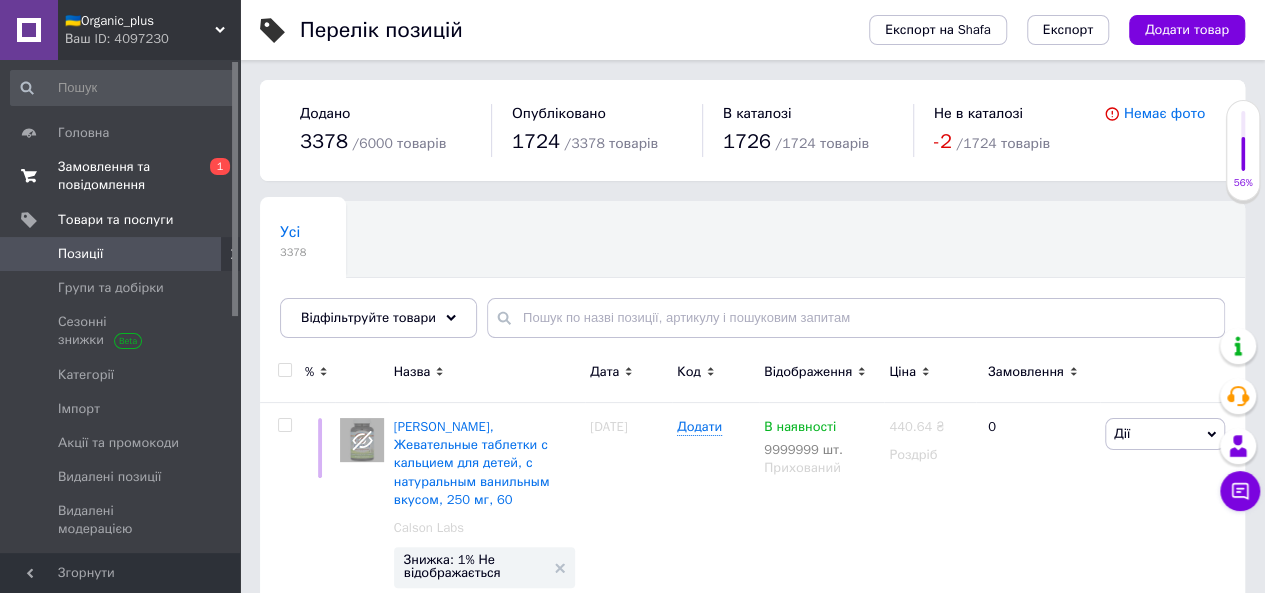 click on "Замовлення та повідомлення" at bounding box center [121, 176] 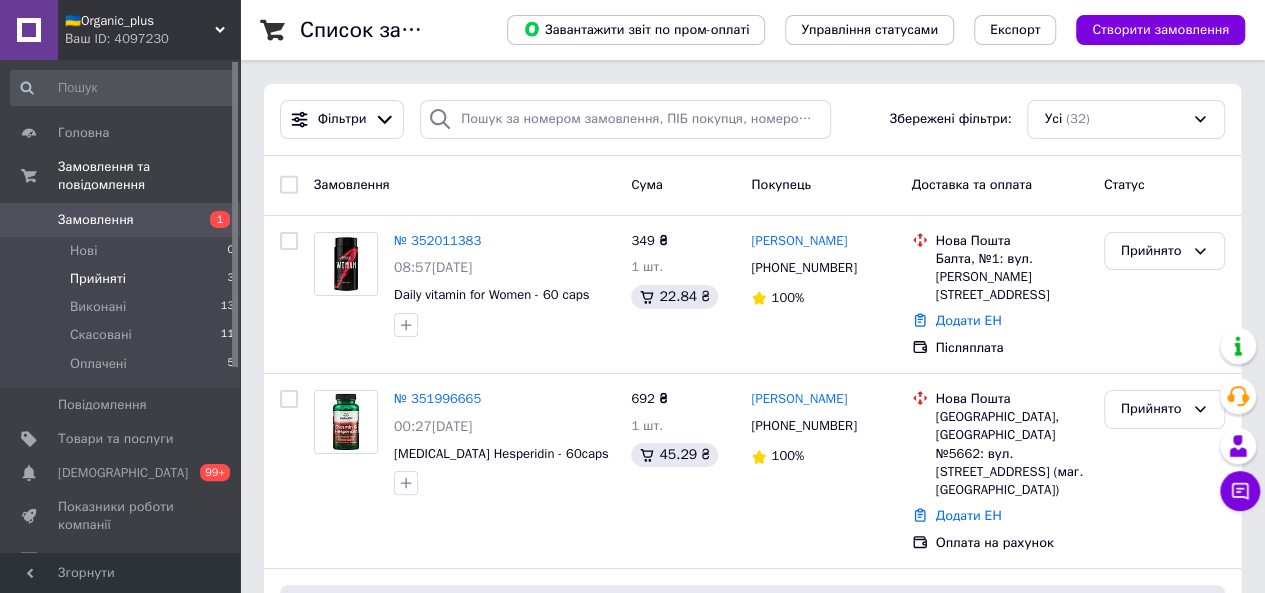 click on "Прийняті 3" at bounding box center [123, 279] 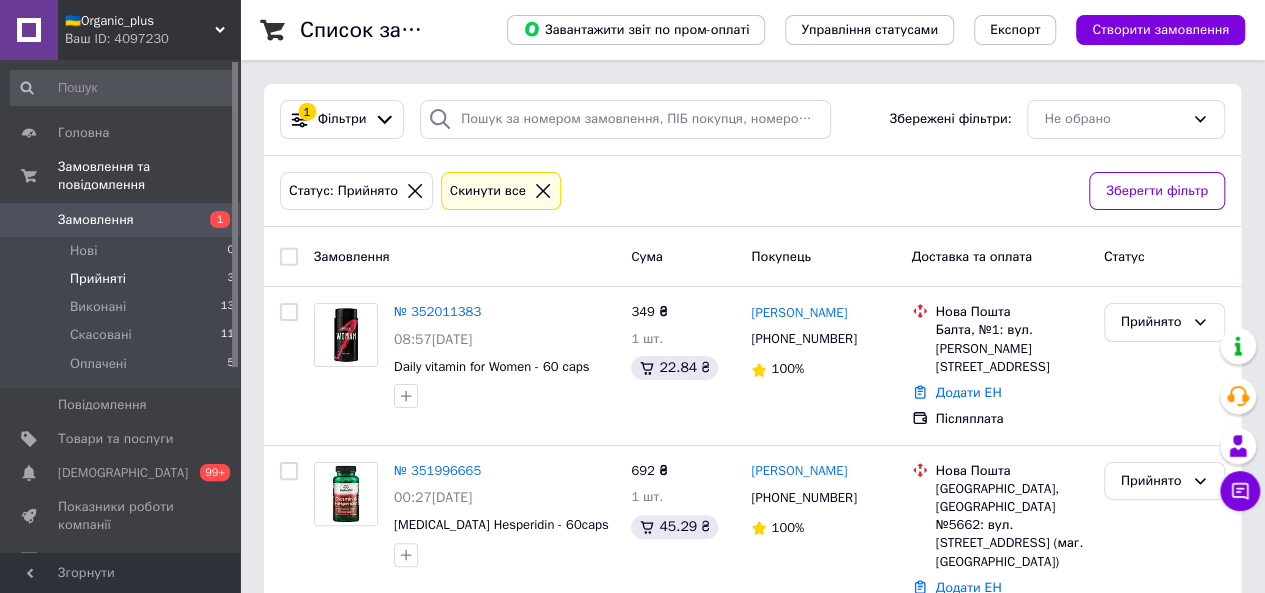 scroll, scrollTop: 171, scrollLeft: 0, axis: vertical 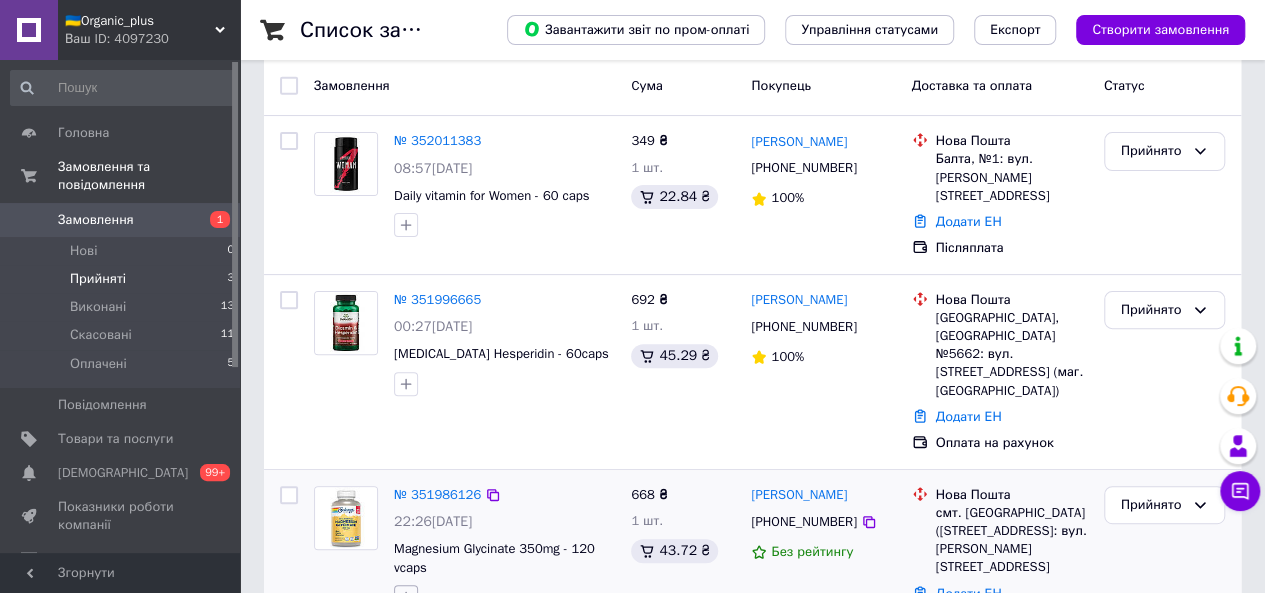 click 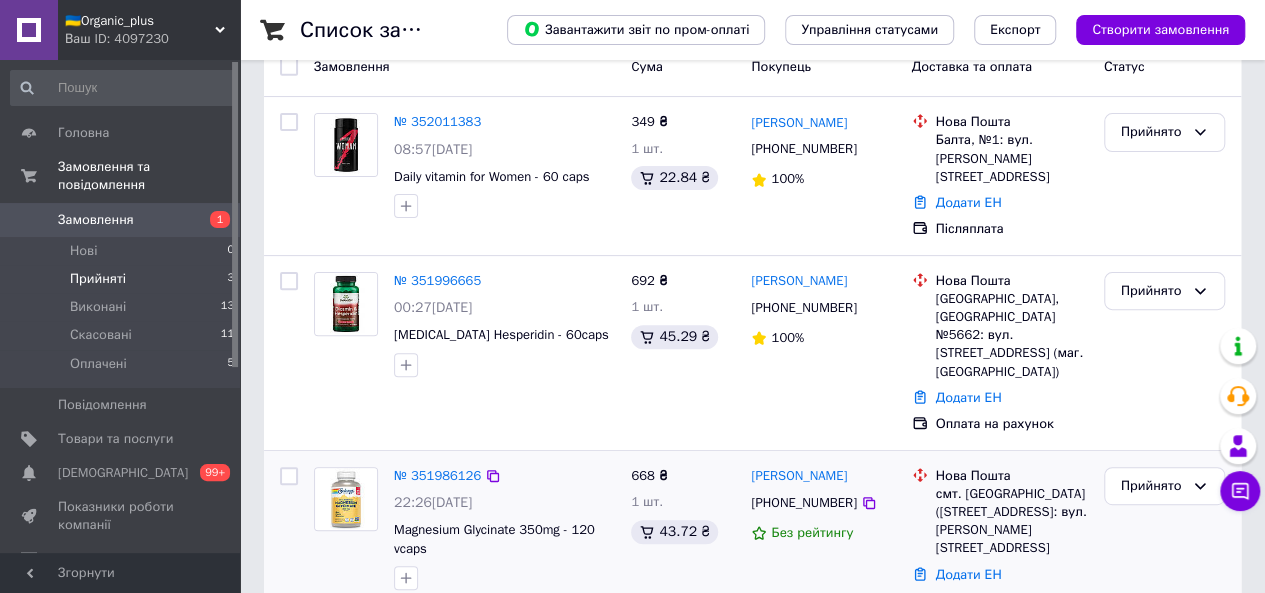 scroll, scrollTop: 466, scrollLeft: 0, axis: vertical 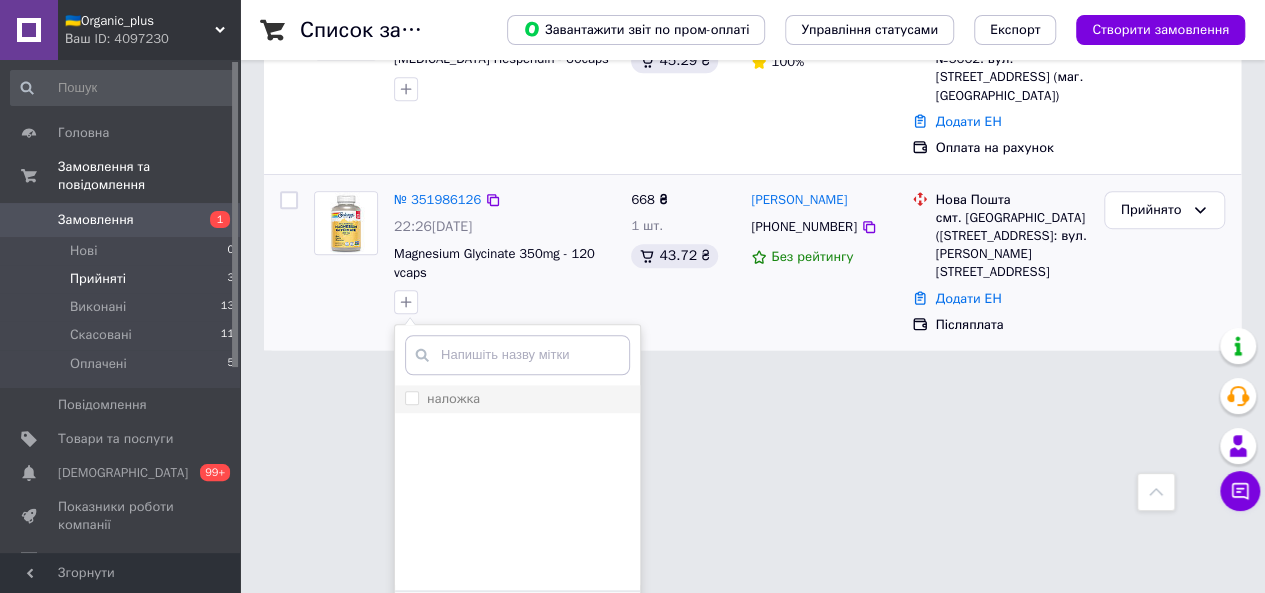 click on "наложка" at bounding box center (442, 399) 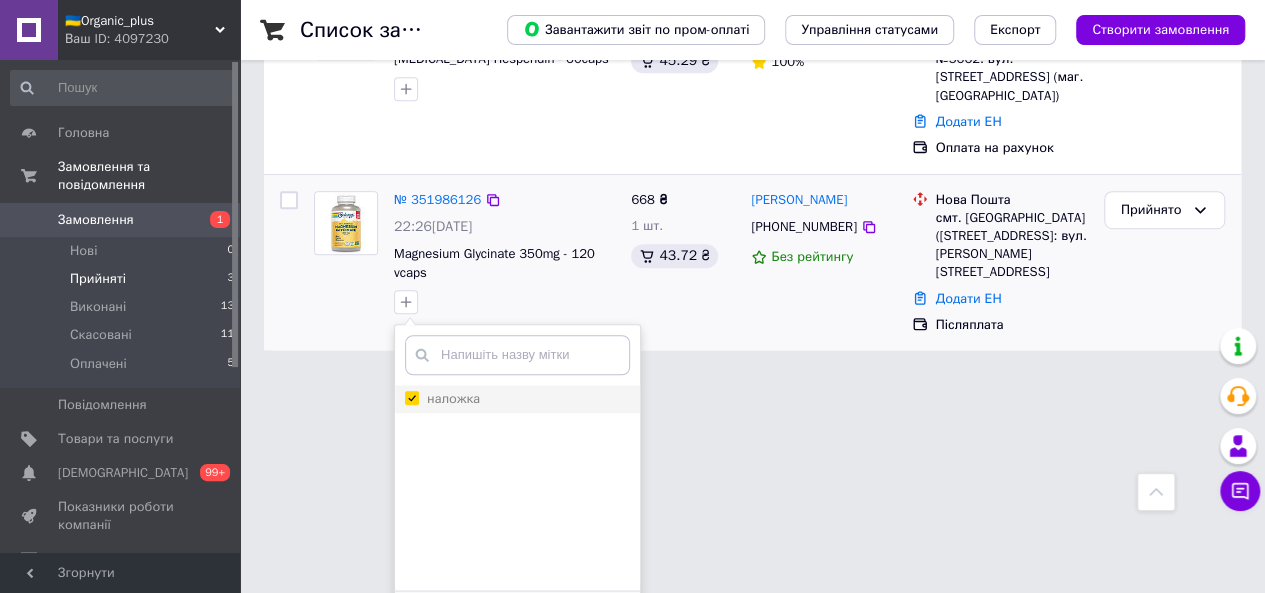 click on "наложка" at bounding box center [411, 397] 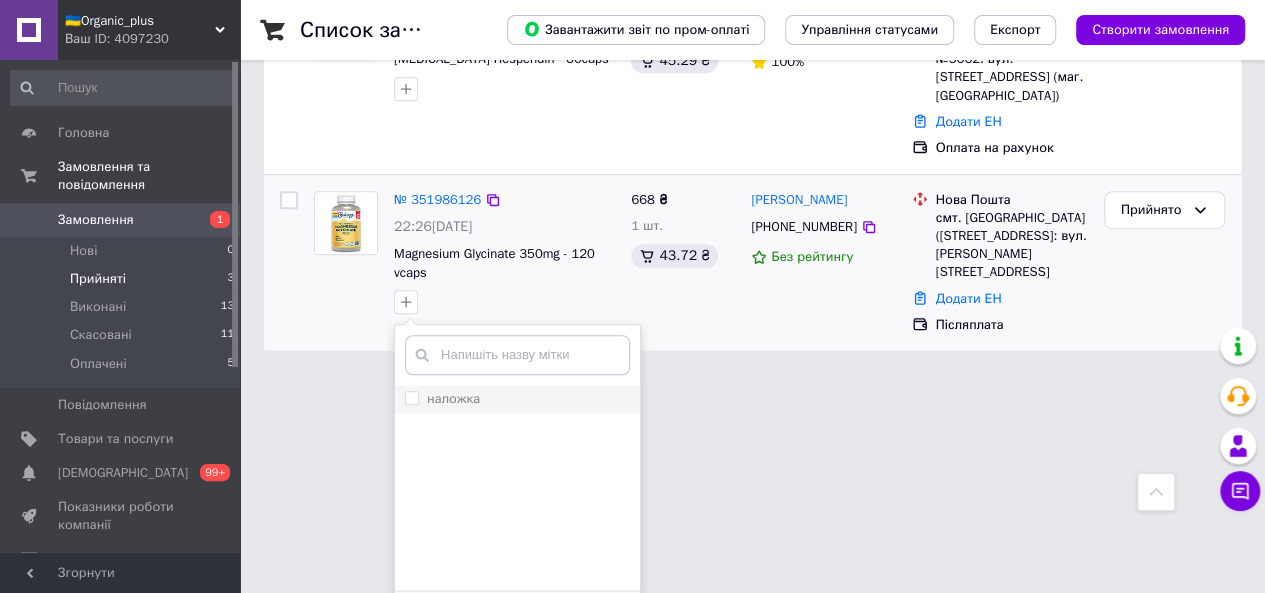 click on "наложка" at bounding box center [411, 397] 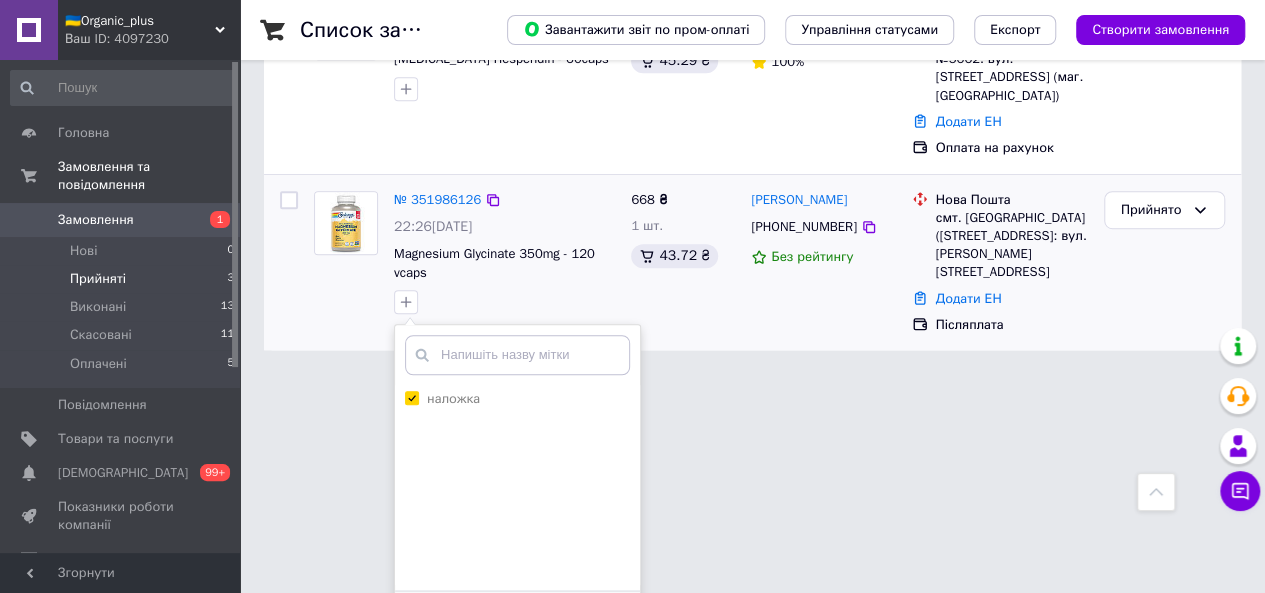 click on "Додати мітку" at bounding box center [517, 621] 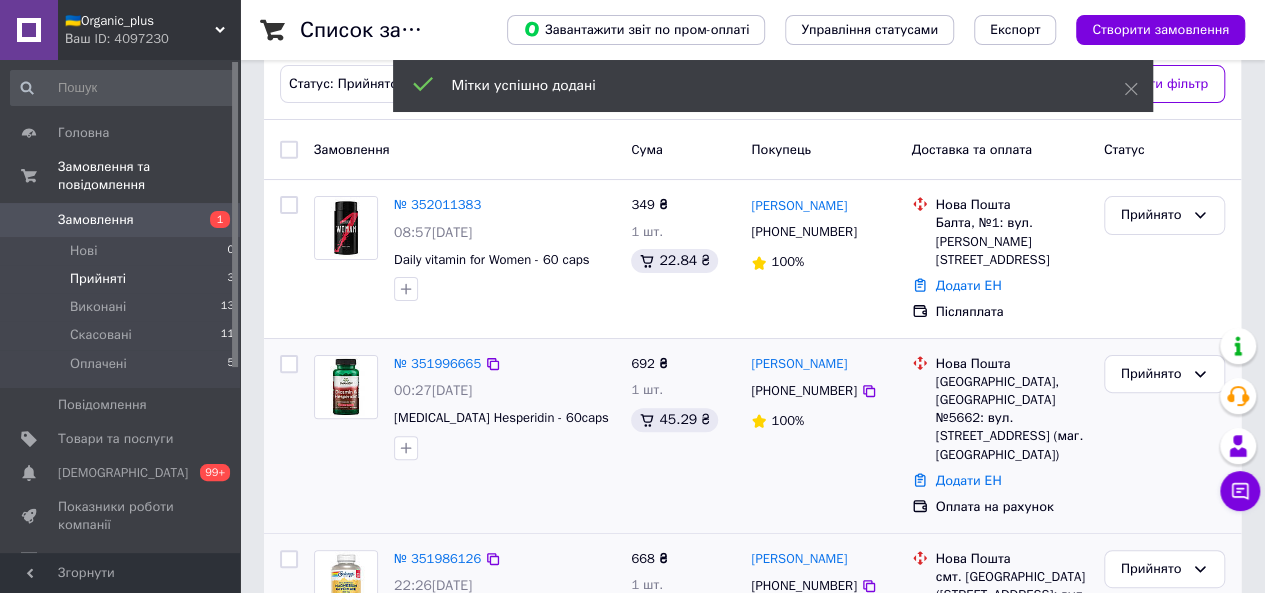 scroll, scrollTop: 171, scrollLeft: 0, axis: vertical 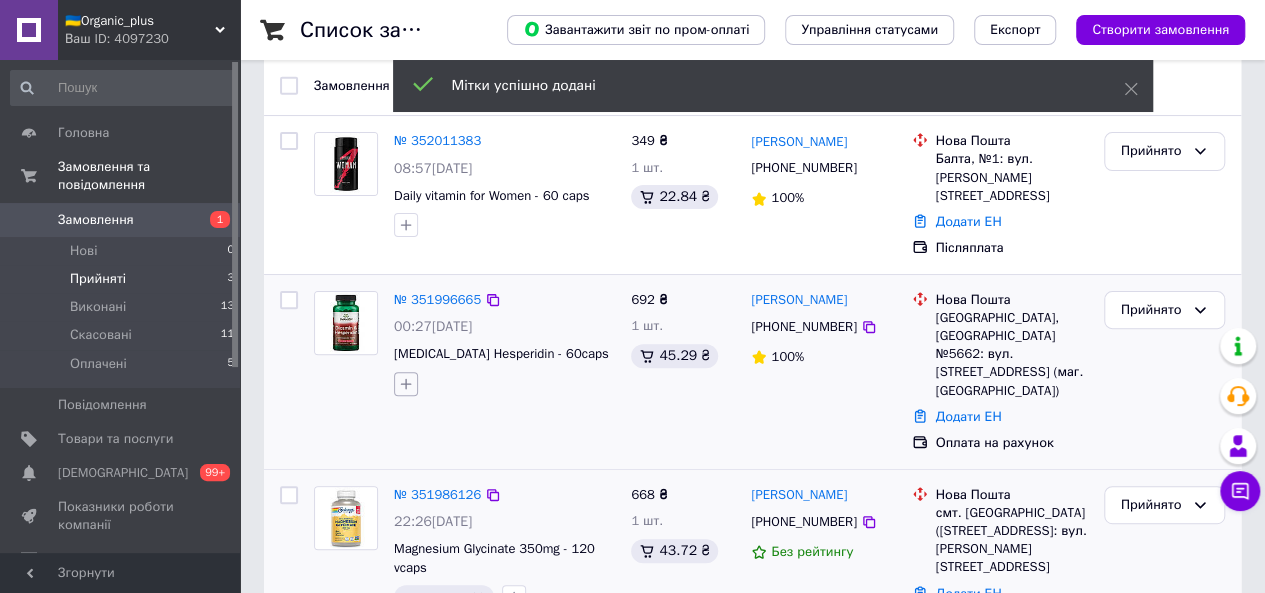 click 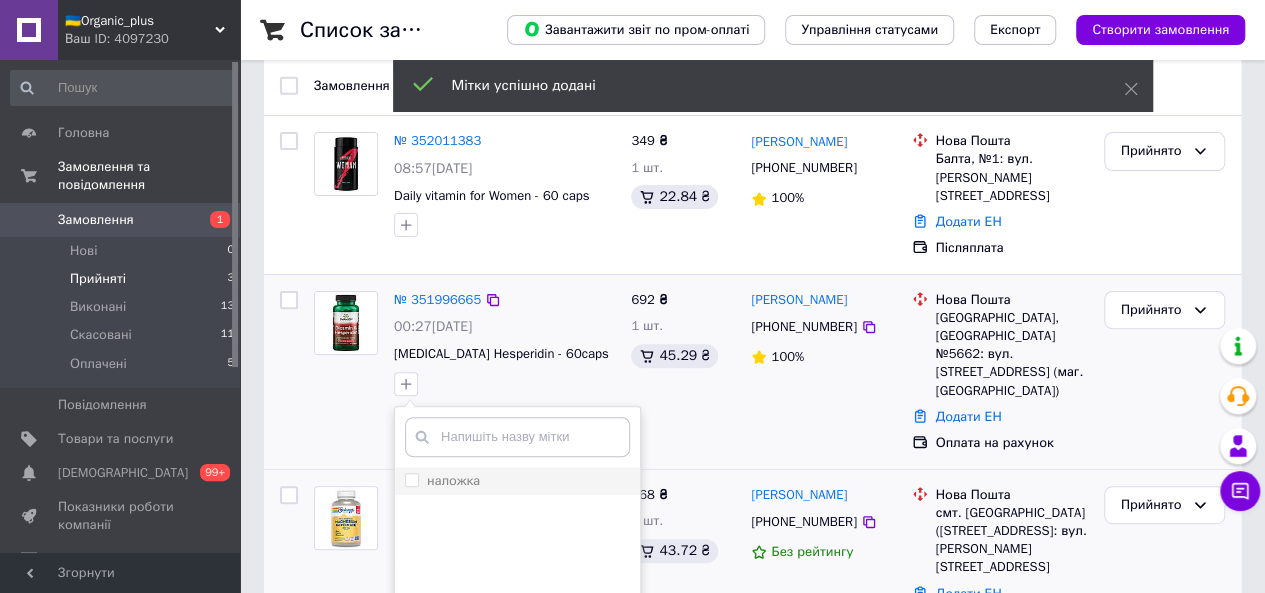 click on "наложка" at bounding box center [411, 479] 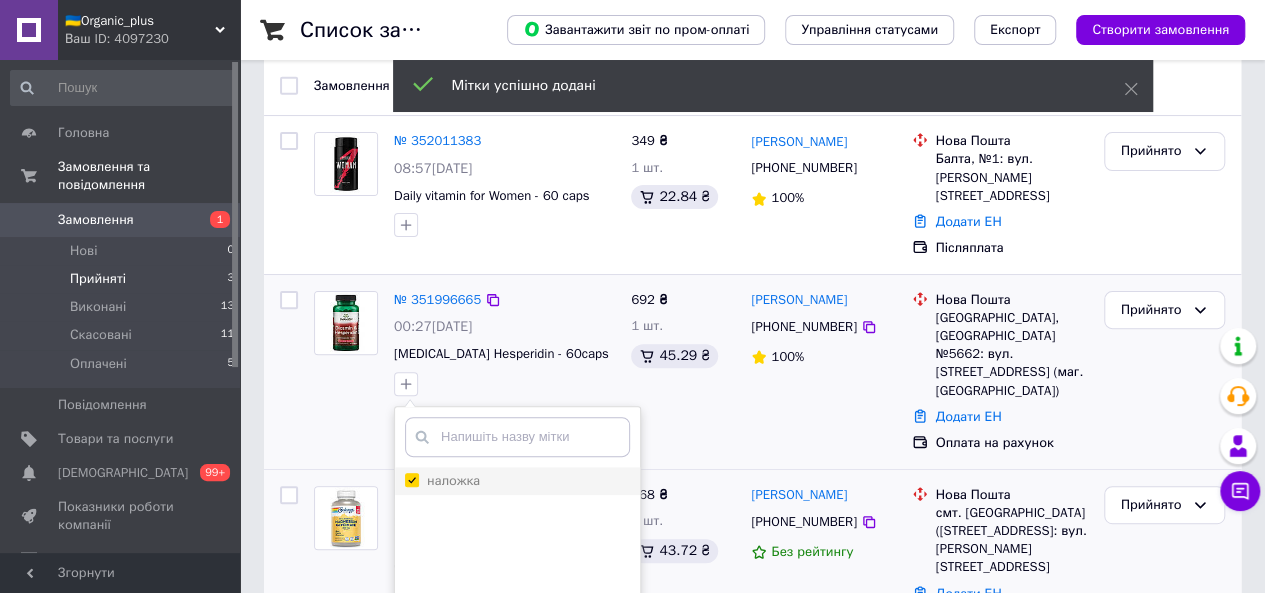 checkbox on "true" 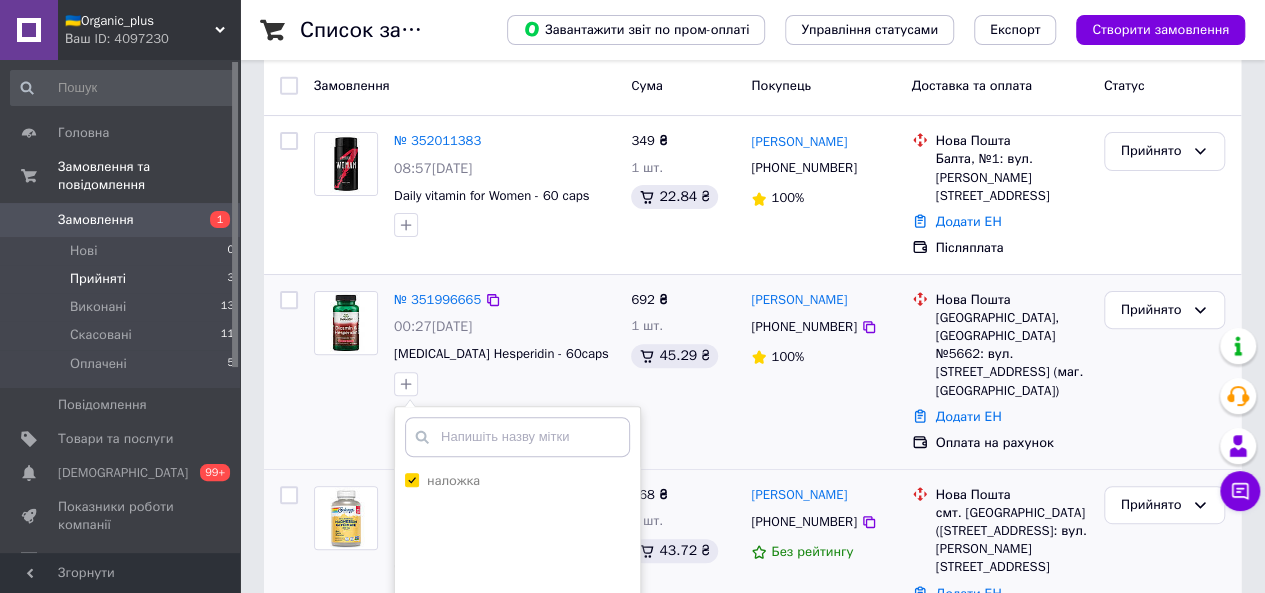 scroll, scrollTop: 289, scrollLeft: 0, axis: vertical 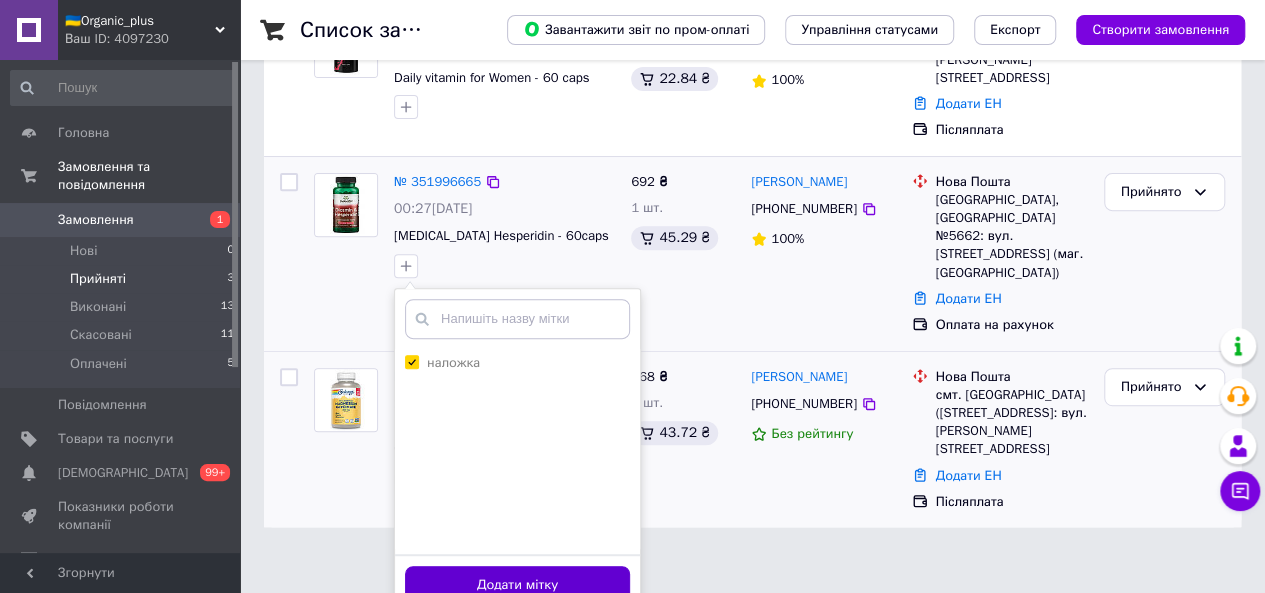 click on "Додати мітку" at bounding box center (517, 585) 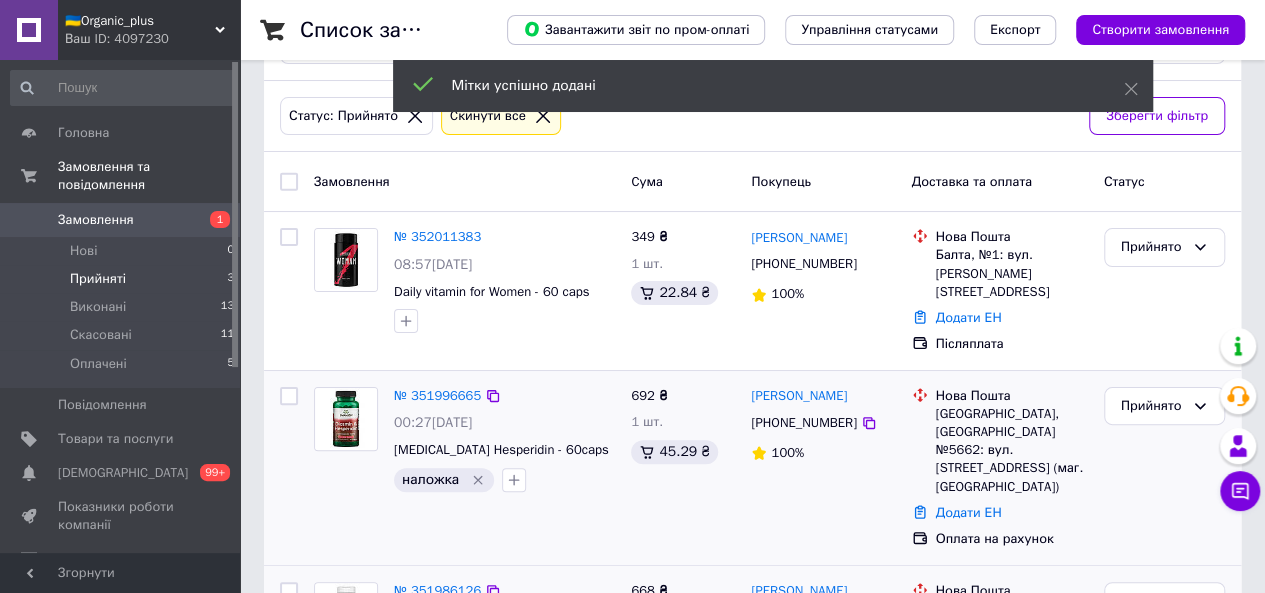 scroll, scrollTop: 72, scrollLeft: 0, axis: vertical 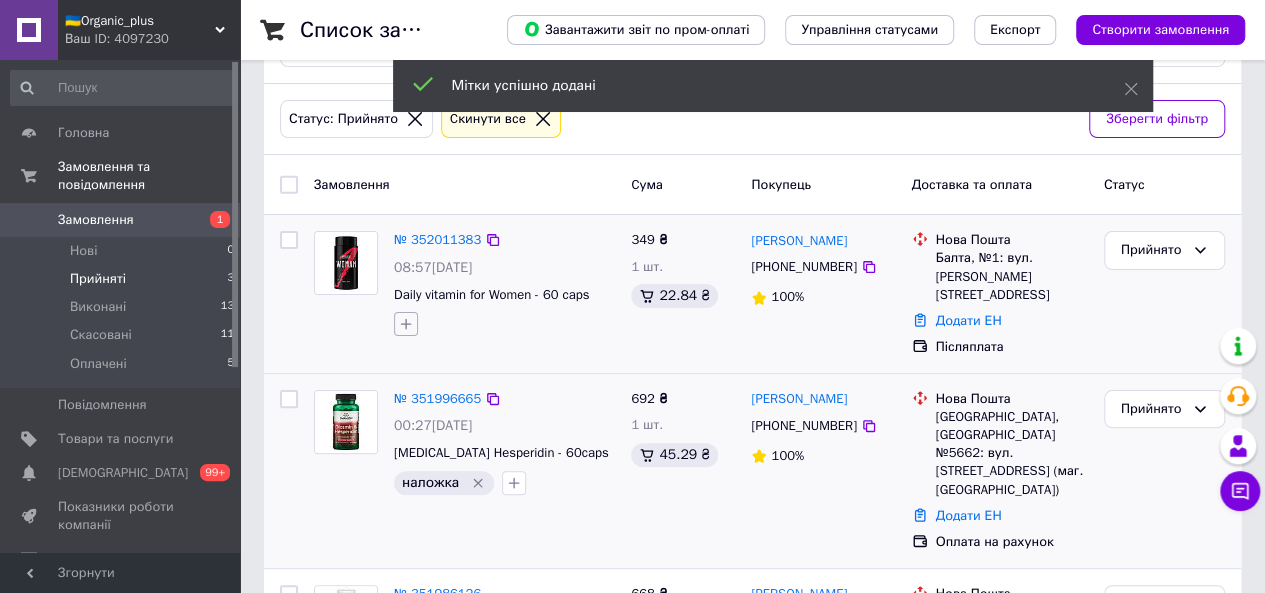 click 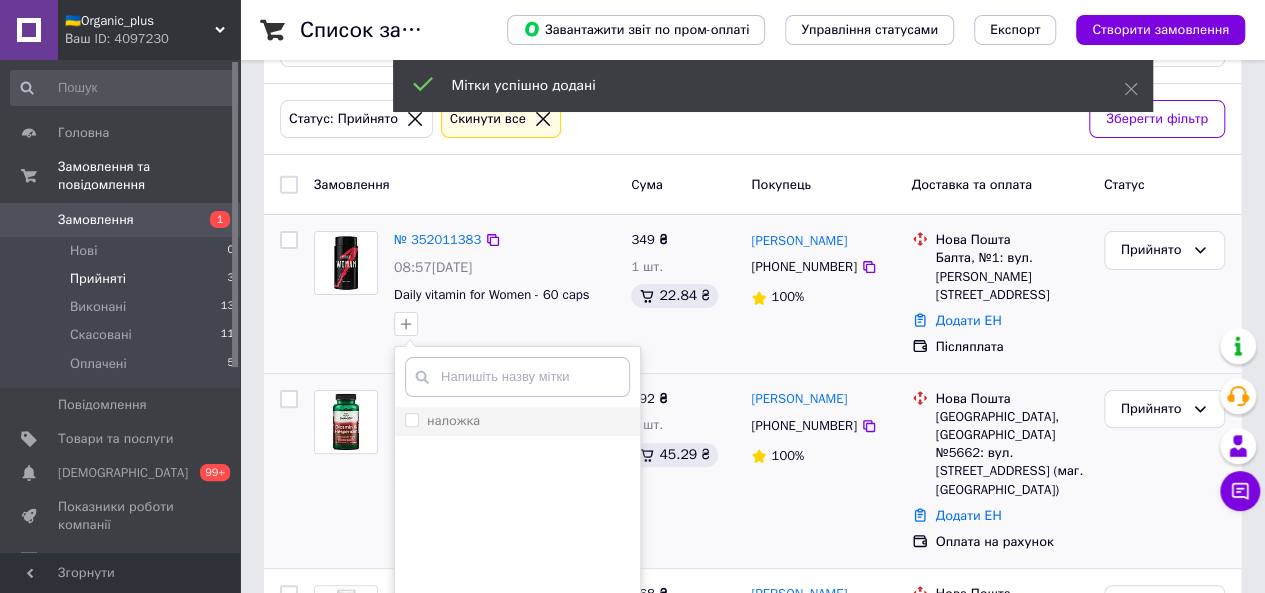 click on "наложка" at bounding box center [453, 420] 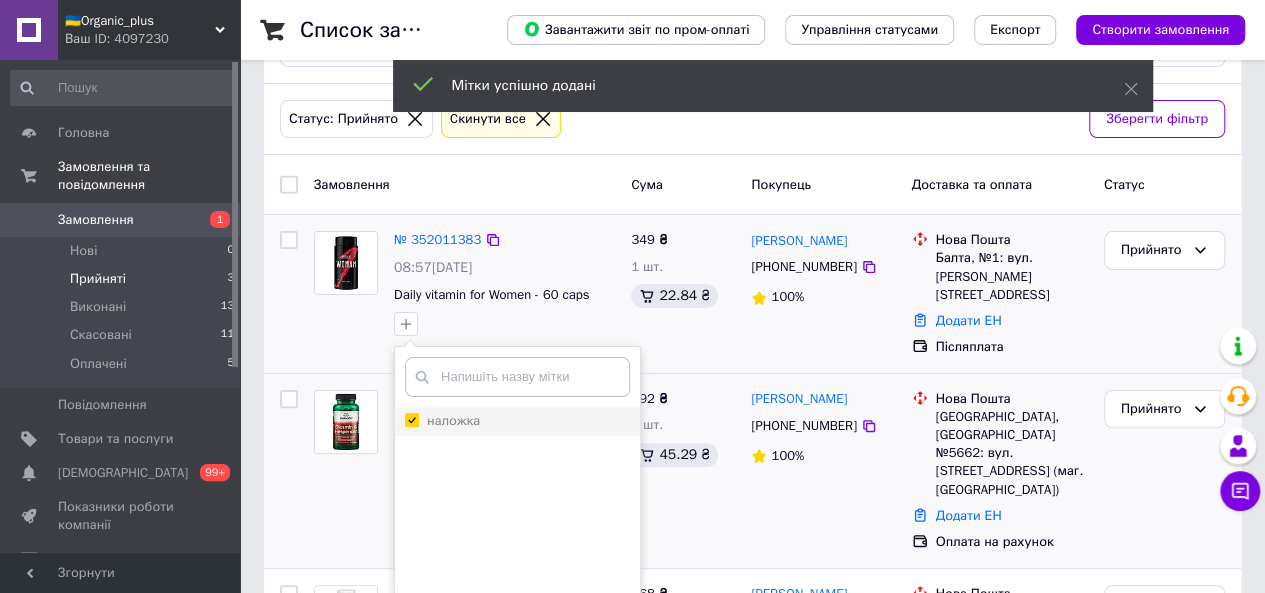 checkbox on "true" 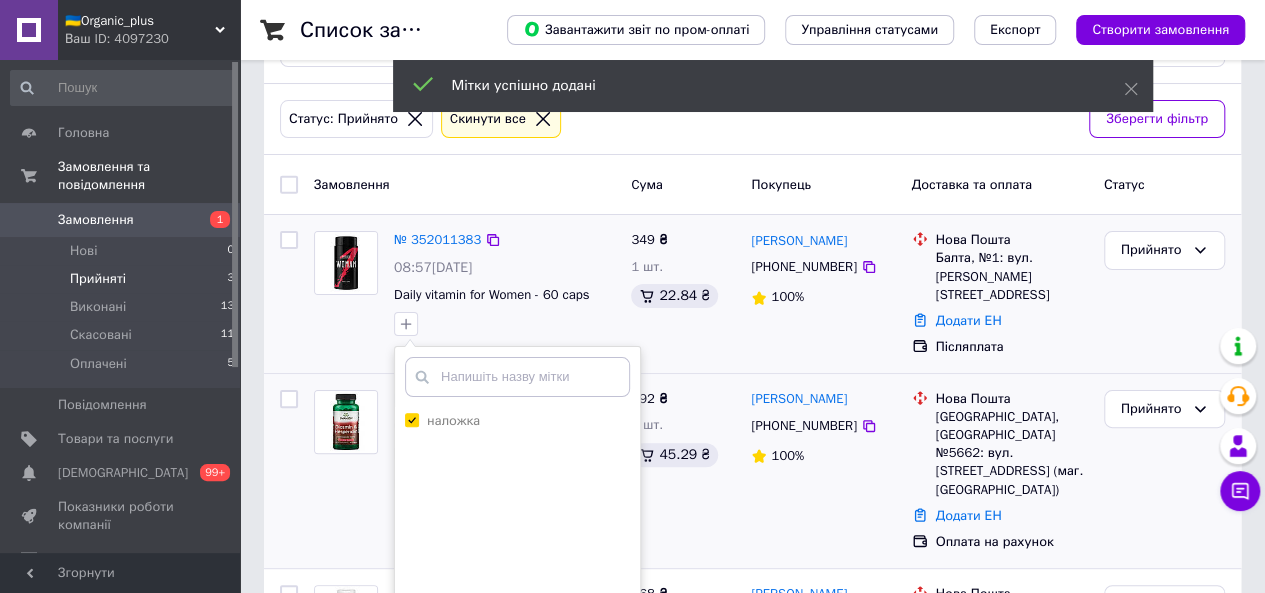 scroll, scrollTop: 171, scrollLeft: 0, axis: vertical 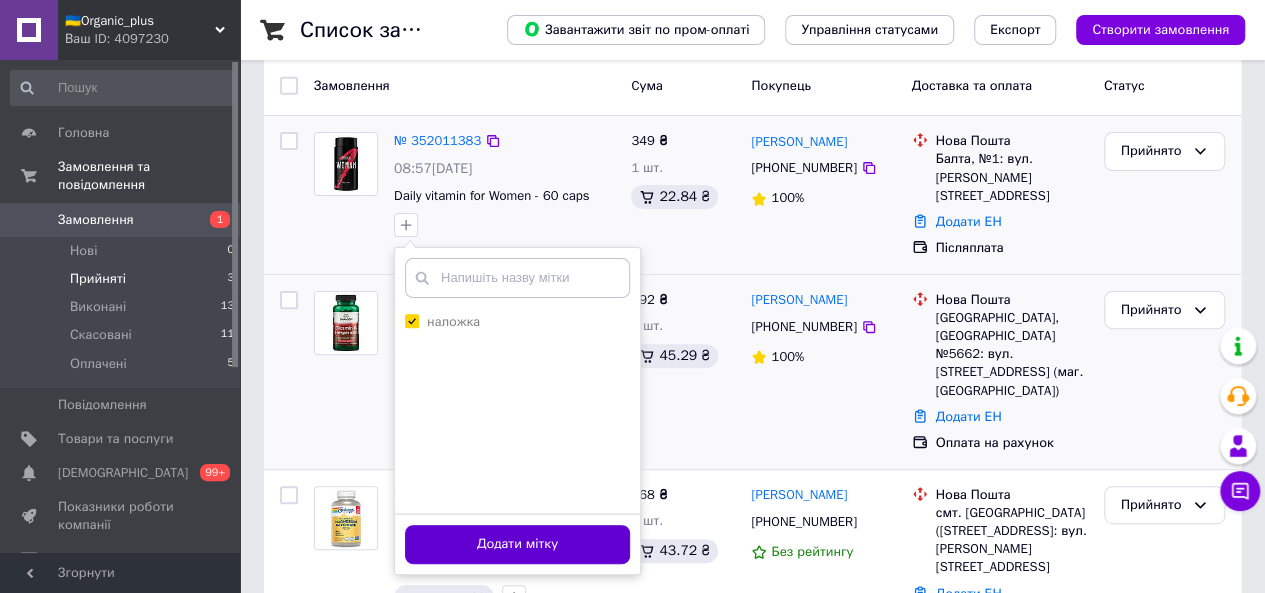 click on "Додати мітку" at bounding box center [517, 544] 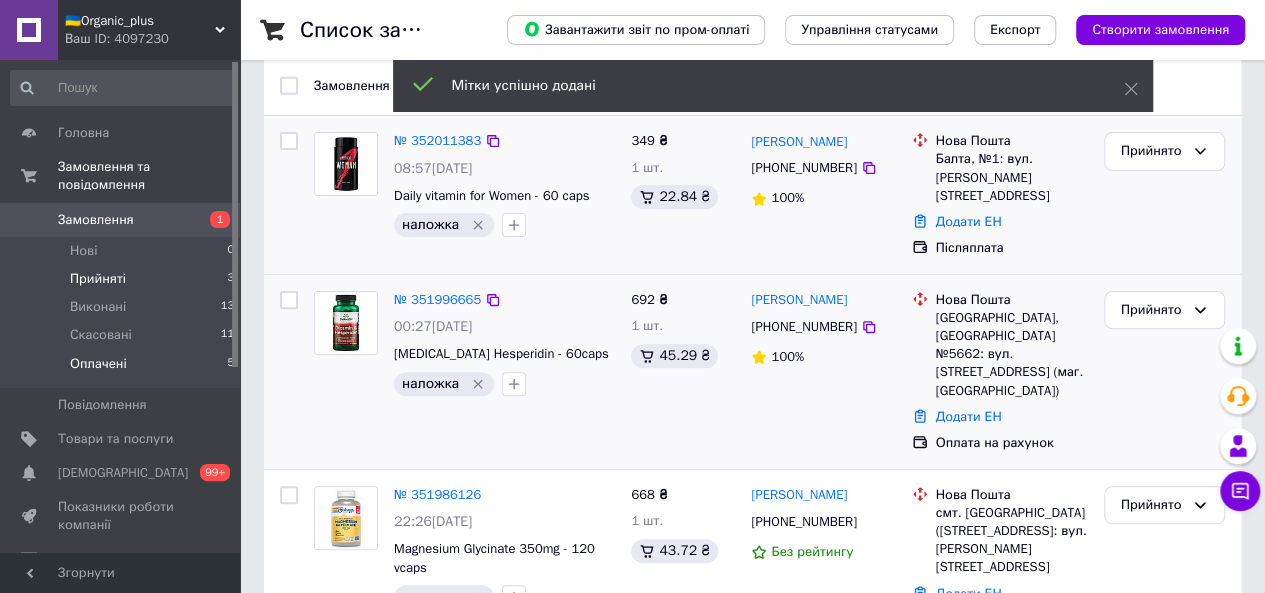click on "Оплачені 5" at bounding box center (123, 369) 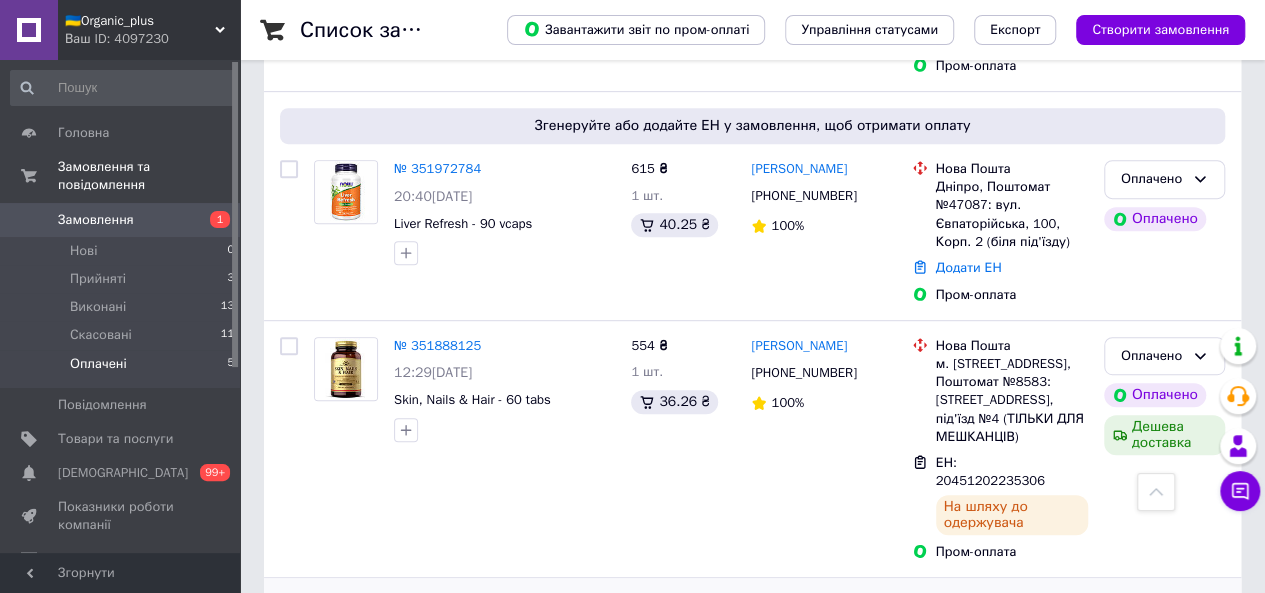 scroll, scrollTop: 440, scrollLeft: 0, axis: vertical 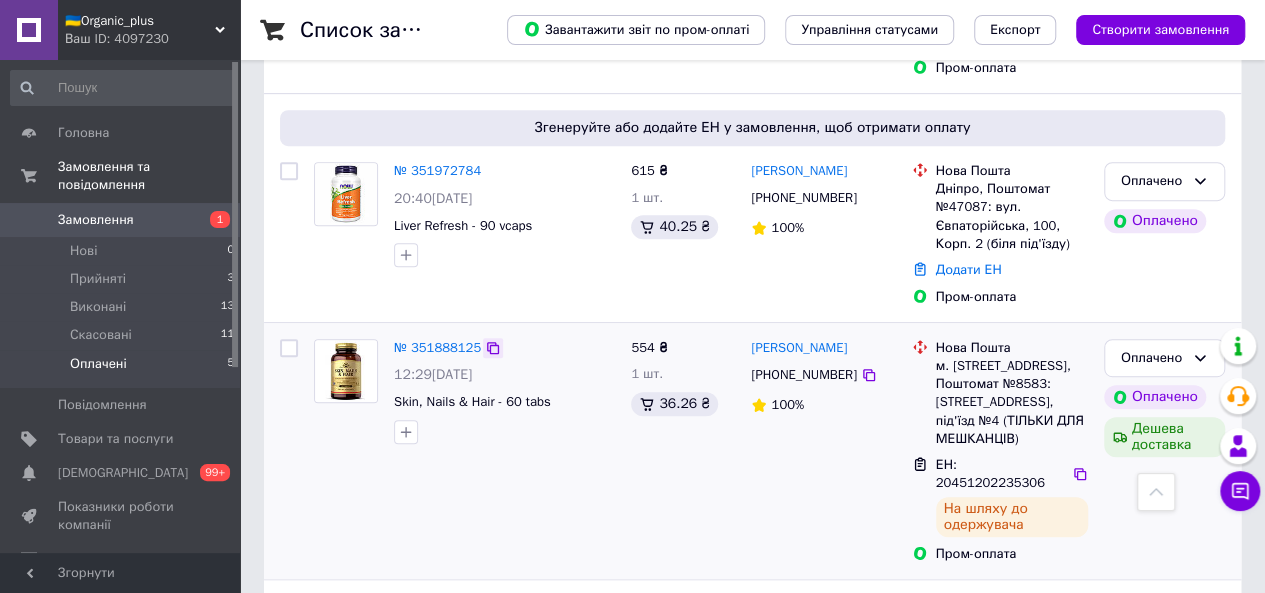 click 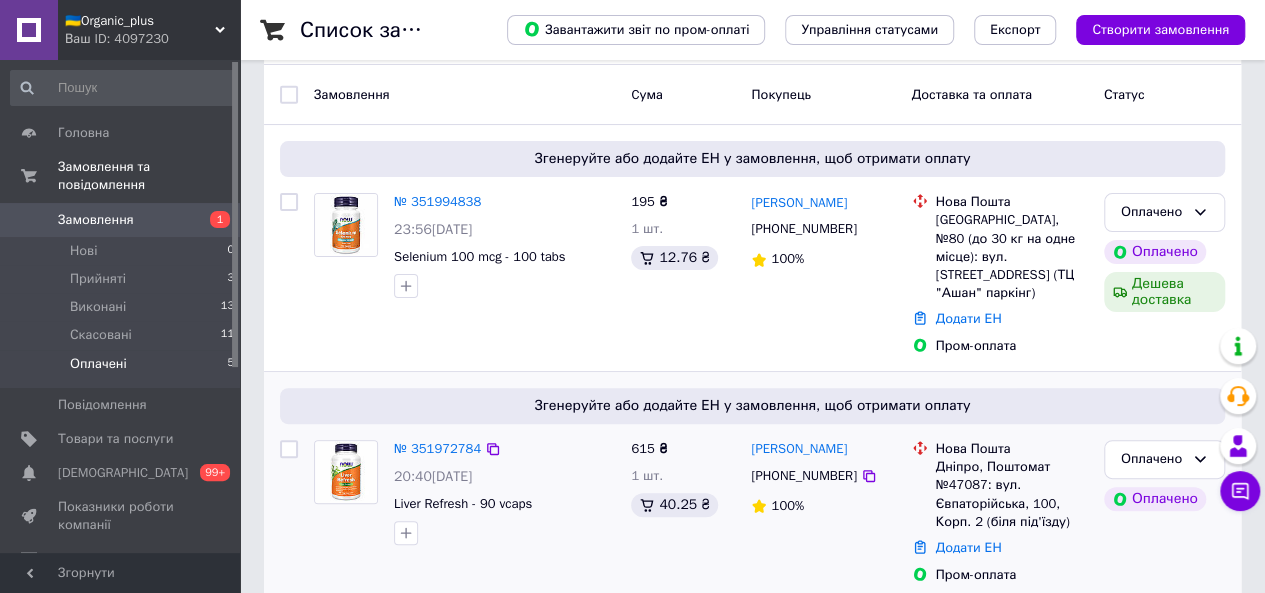 scroll, scrollTop: 158, scrollLeft: 0, axis: vertical 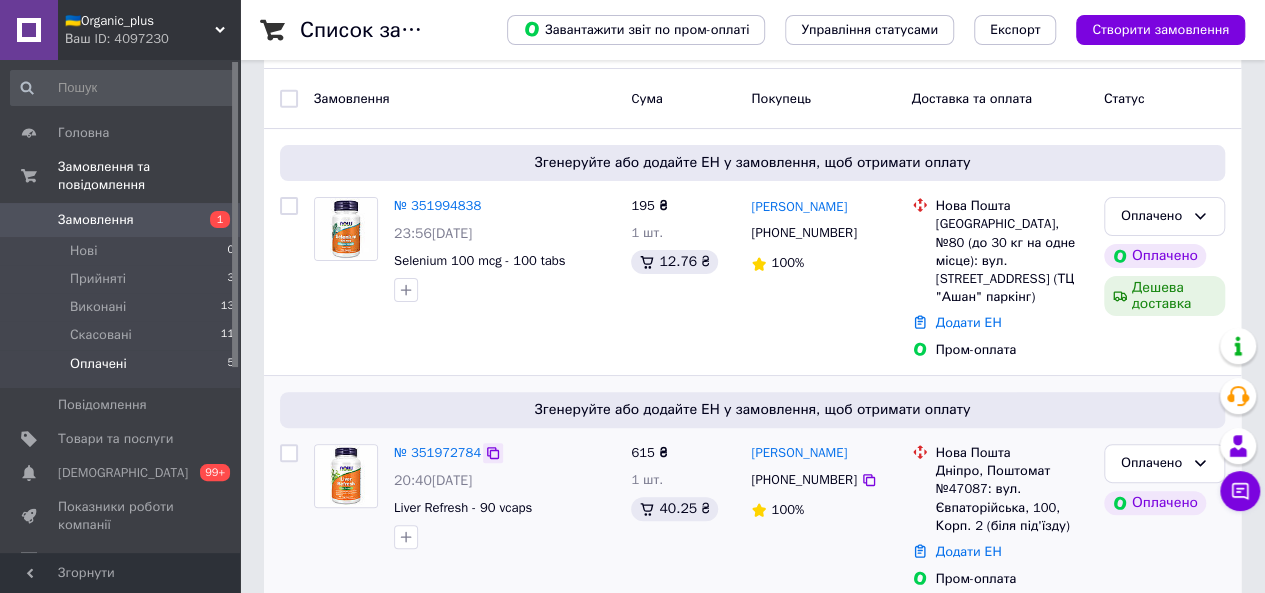 click 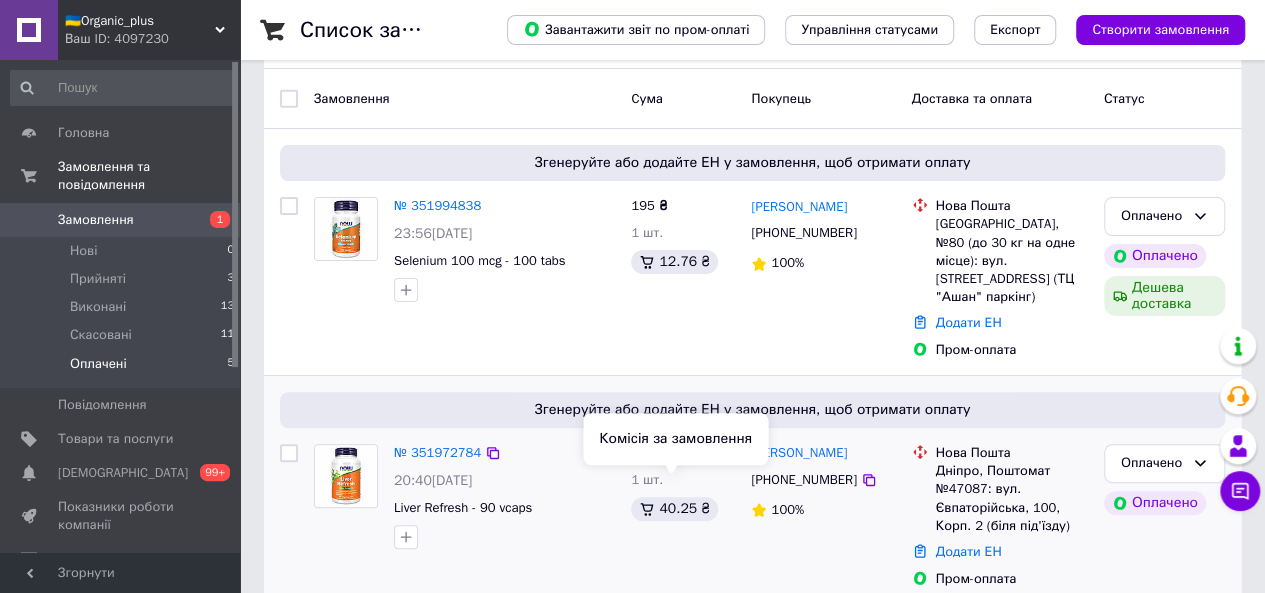 scroll, scrollTop: 336, scrollLeft: 0, axis: vertical 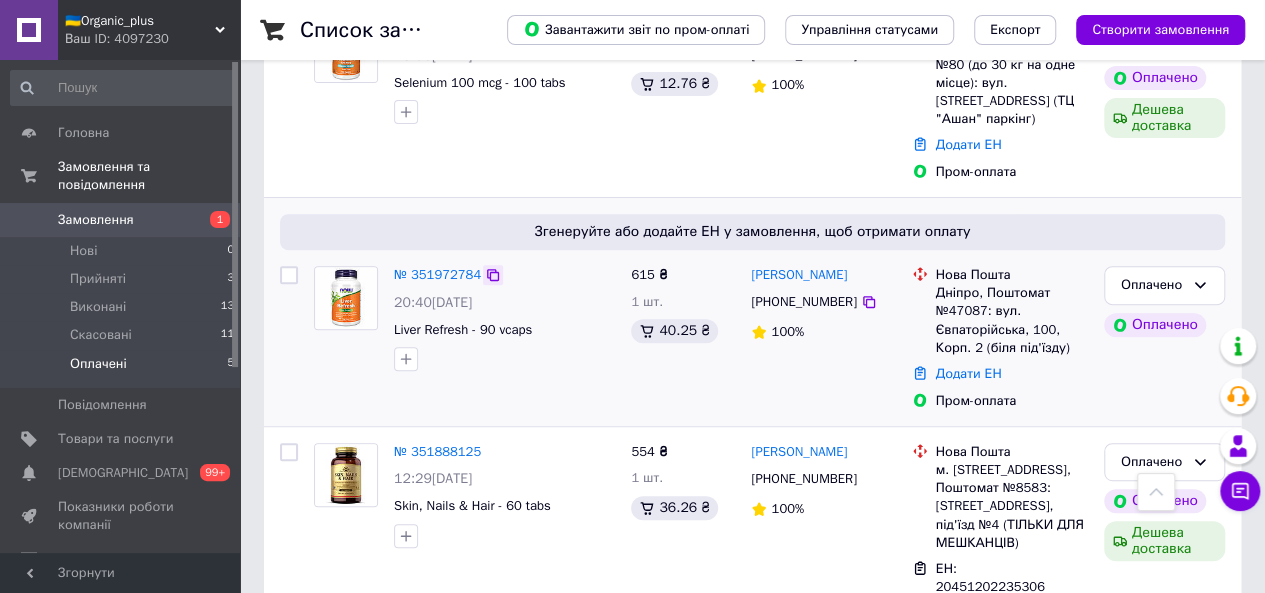 click 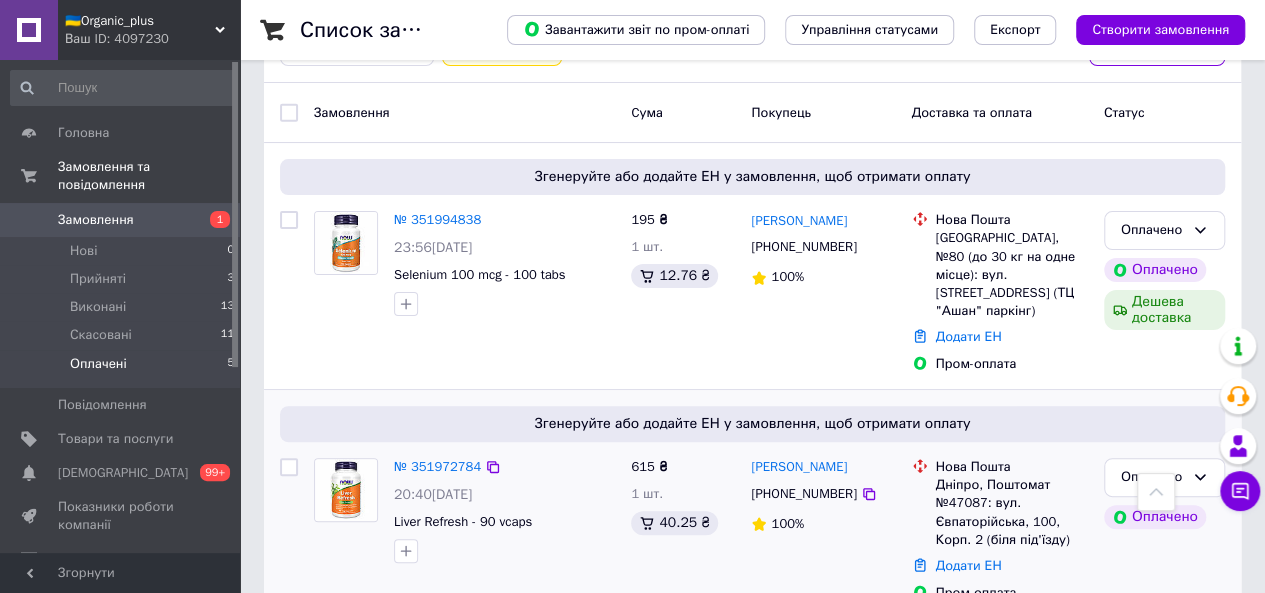 scroll, scrollTop: 106, scrollLeft: 0, axis: vertical 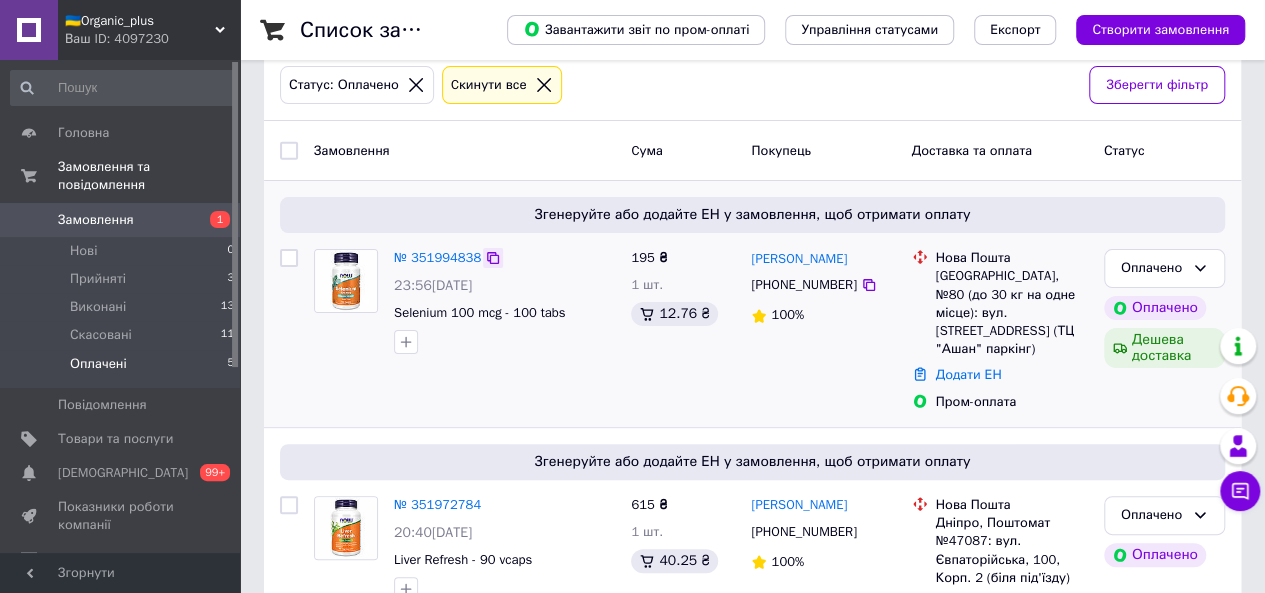 click 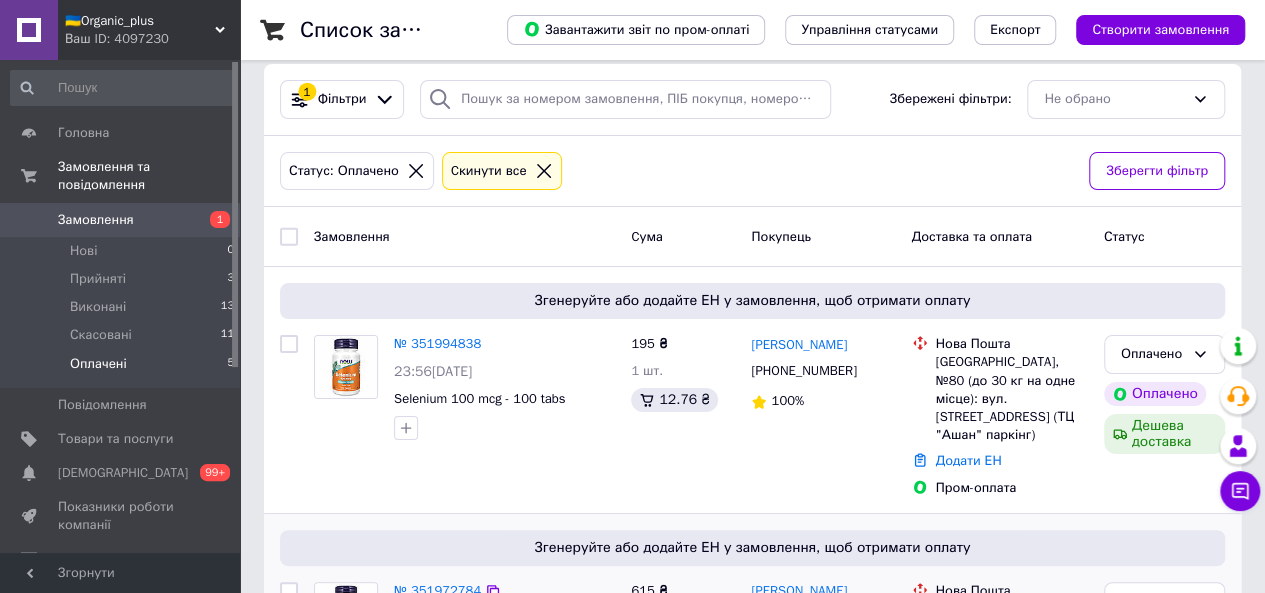 scroll, scrollTop: 0, scrollLeft: 0, axis: both 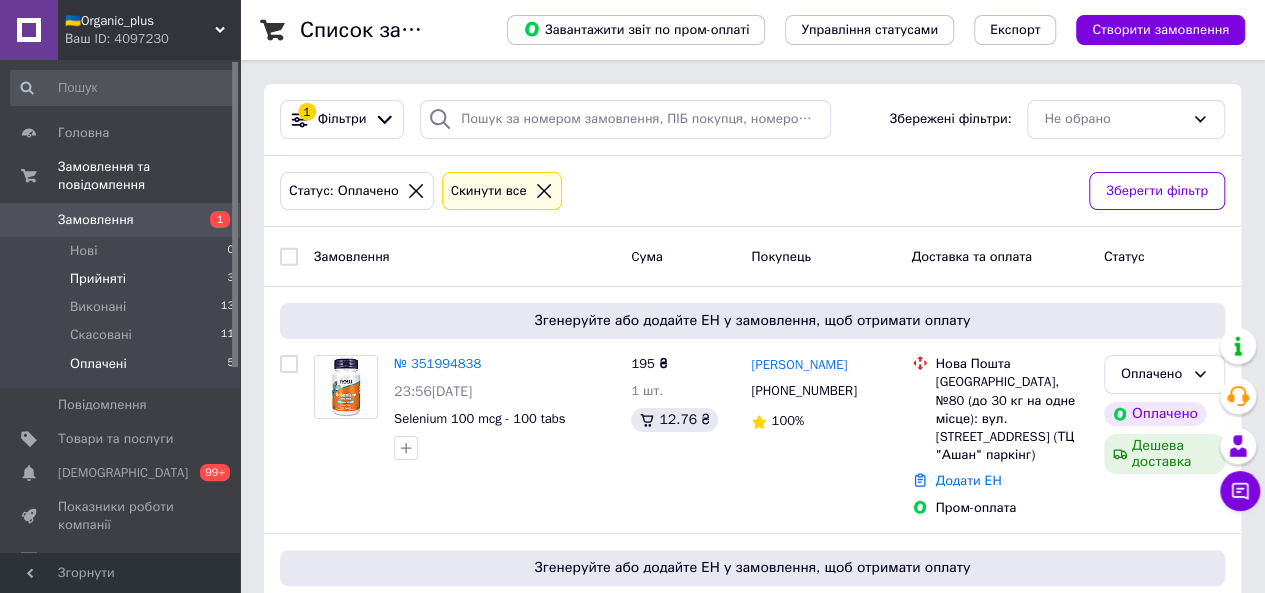 click on "Прийняті" at bounding box center (98, 279) 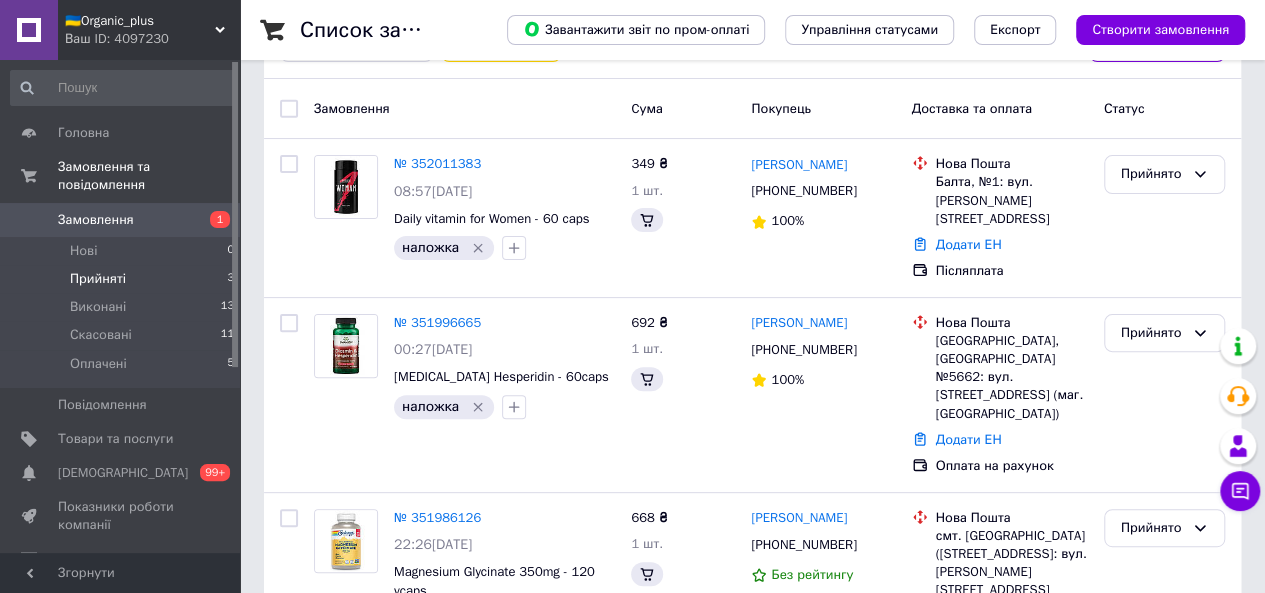 scroll, scrollTop: 171, scrollLeft: 0, axis: vertical 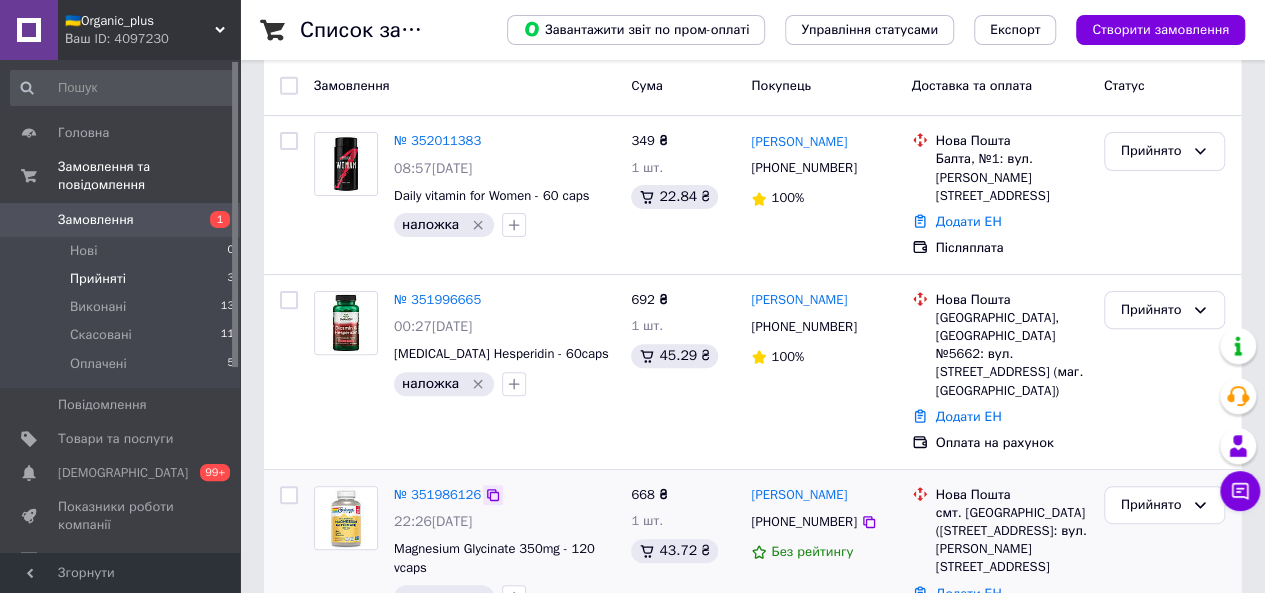 click 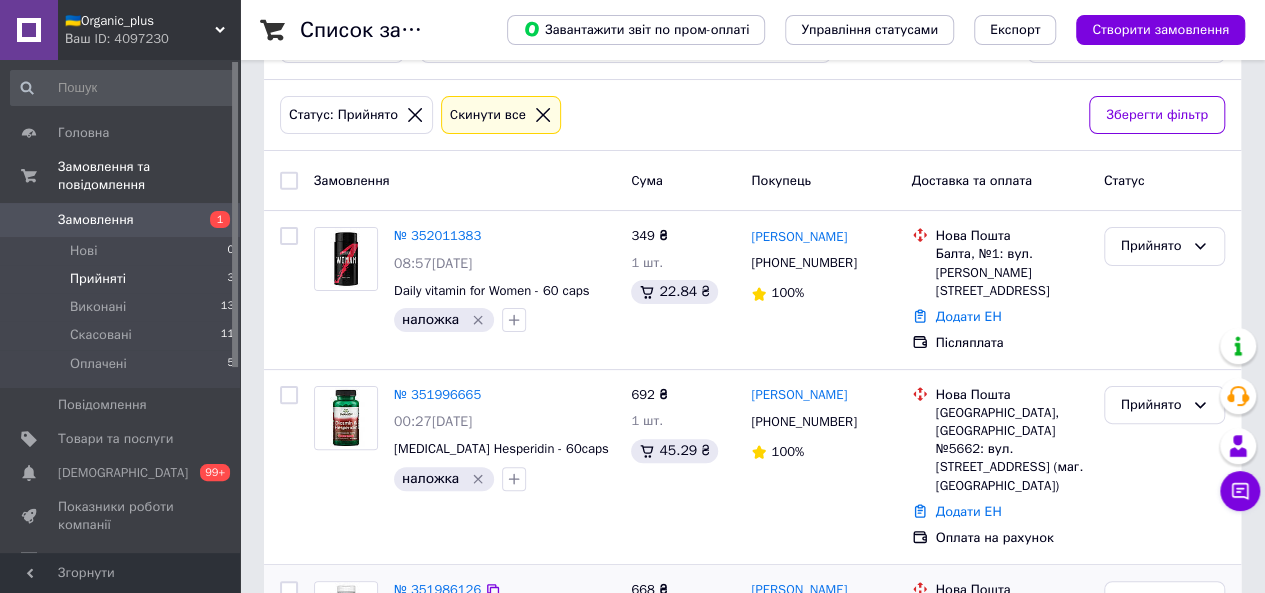 scroll, scrollTop: 67, scrollLeft: 0, axis: vertical 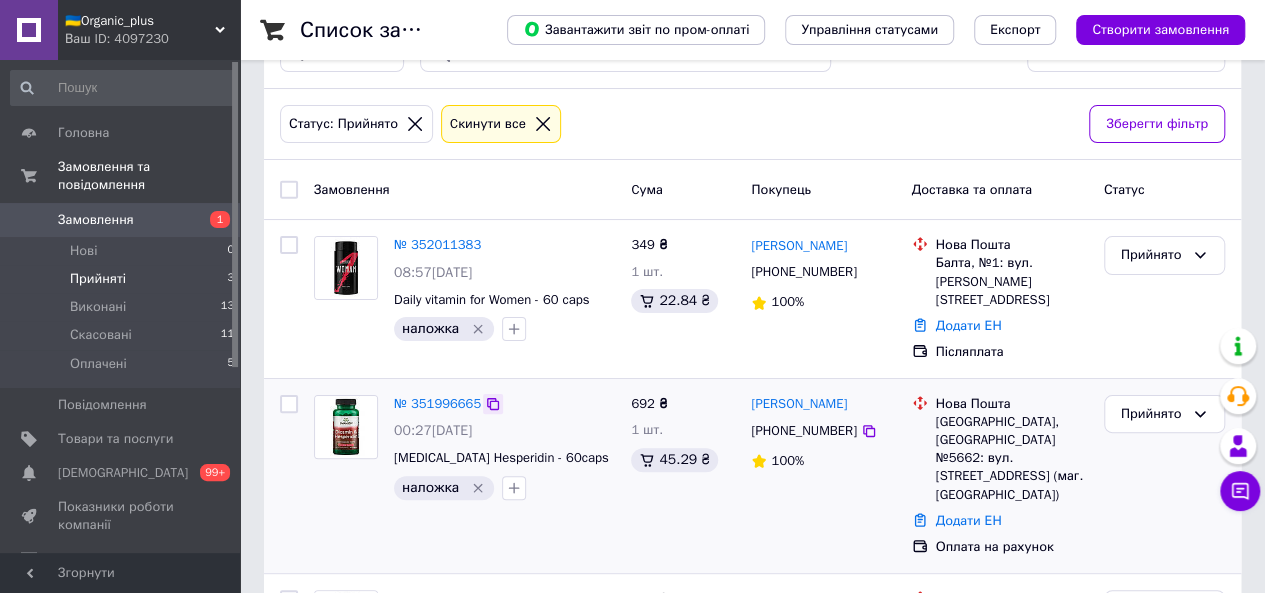 click 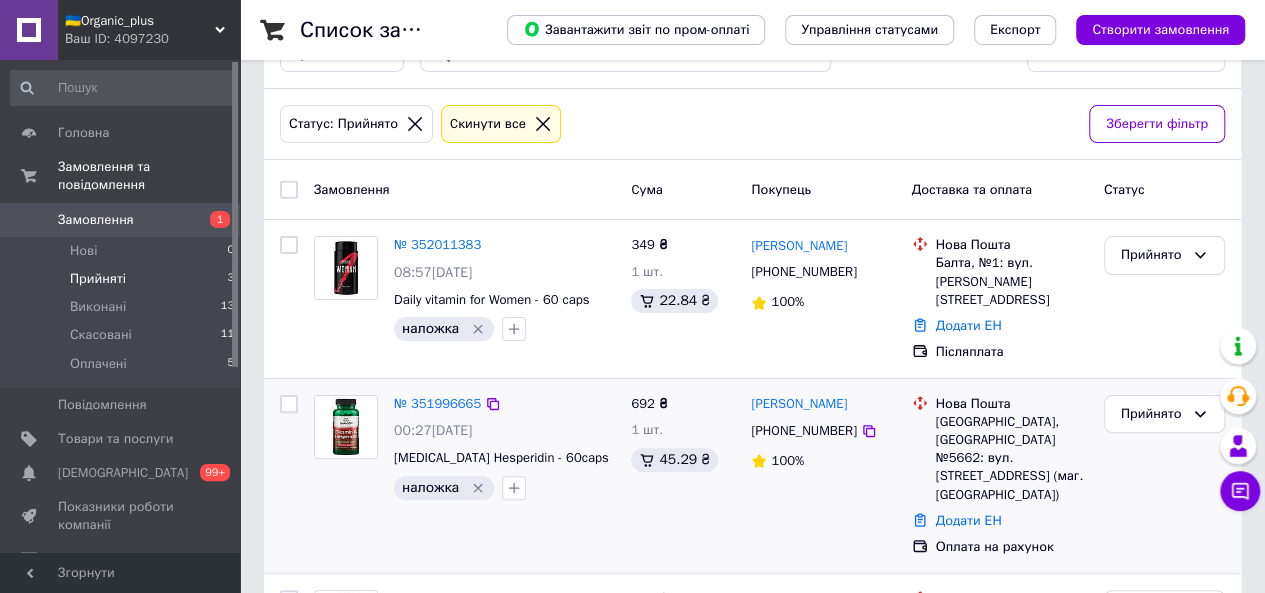 scroll, scrollTop: 0, scrollLeft: 0, axis: both 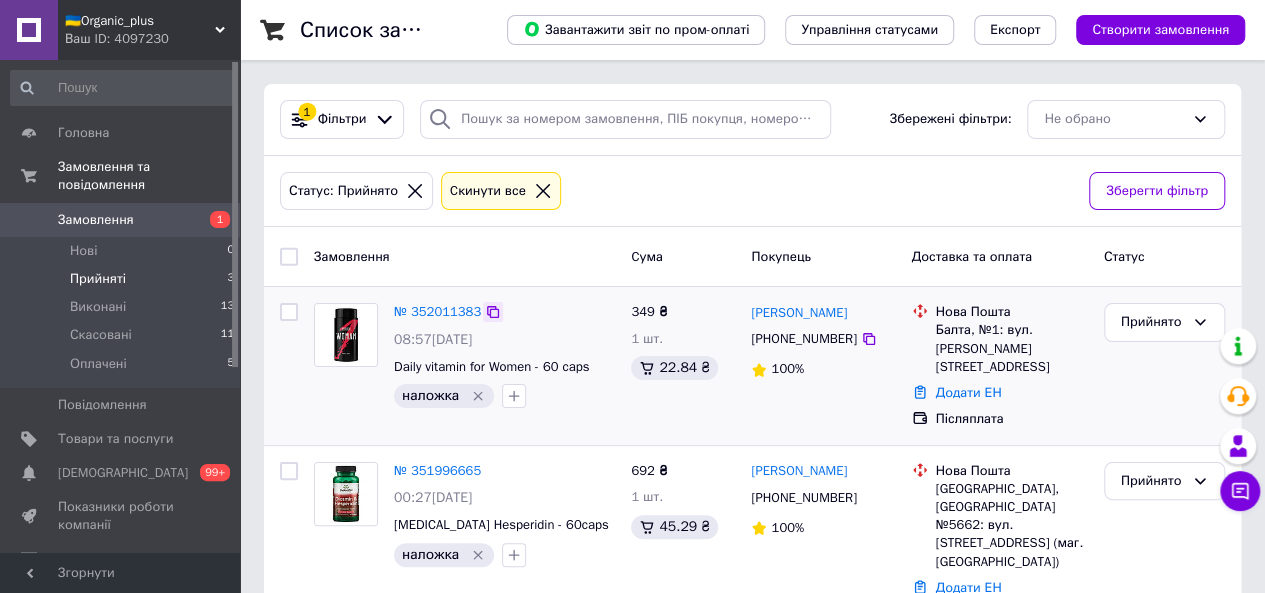 click 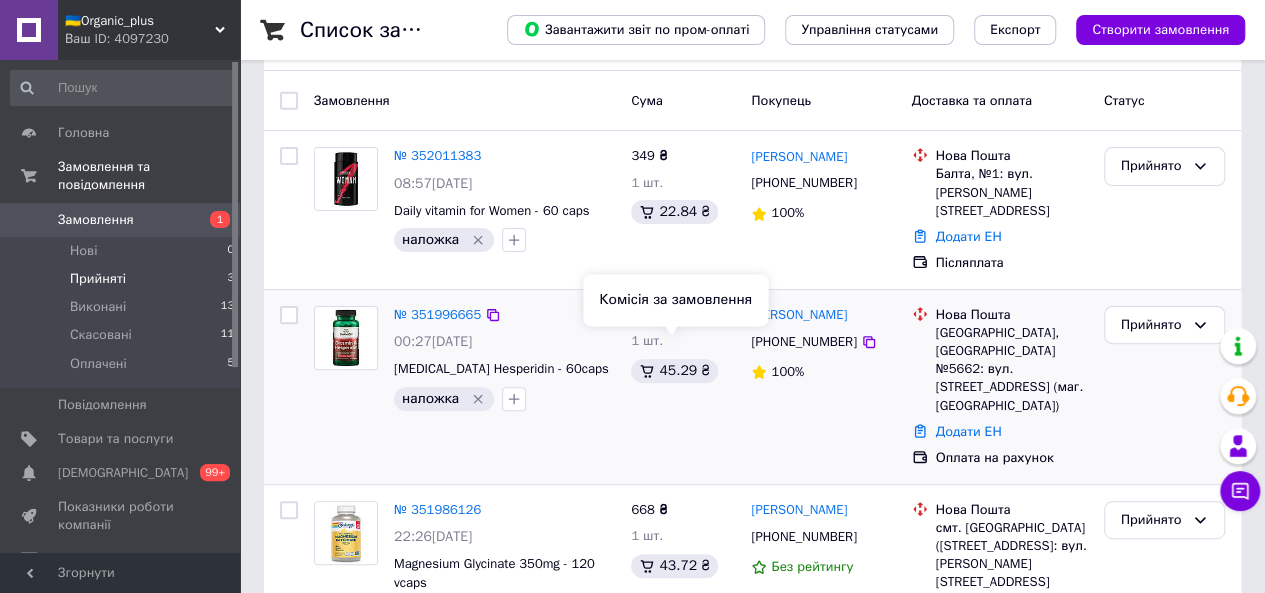 scroll, scrollTop: 171, scrollLeft: 0, axis: vertical 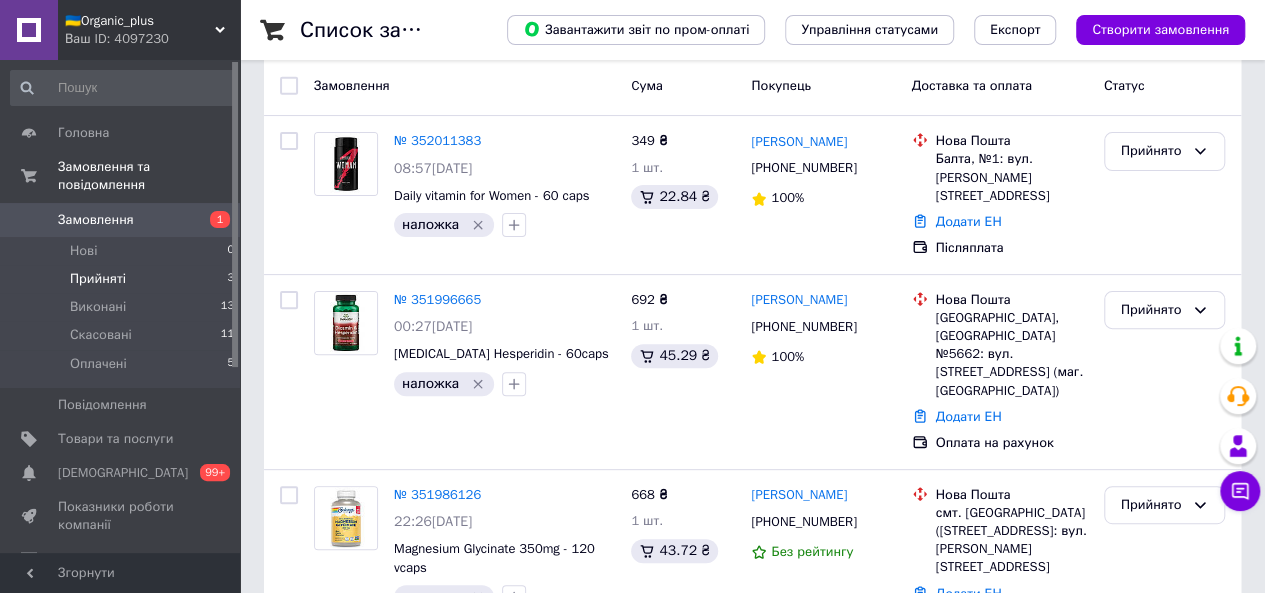 click on "Замовлення" at bounding box center (96, 220) 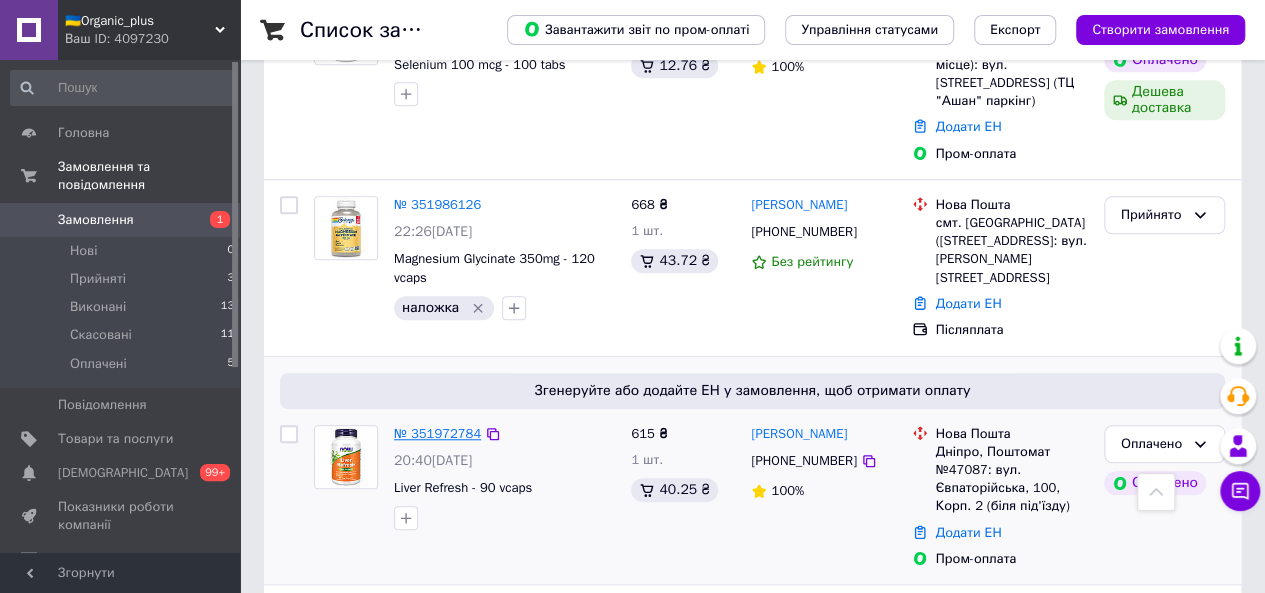 scroll, scrollTop: 676, scrollLeft: 0, axis: vertical 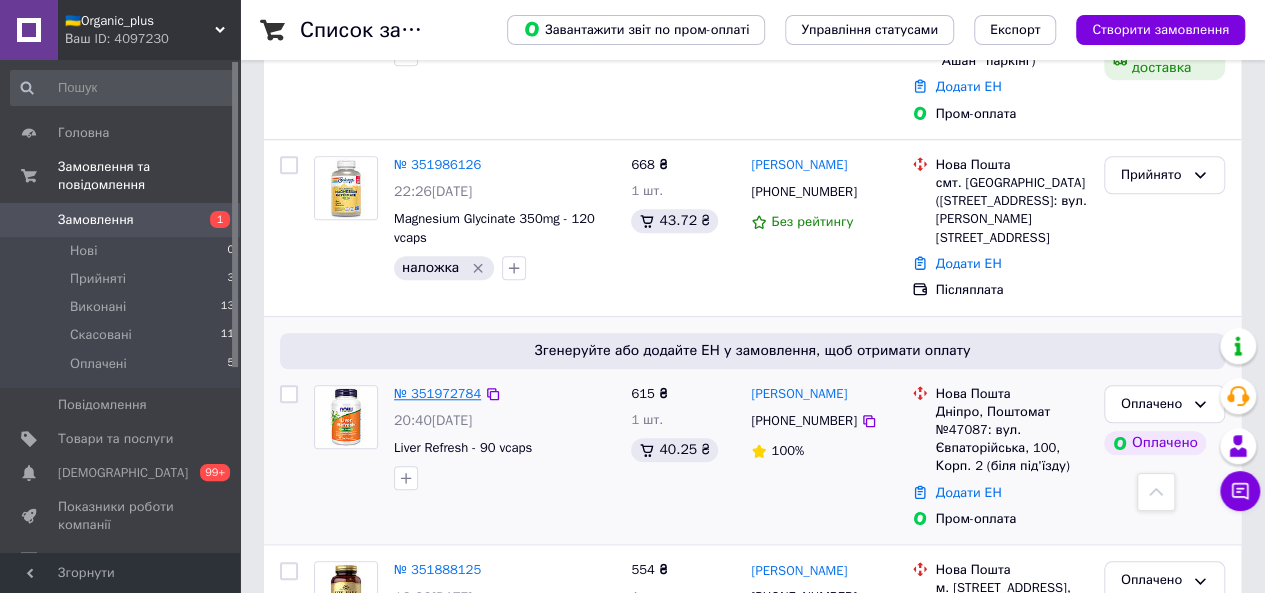 click on "№ 351972784" at bounding box center [437, 393] 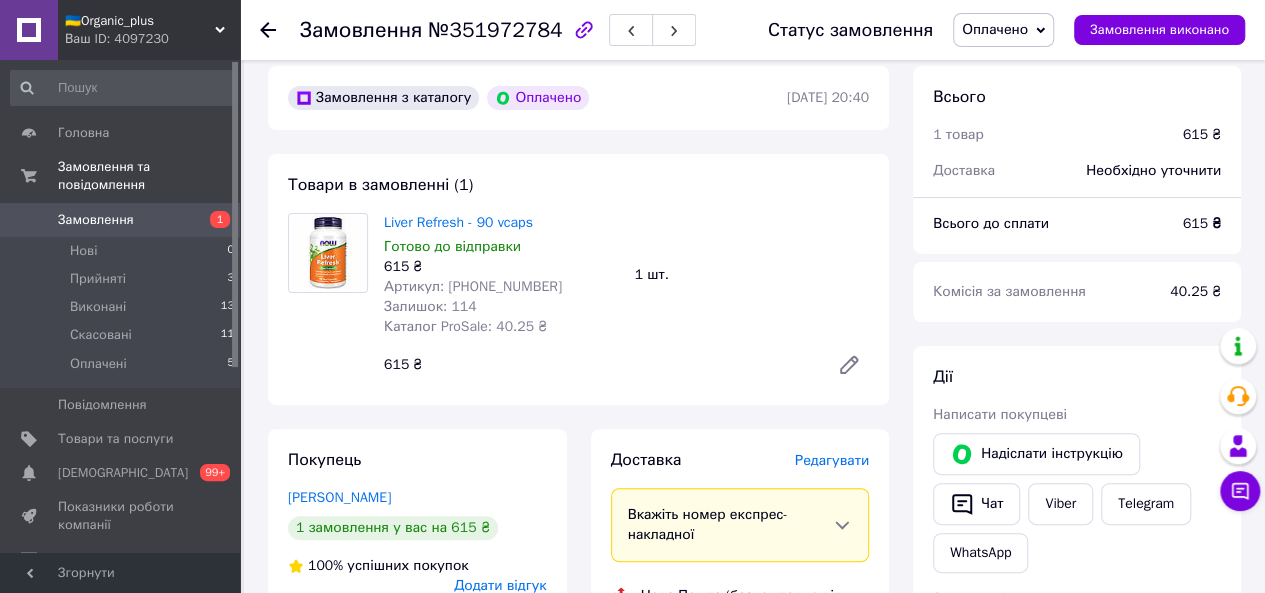 scroll, scrollTop: 75, scrollLeft: 0, axis: vertical 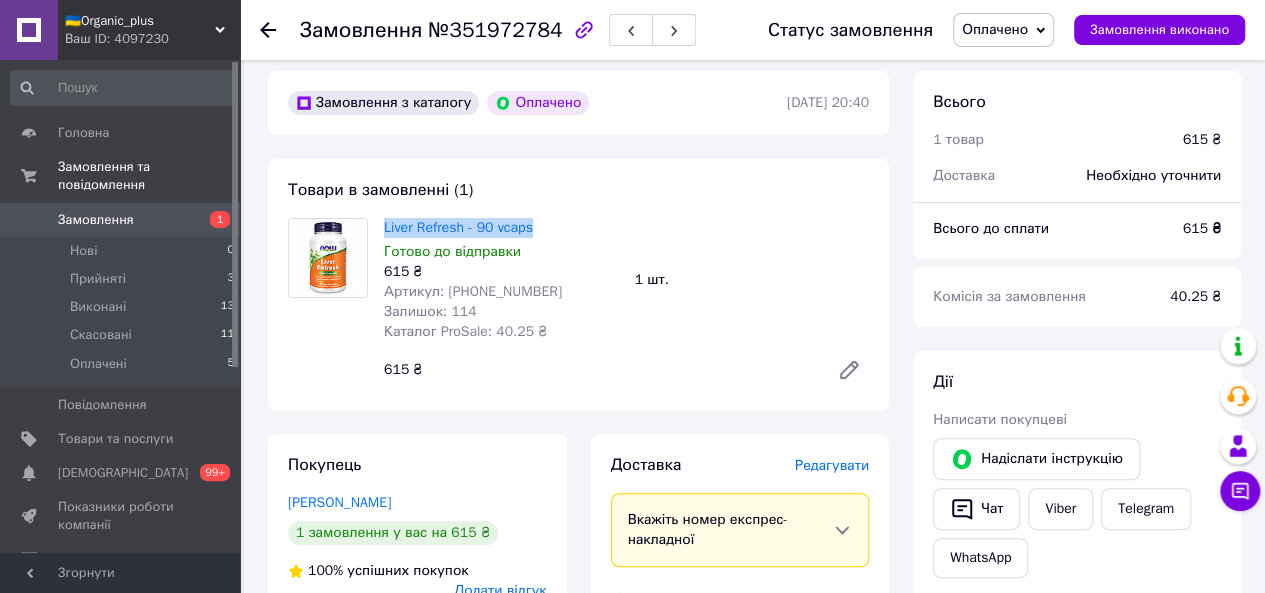 drag, startPoint x: 378, startPoint y: 228, endPoint x: 535, endPoint y: 229, distance: 157.00319 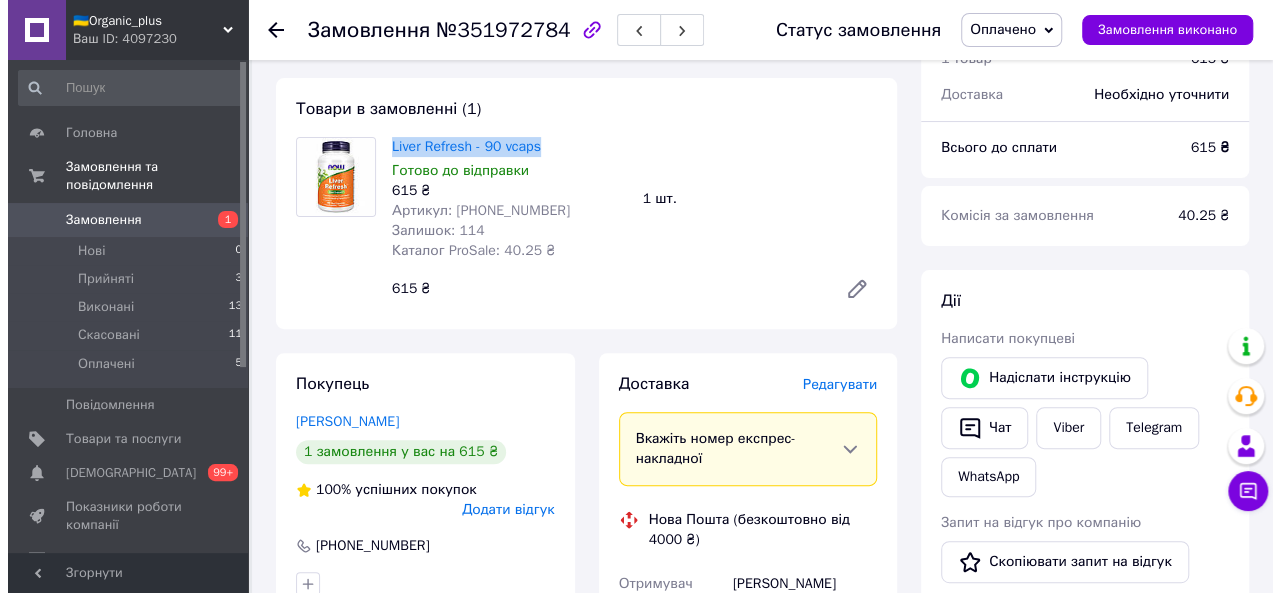 scroll, scrollTop: 160, scrollLeft: 0, axis: vertical 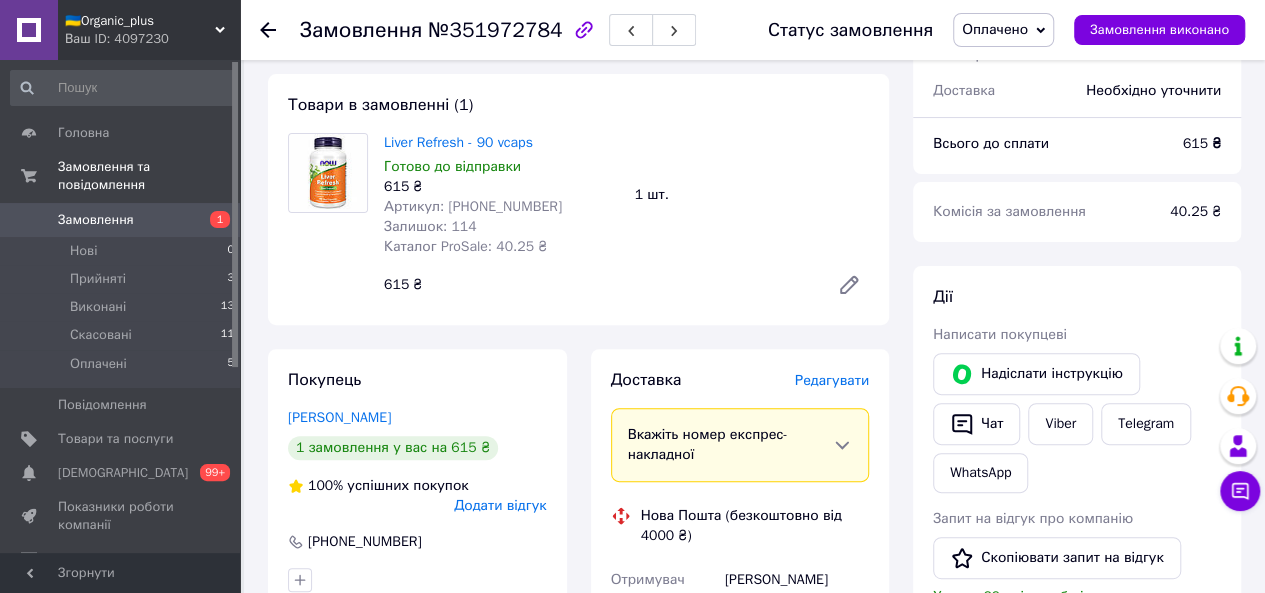 click on "Редагувати" at bounding box center [832, 380] 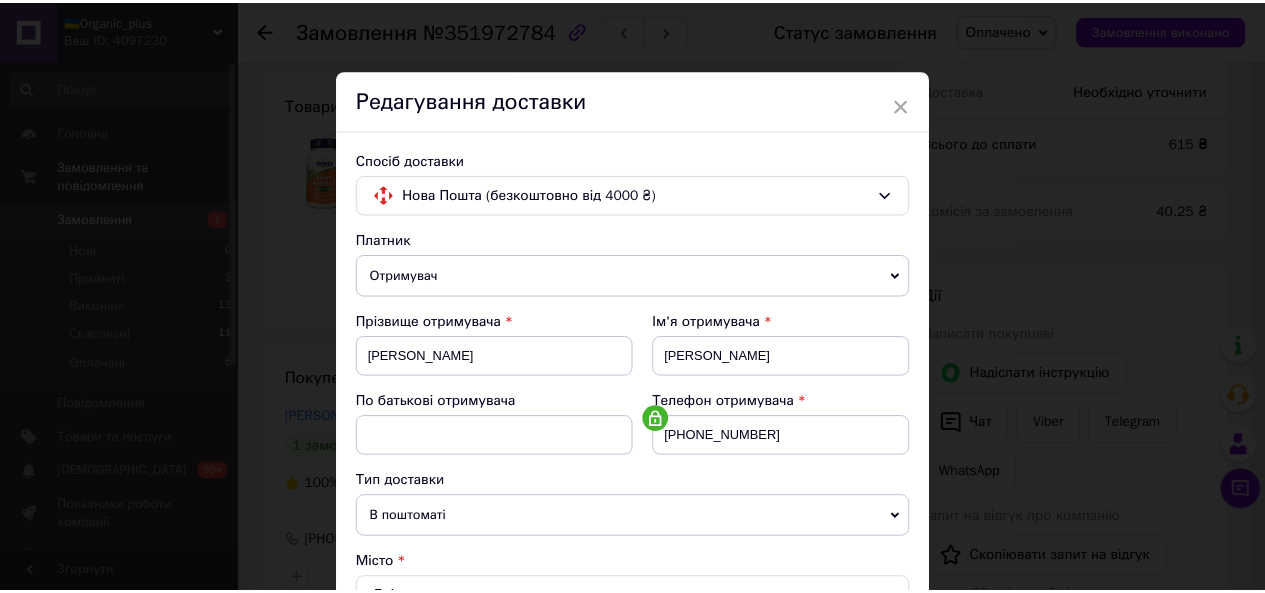 scroll, scrollTop: 746, scrollLeft: 0, axis: vertical 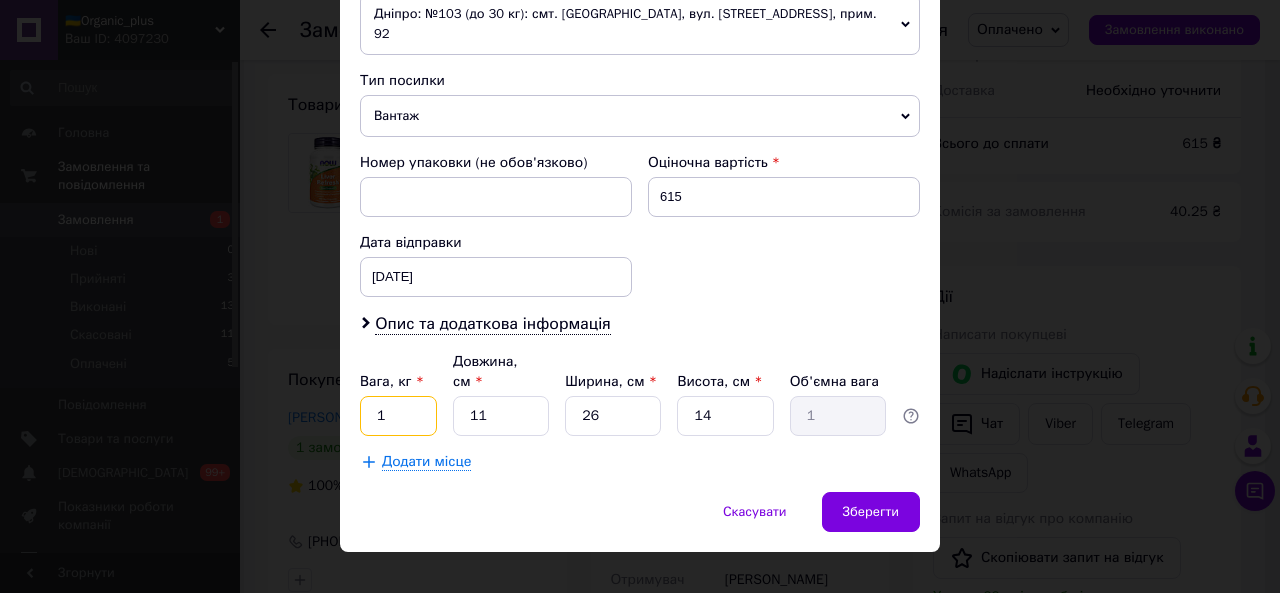 click on "1" at bounding box center (398, 416) 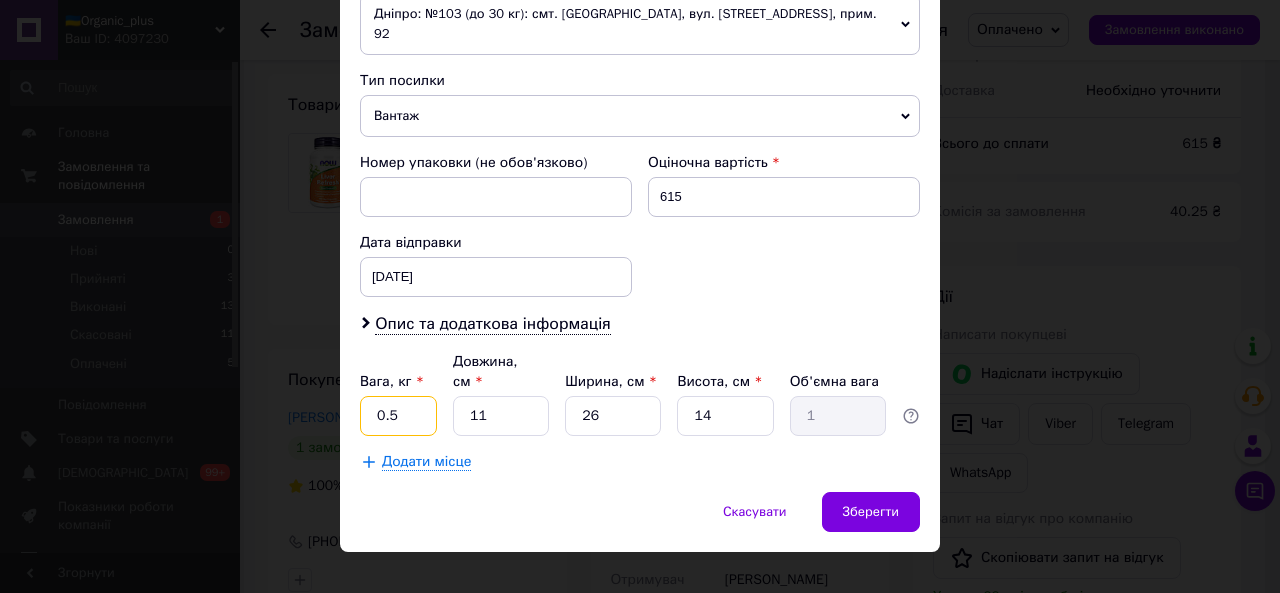 type on "0.5" 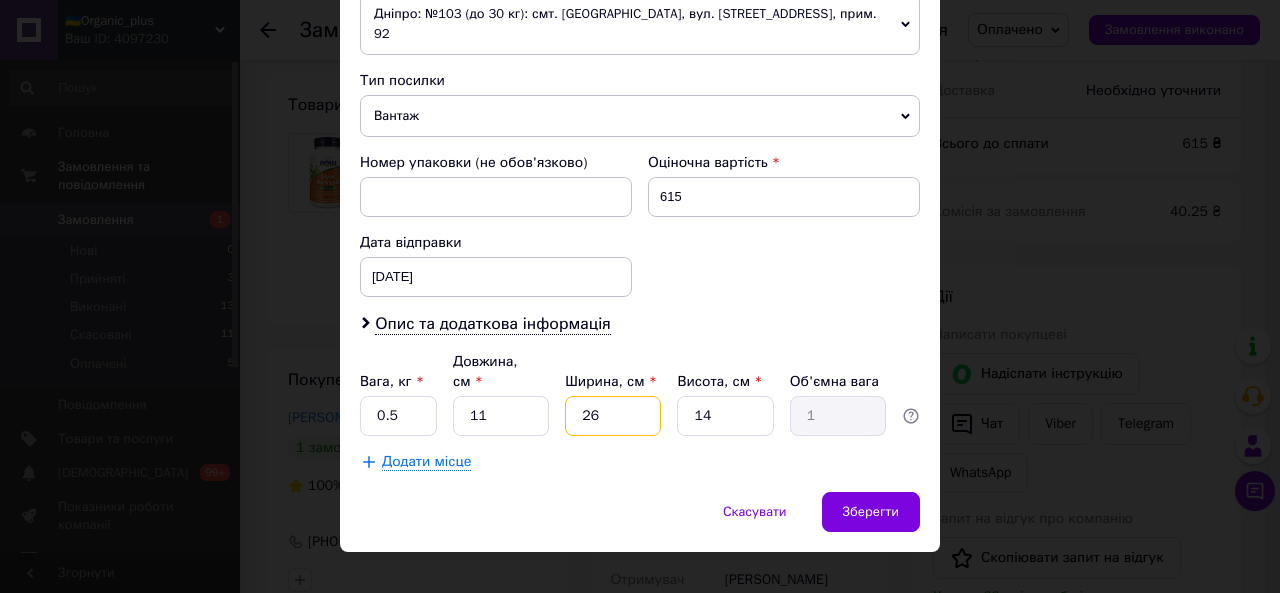 click on "26" at bounding box center [613, 416] 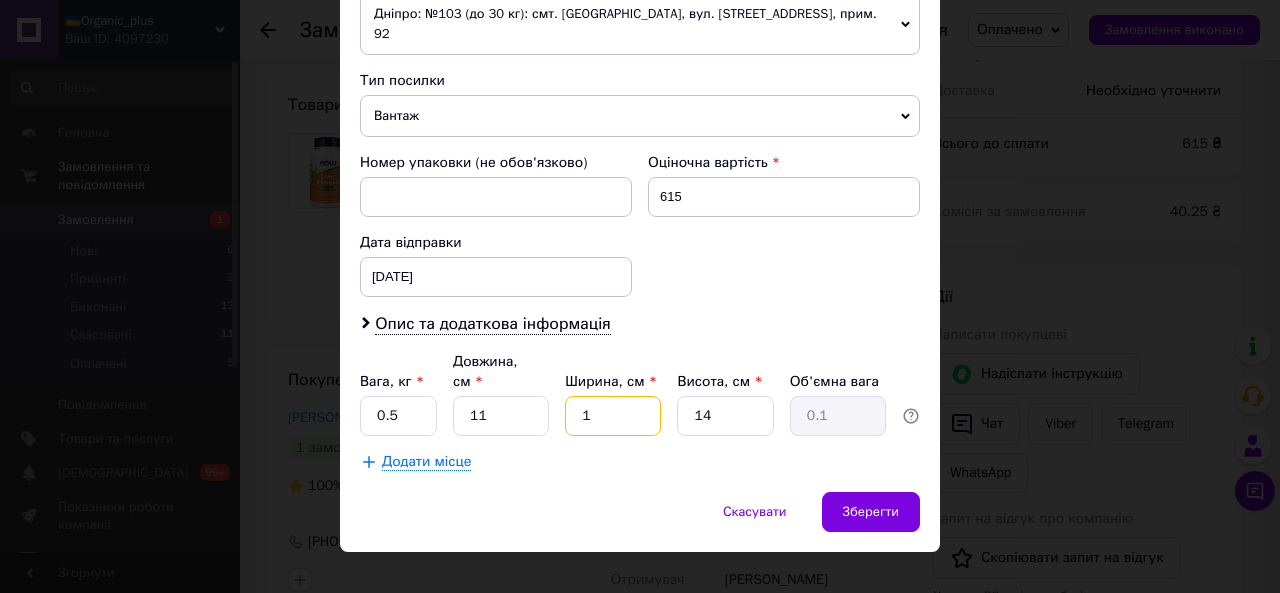 type on "10" 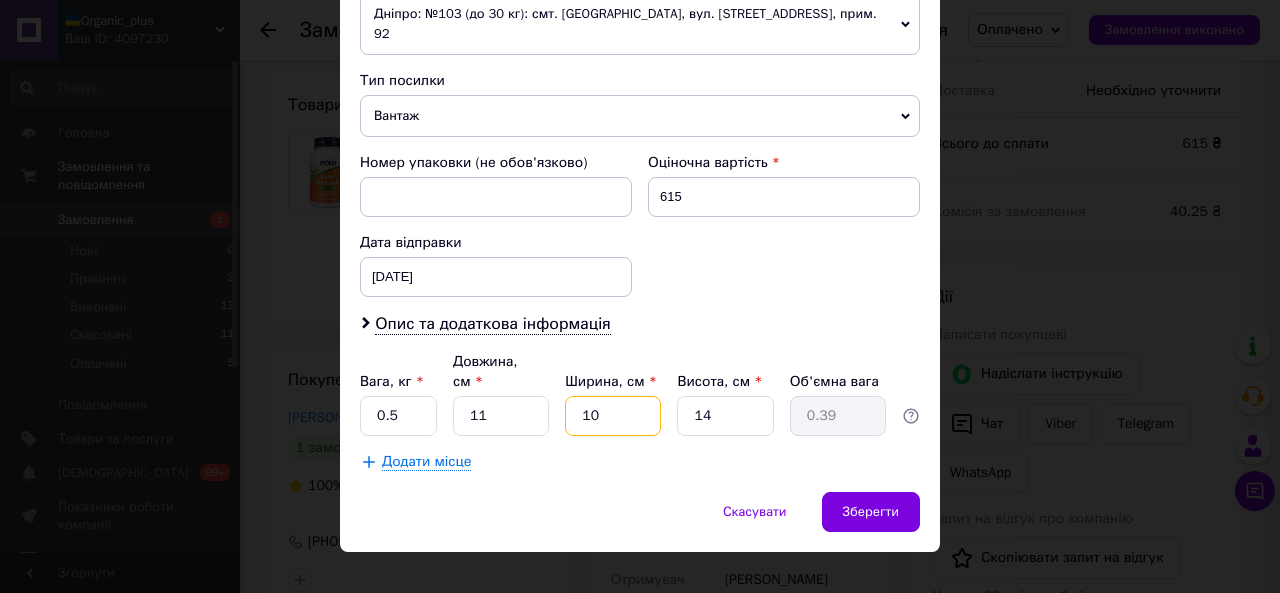 type on "10" 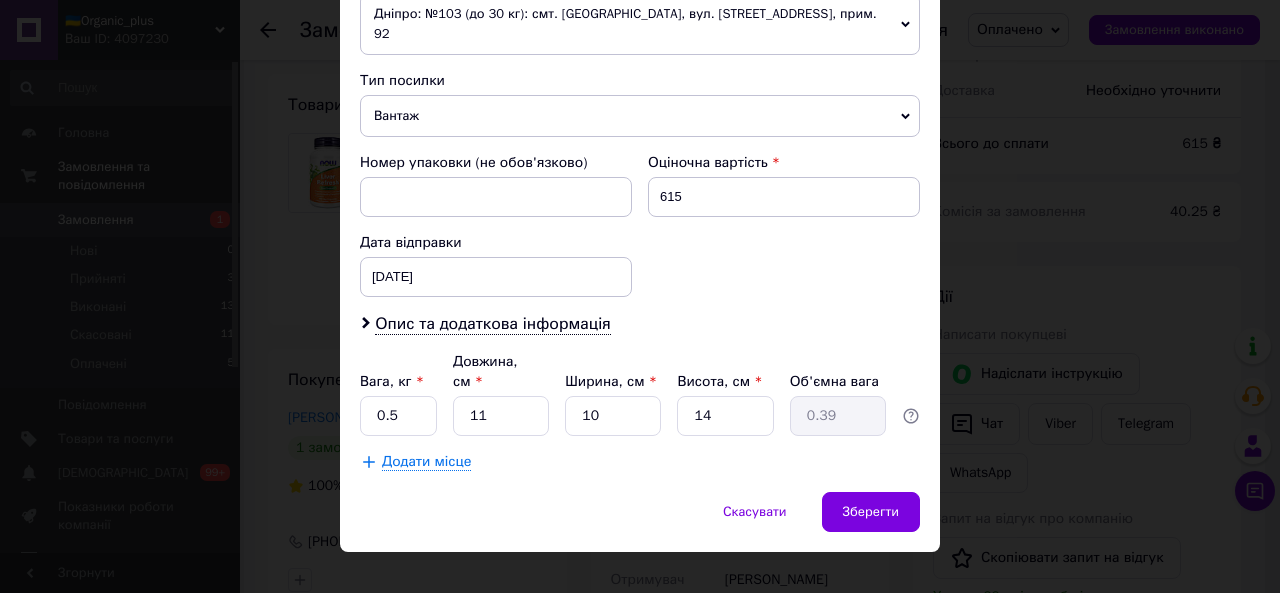 click on "Об'ємна вага" at bounding box center [838, 382] 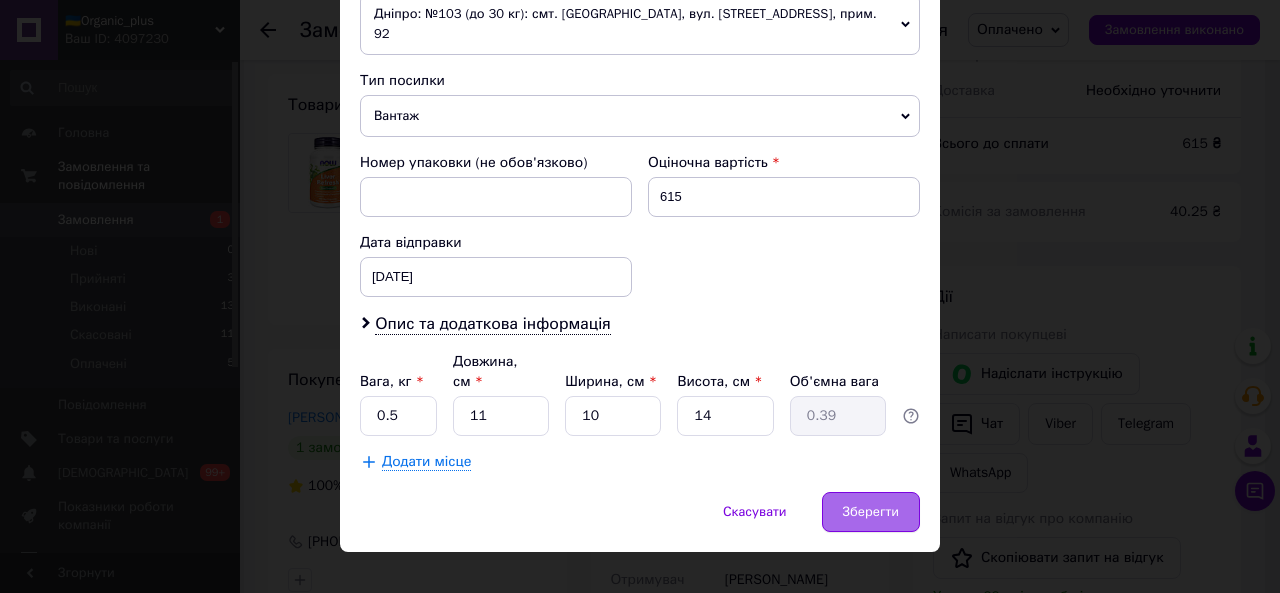 click on "Зберегти" at bounding box center (871, 512) 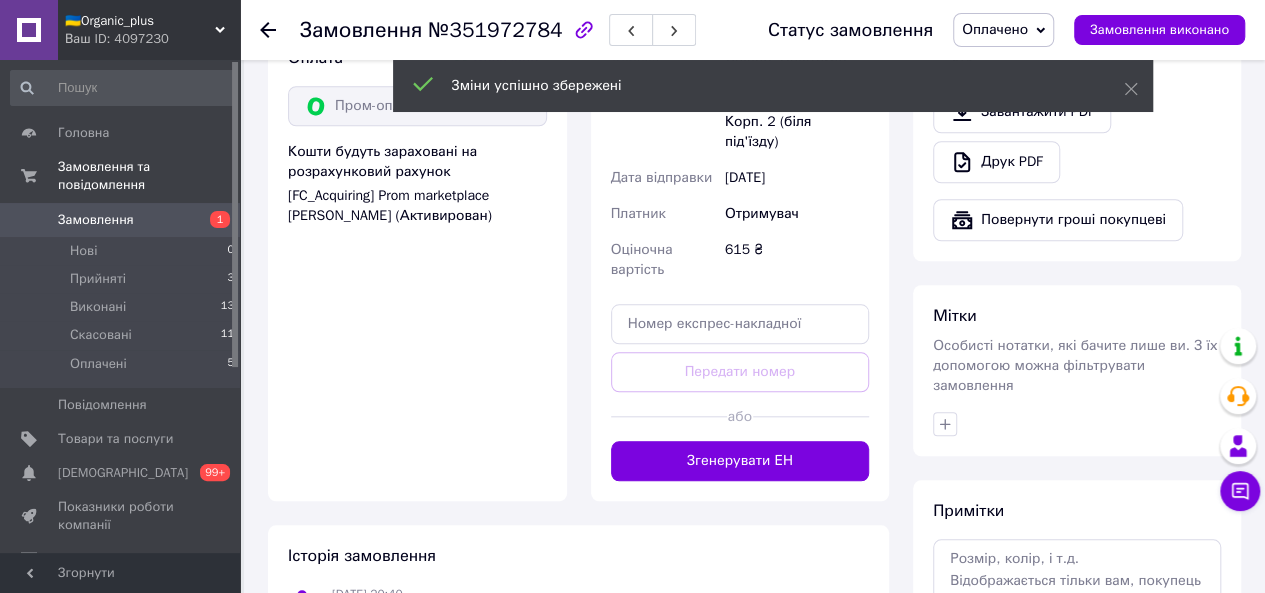 scroll, scrollTop: 865, scrollLeft: 0, axis: vertical 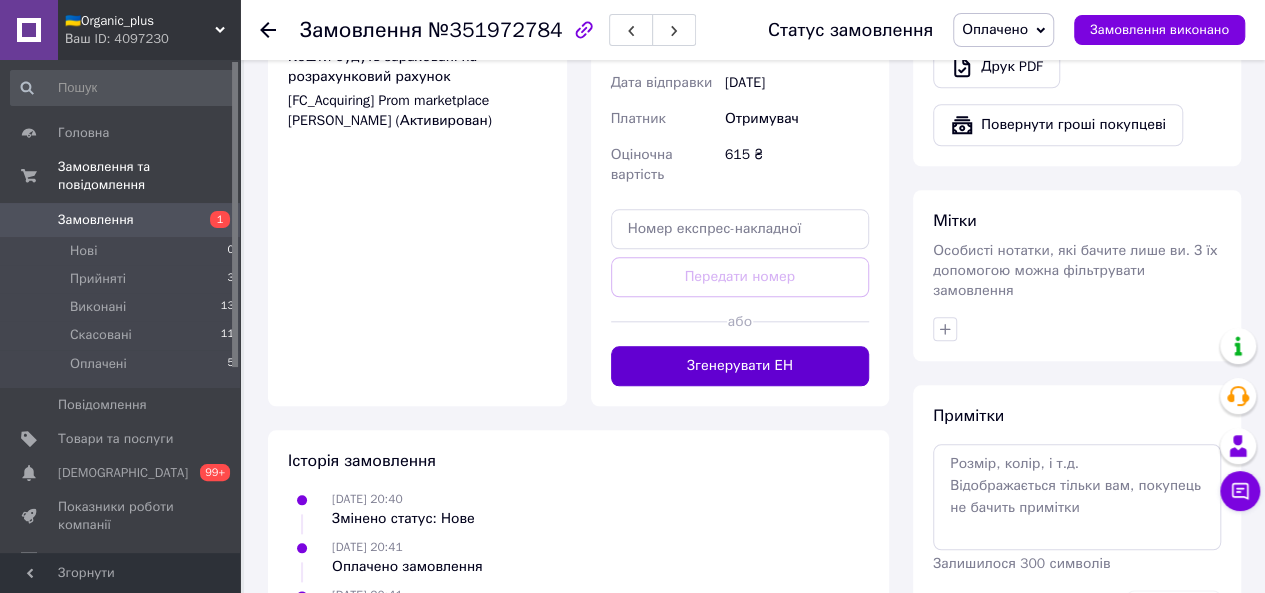 click on "Згенерувати ЕН" at bounding box center (740, 366) 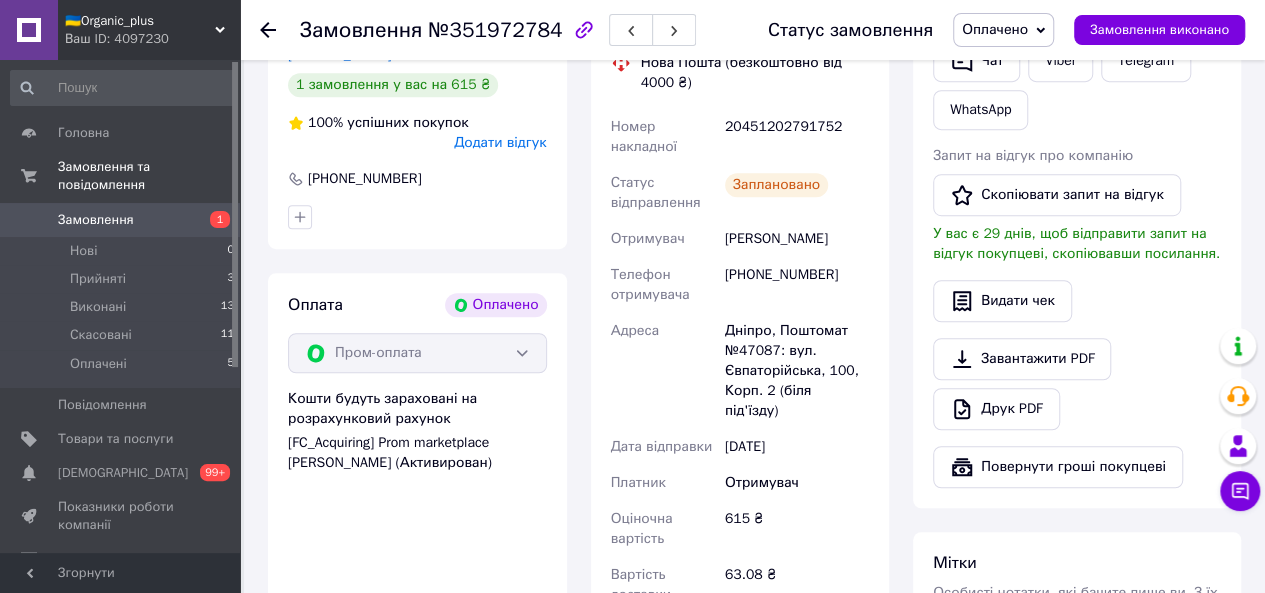 scroll, scrollTop: 515, scrollLeft: 0, axis: vertical 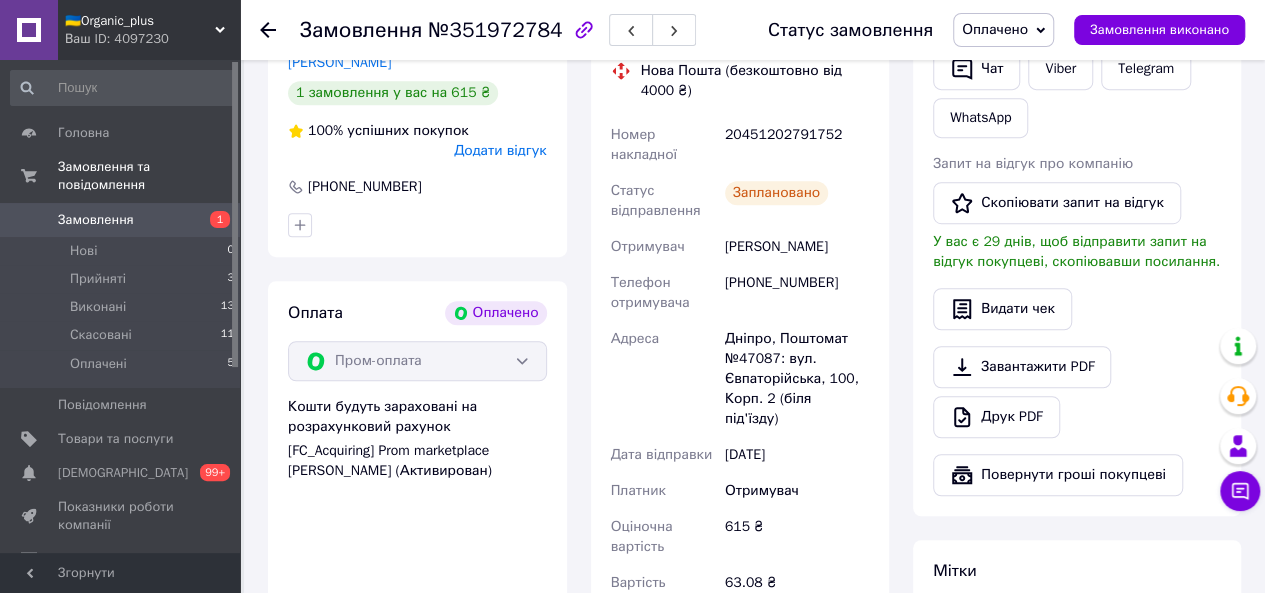 click on "20451202791752" at bounding box center [797, 145] 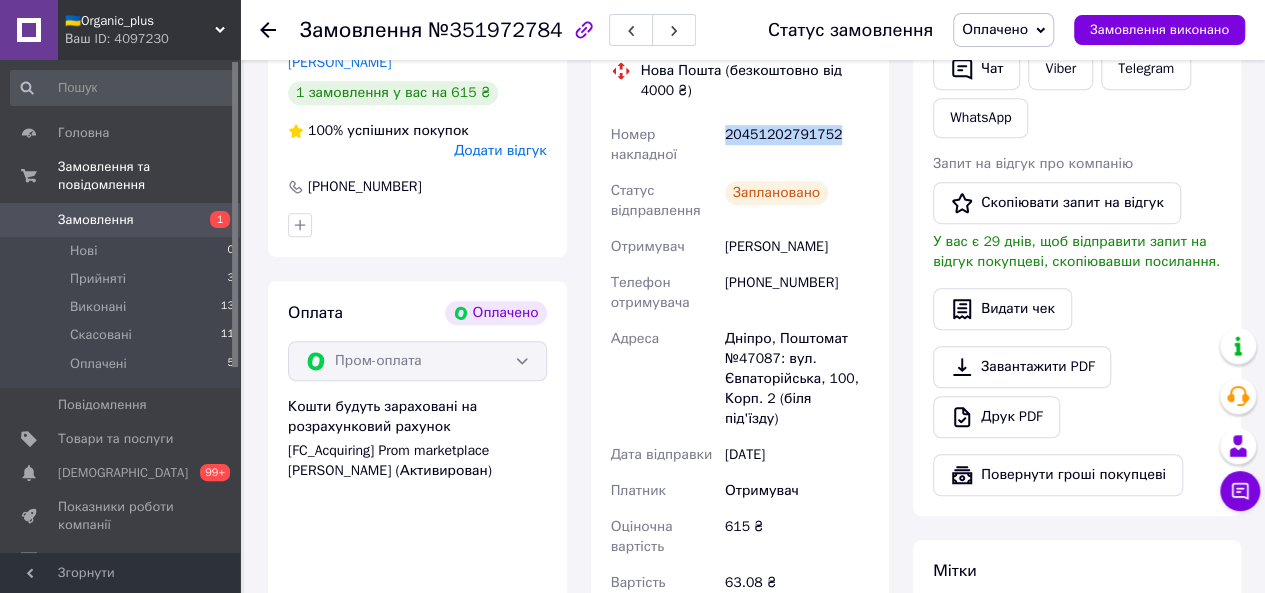 click on "20451202791752" at bounding box center (797, 145) 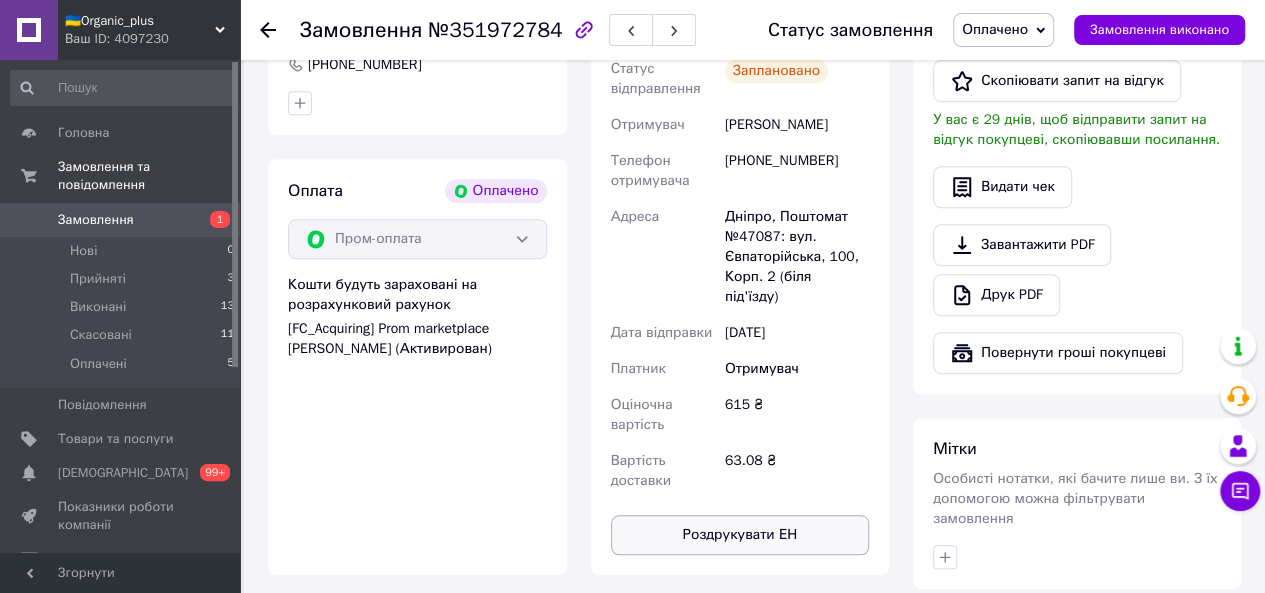 scroll, scrollTop: 642, scrollLeft: 0, axis: vertical 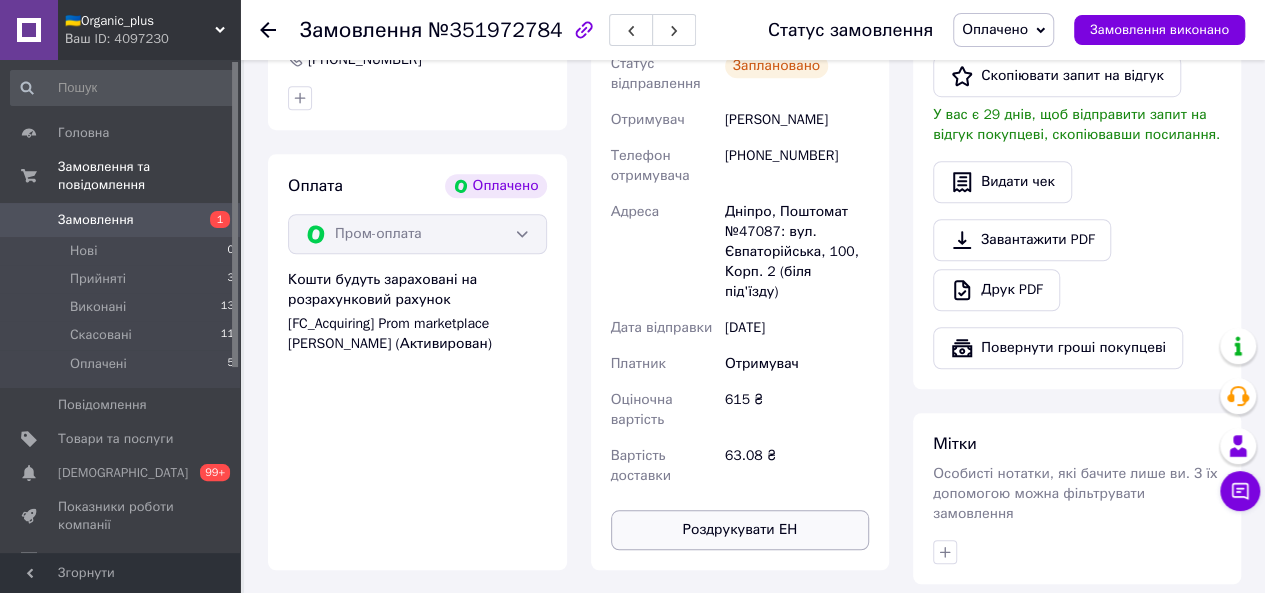 click on "Роздрукувати ЕН" at bounding box center (740, 530) 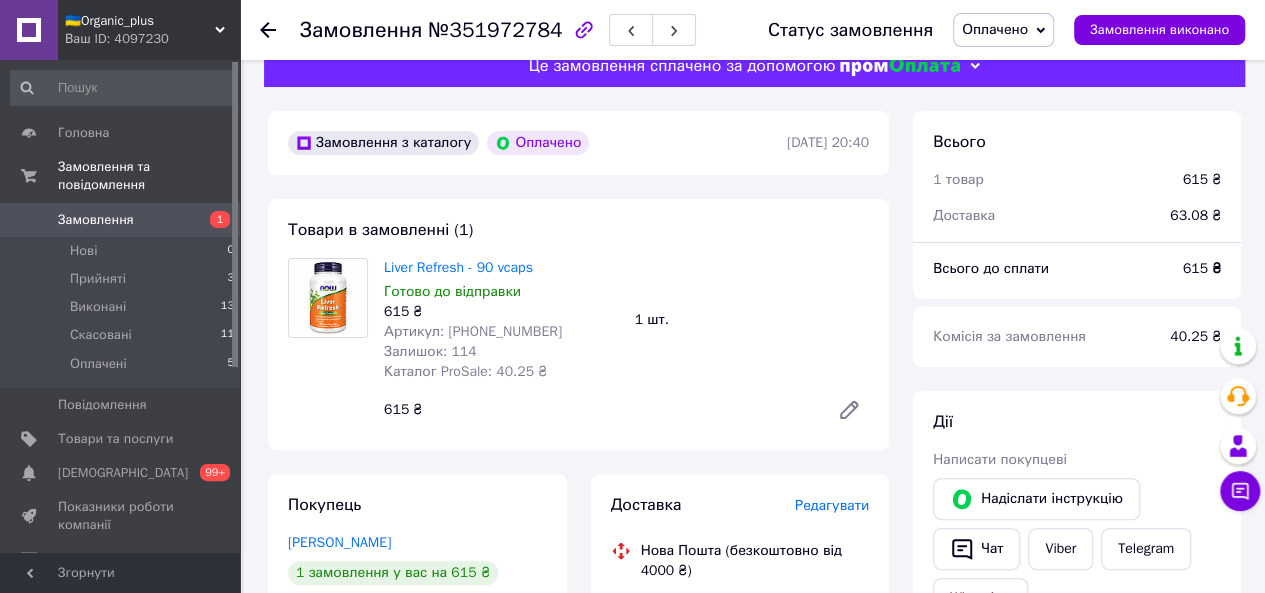 scroll, scrollTop: 0, scrollLeft: 0, axis: both 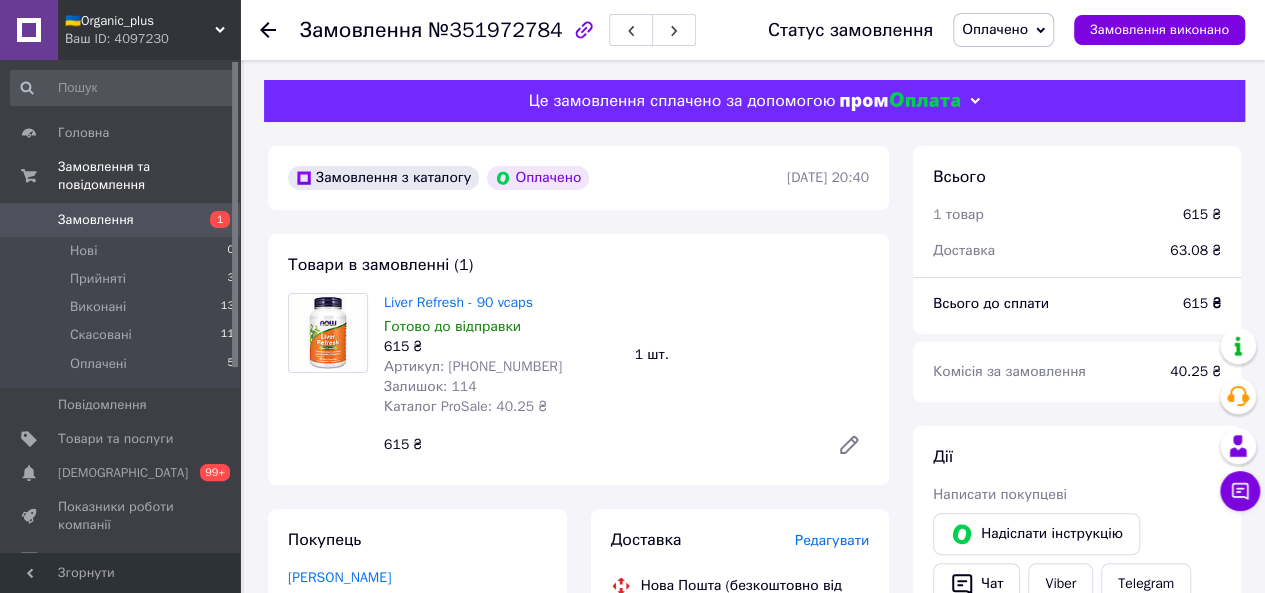 click 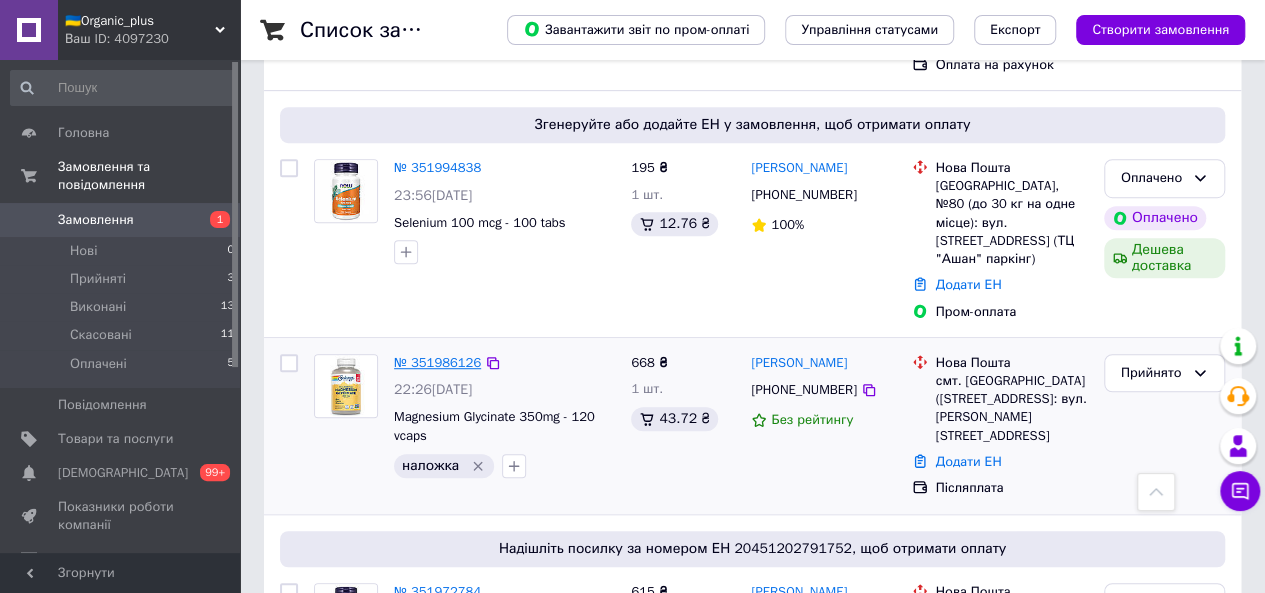 click on "№ 351986126" at bounding box center (437, 362) 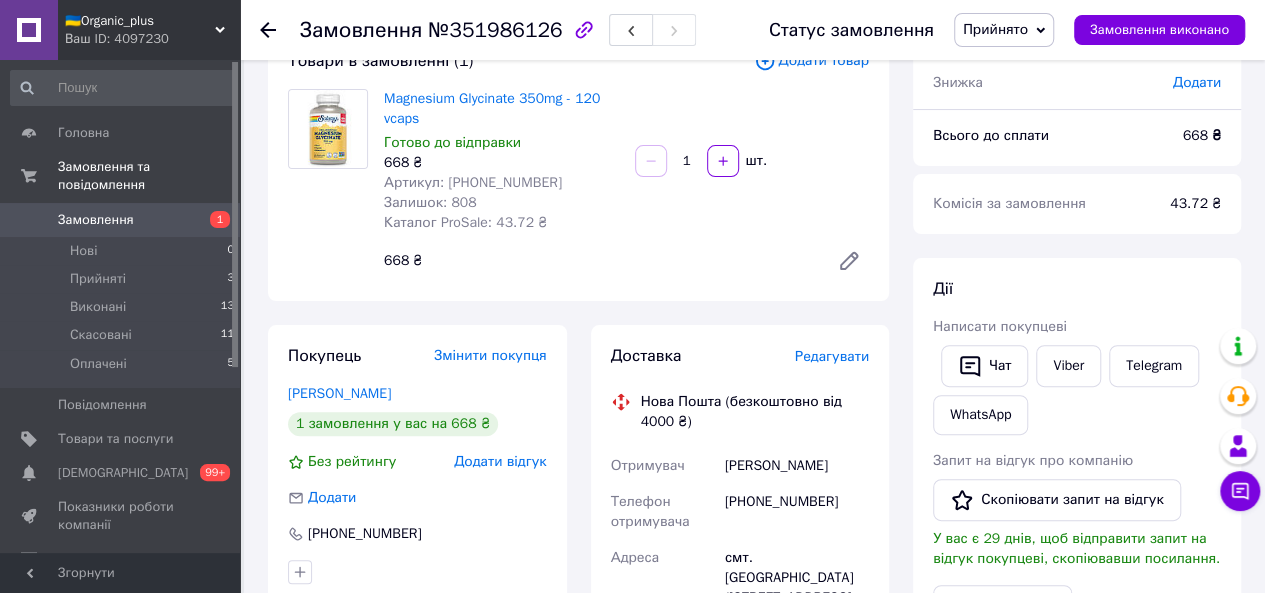 scroll, scrollTop: 143, scrollLeft: 0, axis: vertical 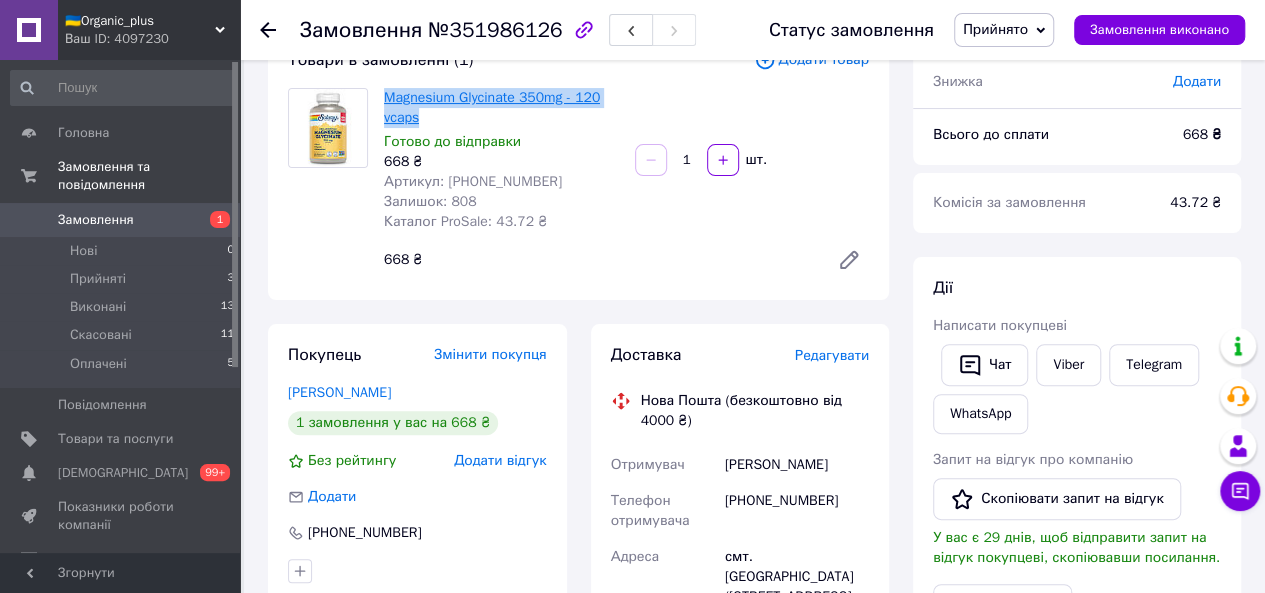 drag, startPoint x: 423, startPoint y: 119, endPoint x: 386, endPoint y: 97, distance: 43.046486 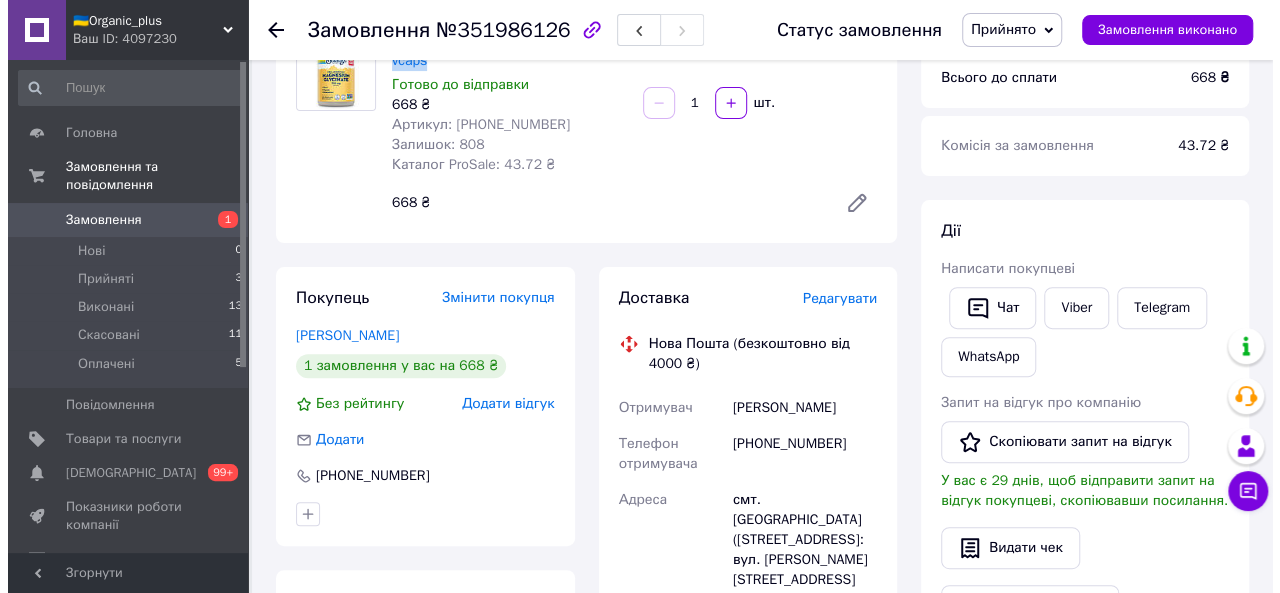 scroll, scrollTop: 219, scrollLeft: 0, axis: vertical 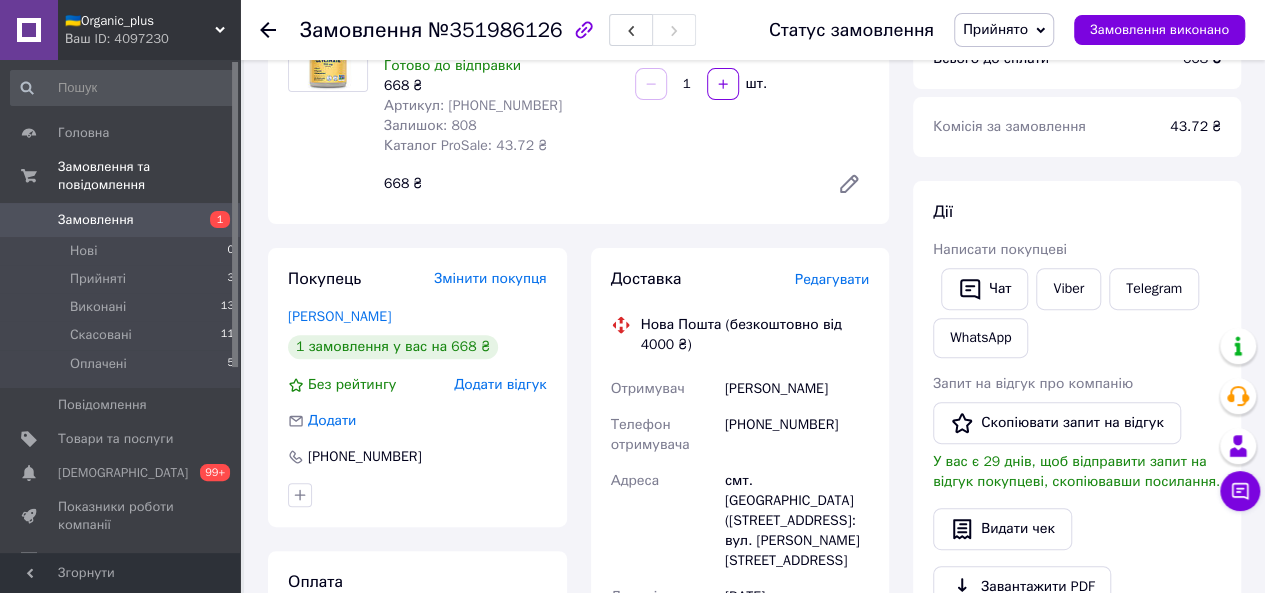 click on "Редагувати" at bounding box center (832, 279) 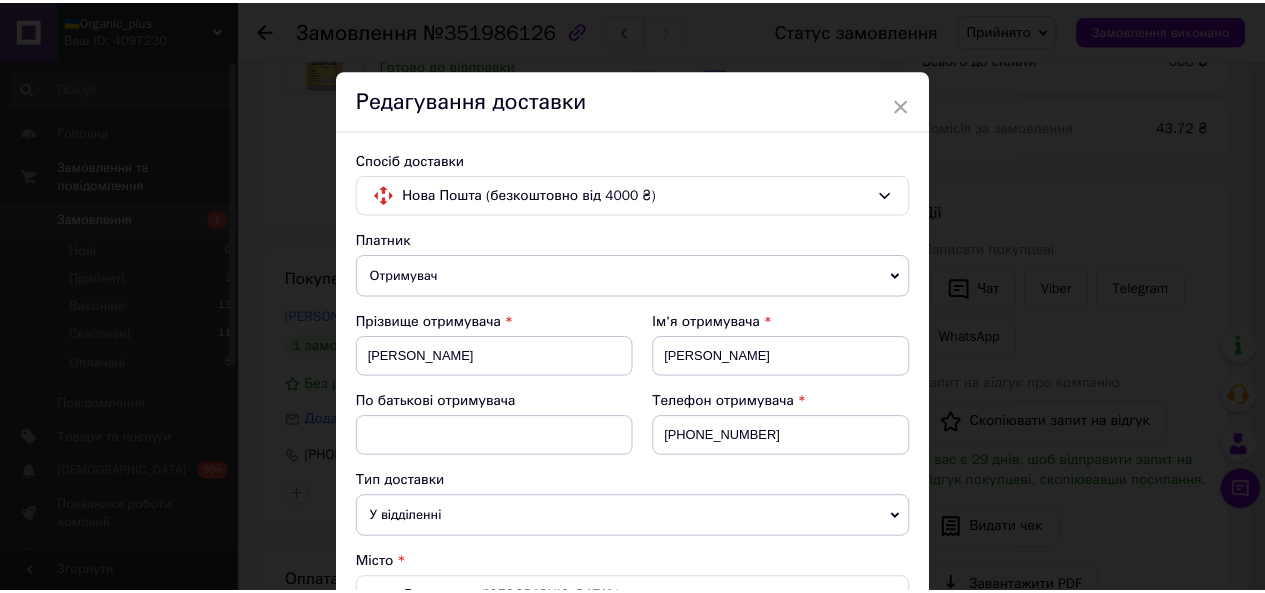 scroll, scrollTop: 942, scrollLeft: 0, axis: vertical 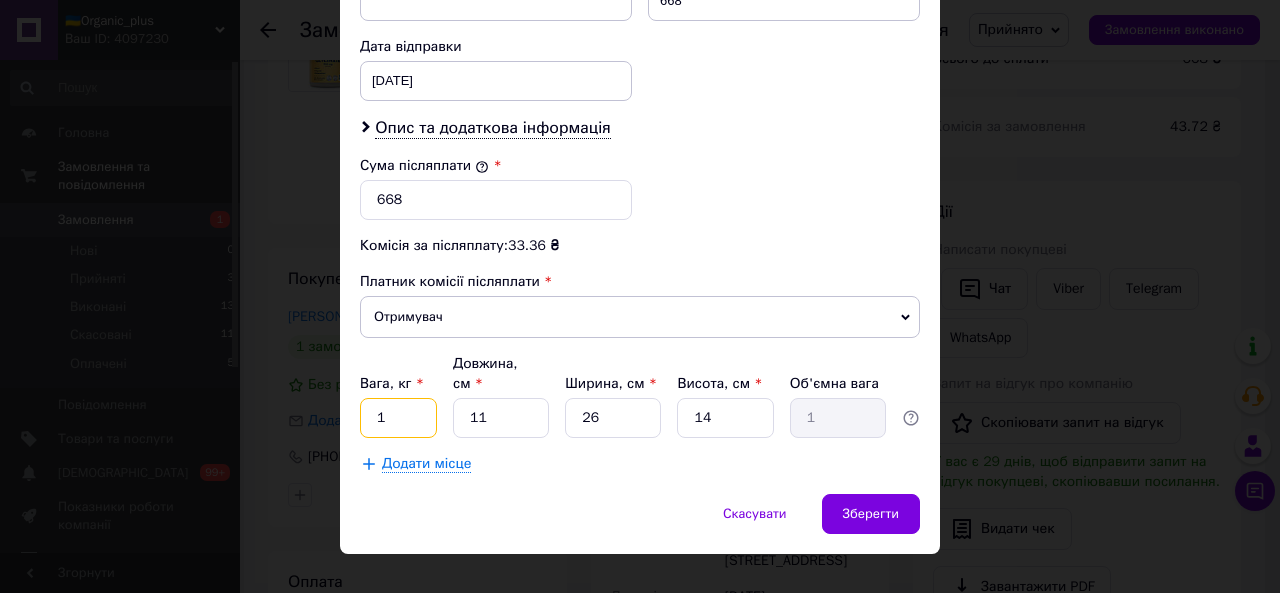 click on "1" at bounding box center [398, 418] 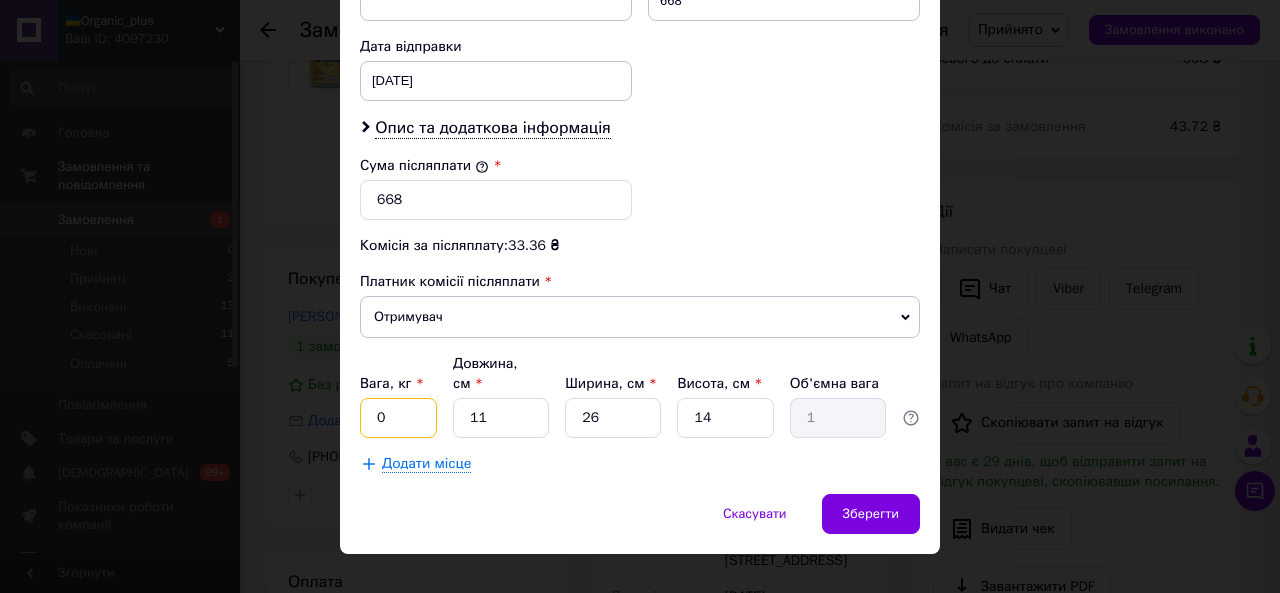 type on "0.5" 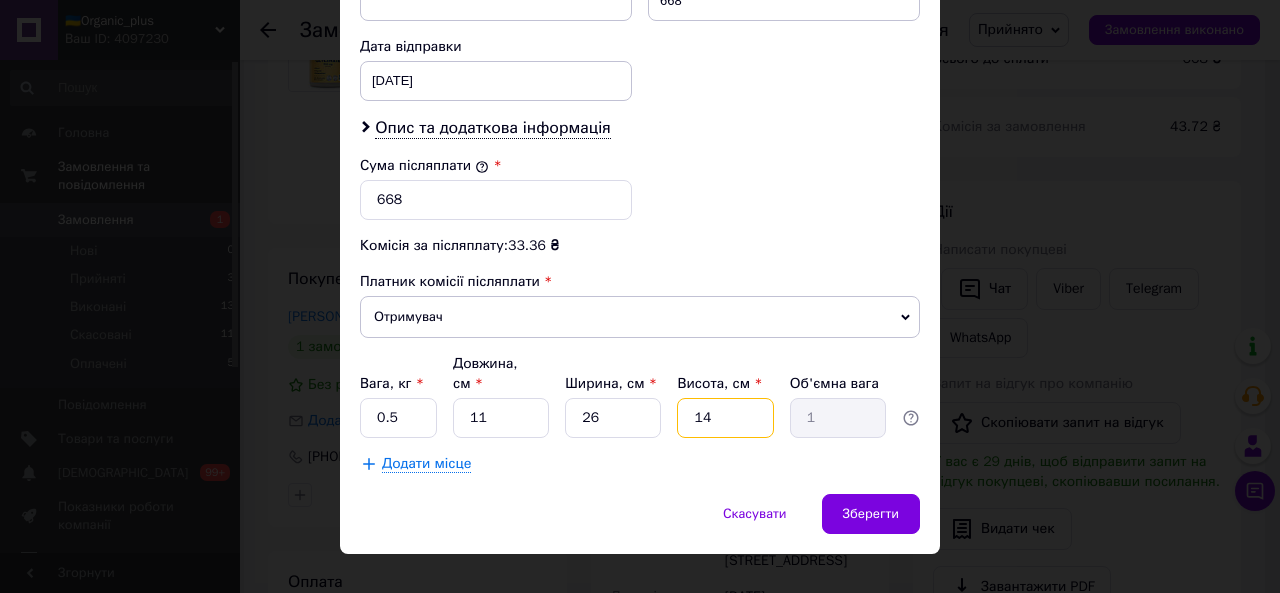 click on "14" at bounding box center (725, 418) 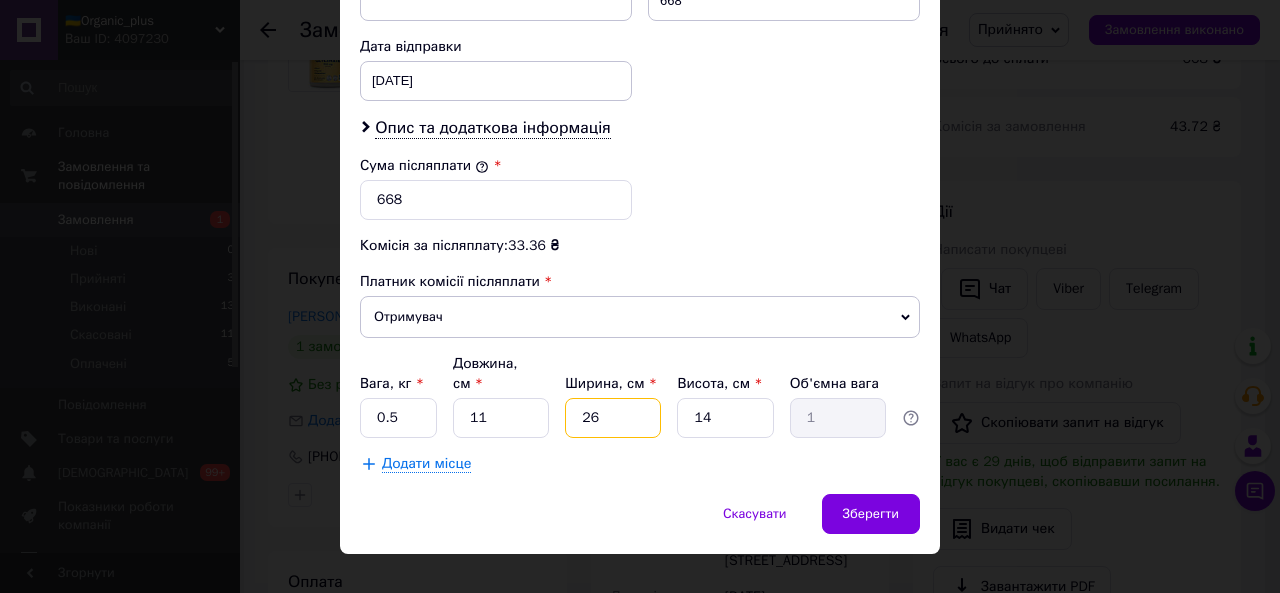 click on "26" at bounding box center (613, 418) 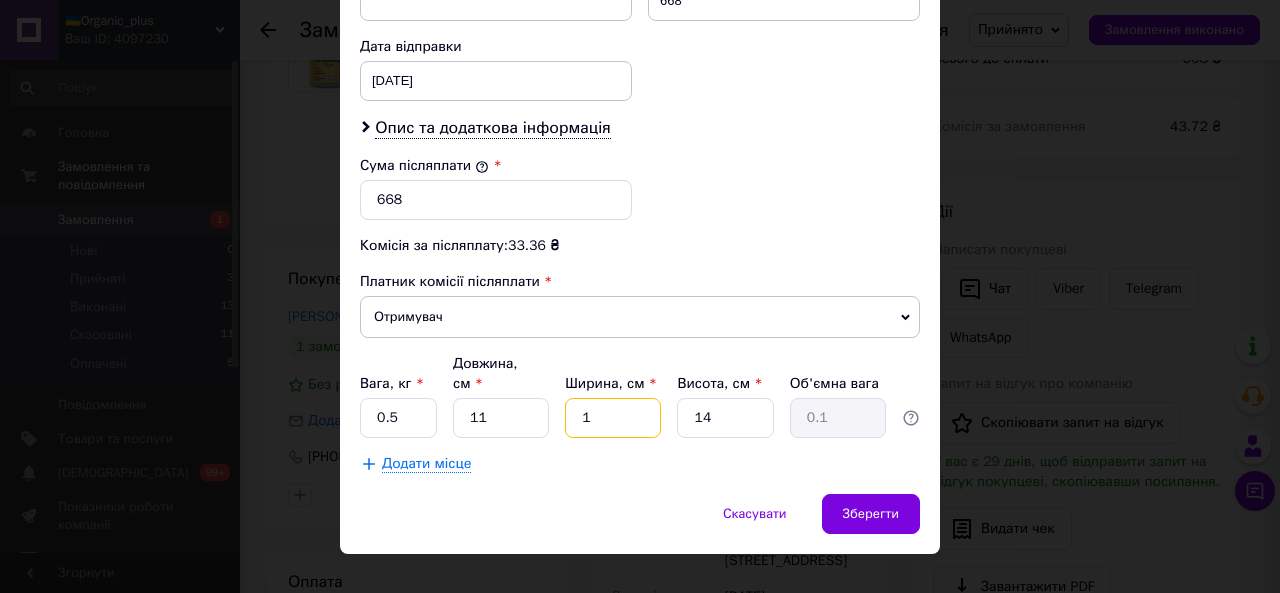 type on "10" 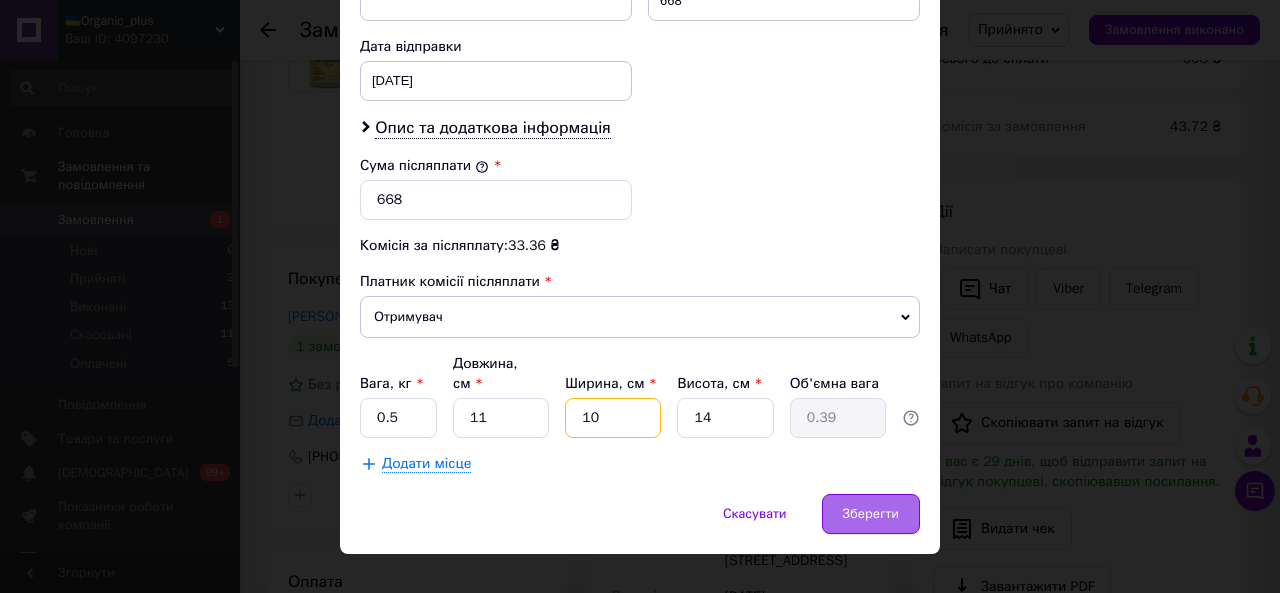 type on "10" 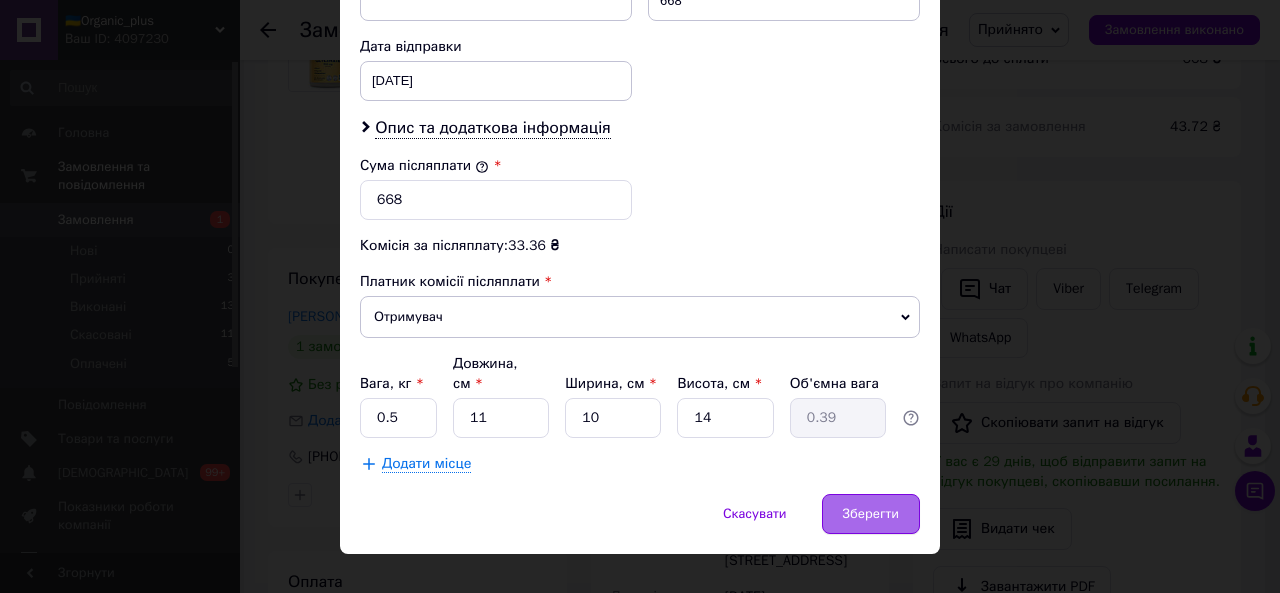 click on "Зберегти" at bounding box center (871, 514) 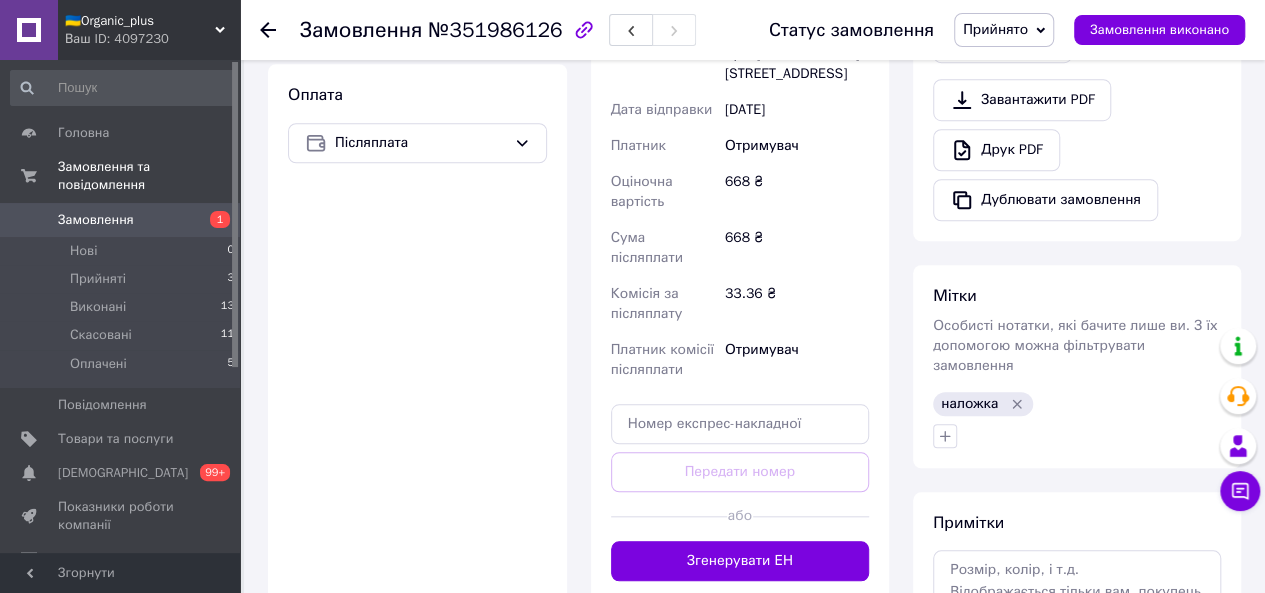 scroll, scrollTop: 707, scrollLeft: 0, axis: vertical 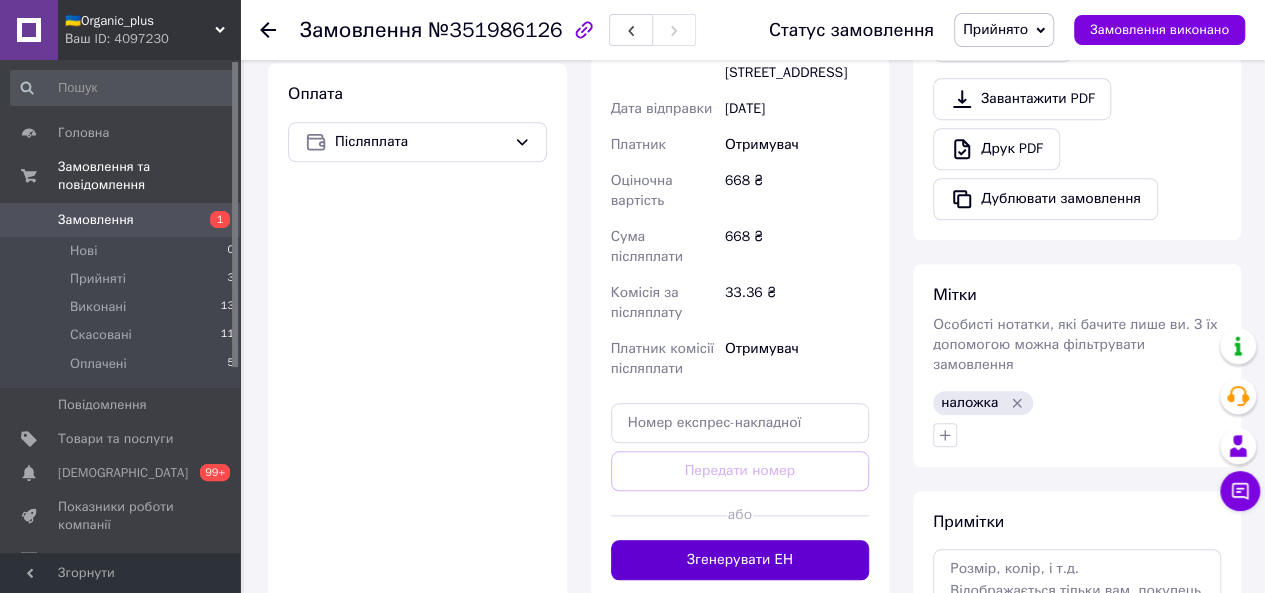click on "Згенерувати ЕН" at bounding box center [740, 560] 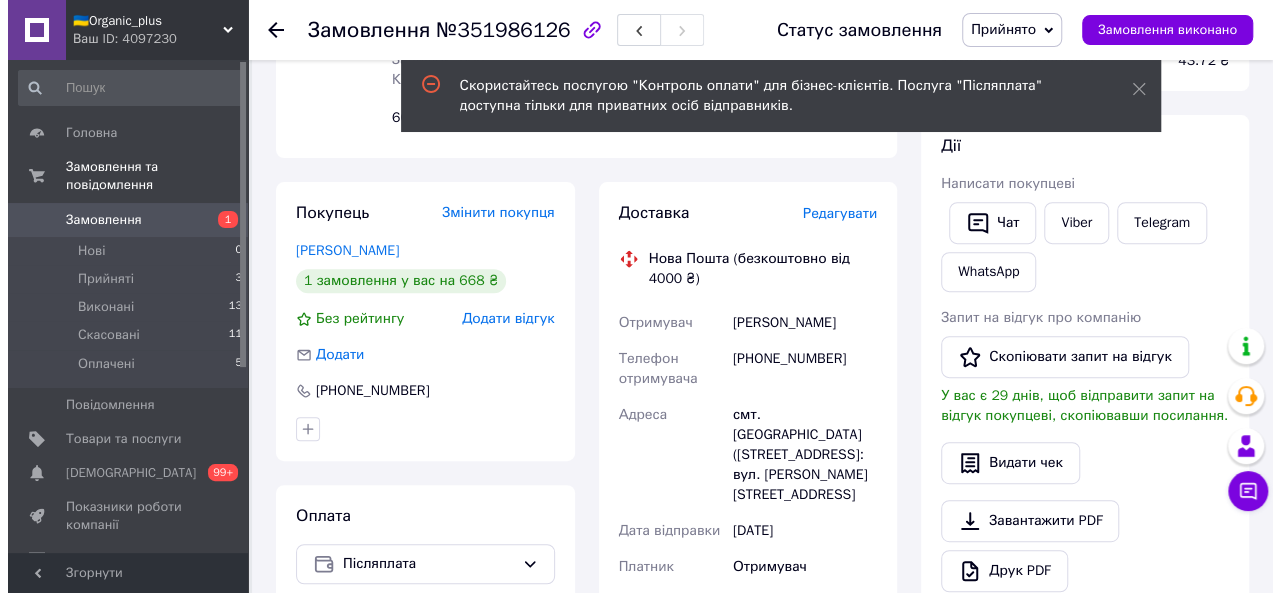 scroll, scrollTop: 275, scrollLeft: 0, axis: vertical 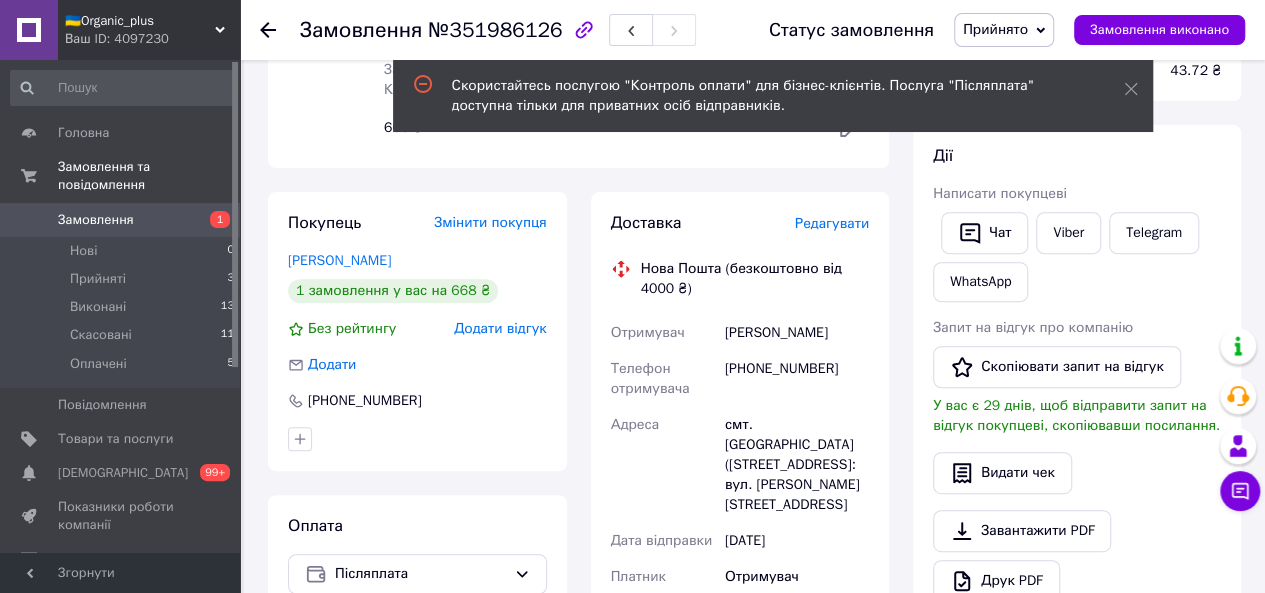 click on "Редагувати" at bounding box center [832, 223] 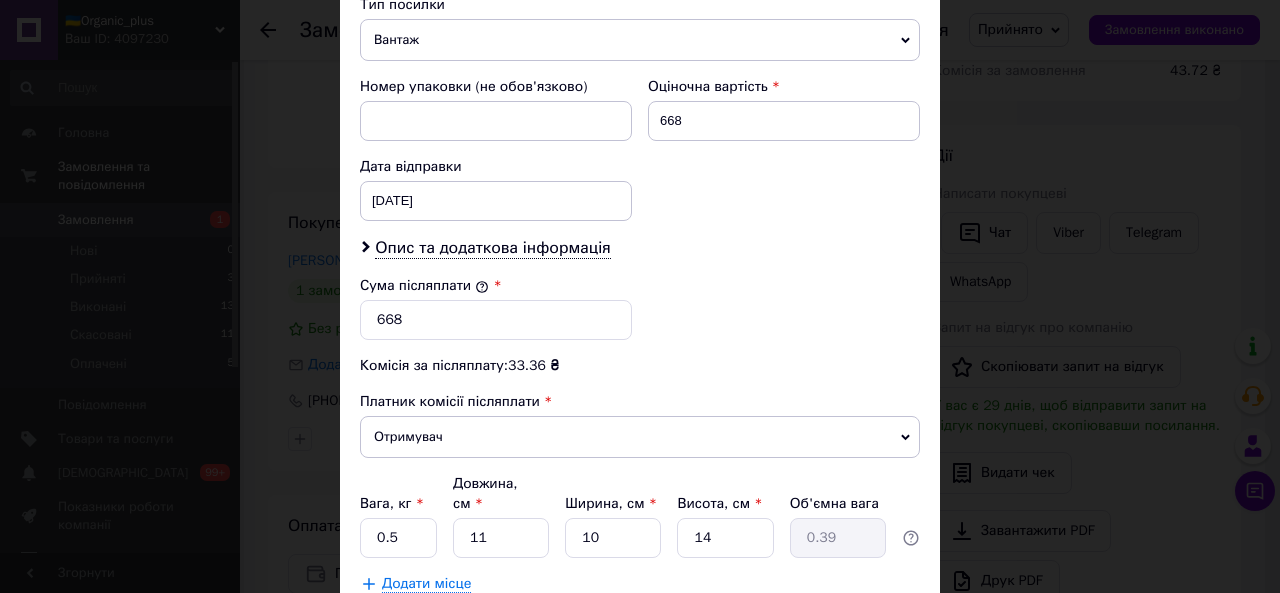 scroll, scrollTop: 832, scrollLeft: 0, axis: vertical 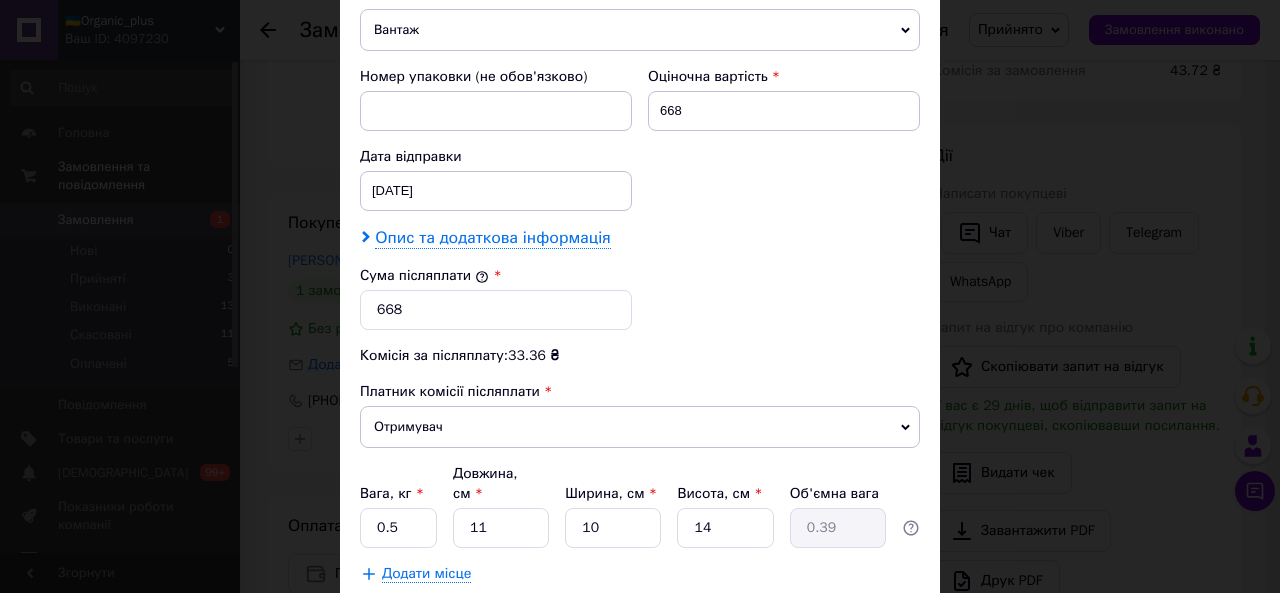 click on "Опис та додаткова інформація" at bounding box center (492, 238) 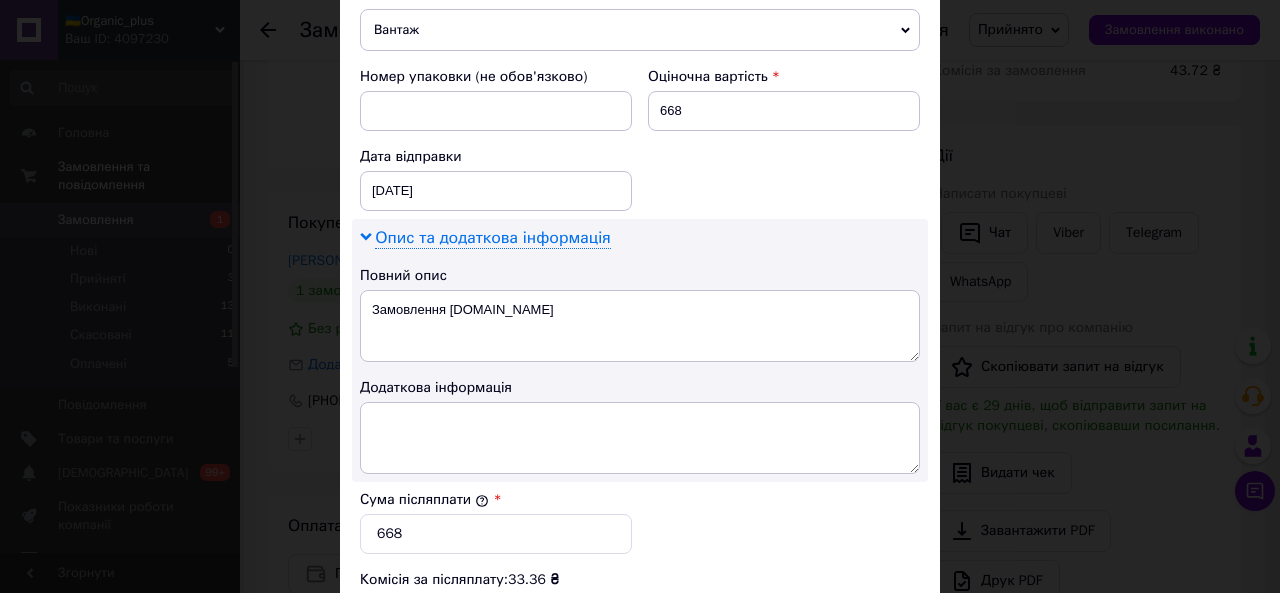 click on "Опис та додаткова інформація" at bounding box center (492, 238) 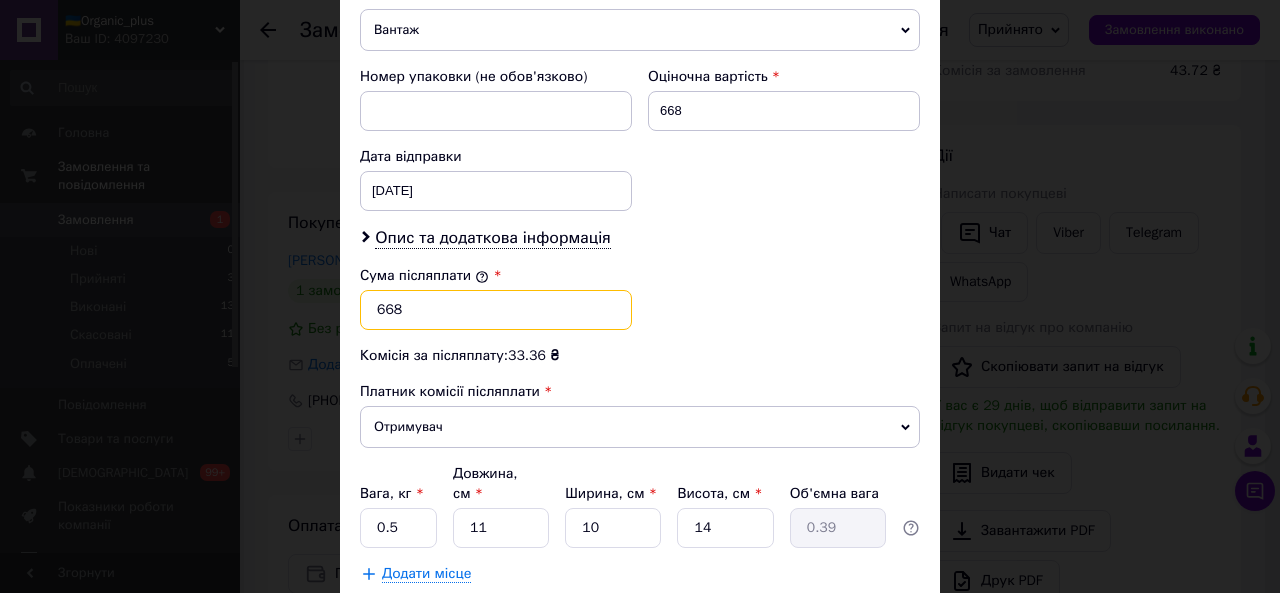 click on "668" at bounding box center (496, 310) 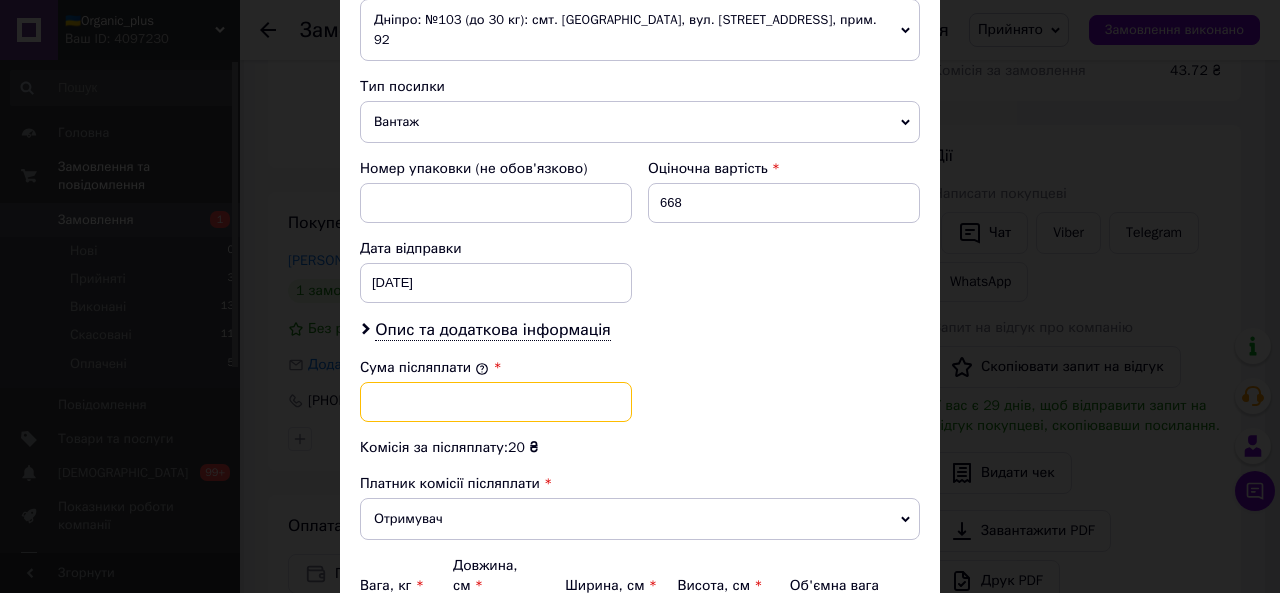 scroll, scrollTop: 942, scrollLeft: 0, axis: vertical 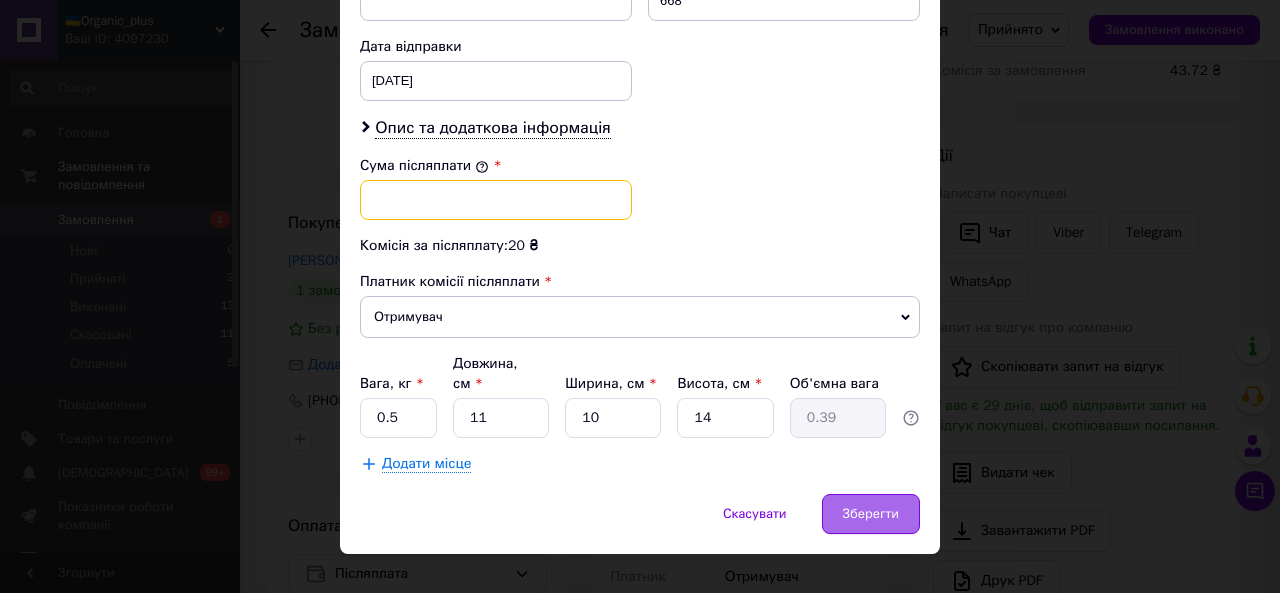 type 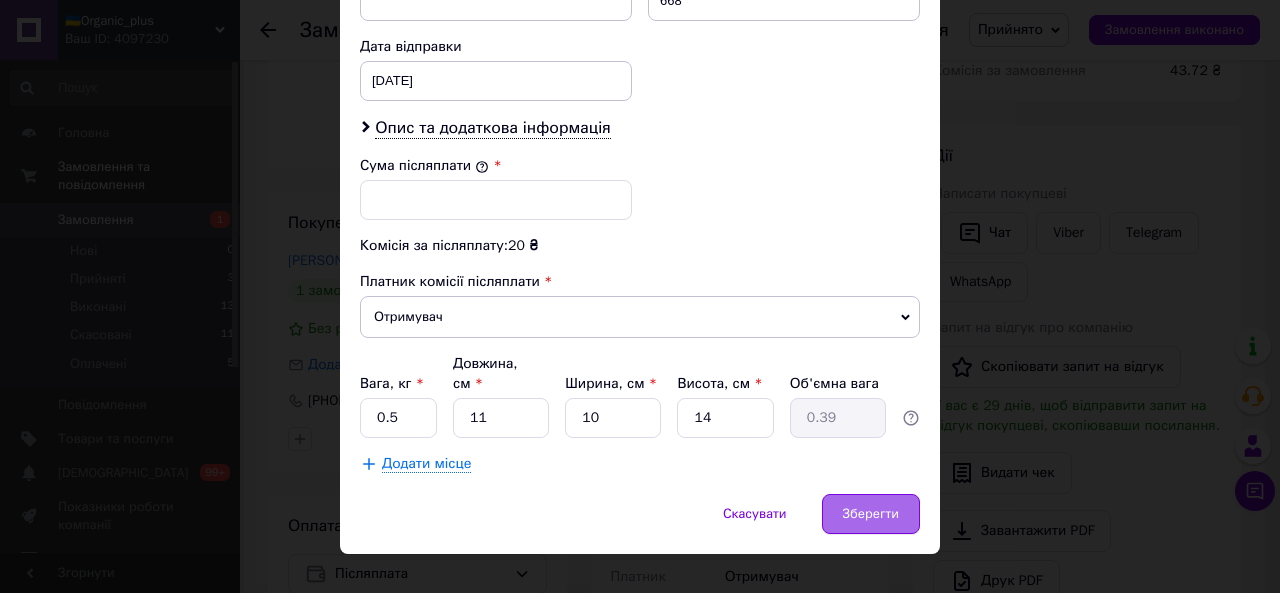 click on "Зберегти" at bounding box center [871, 514] 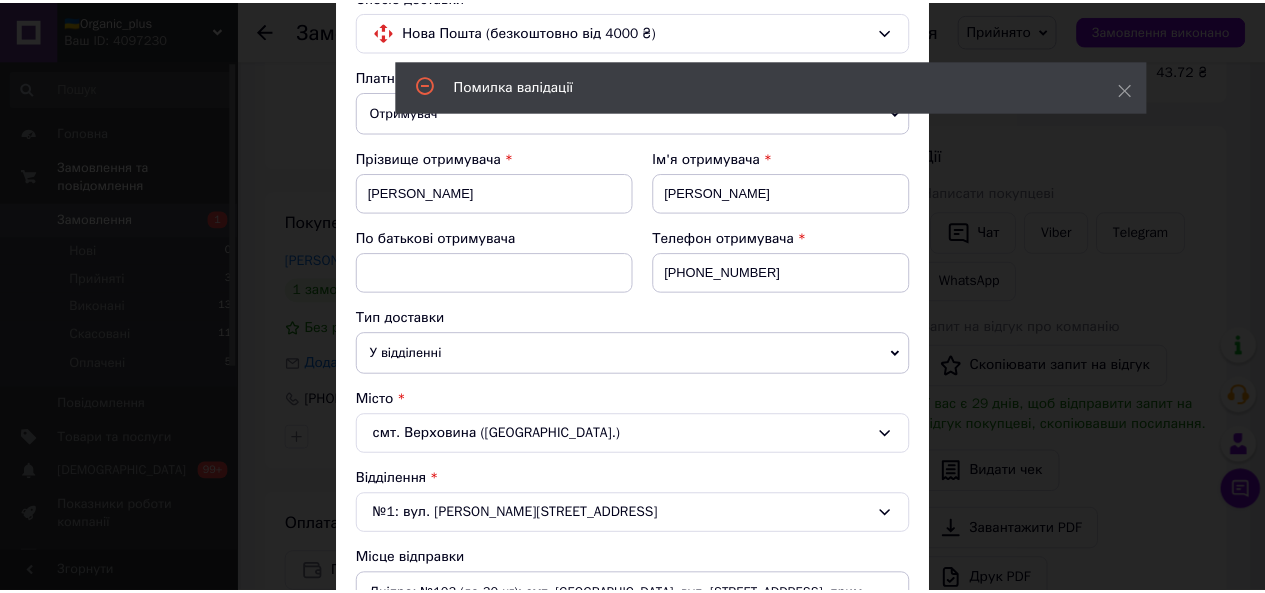 scroll, scrollTop: 0, scrollLeft: 0, axis: both 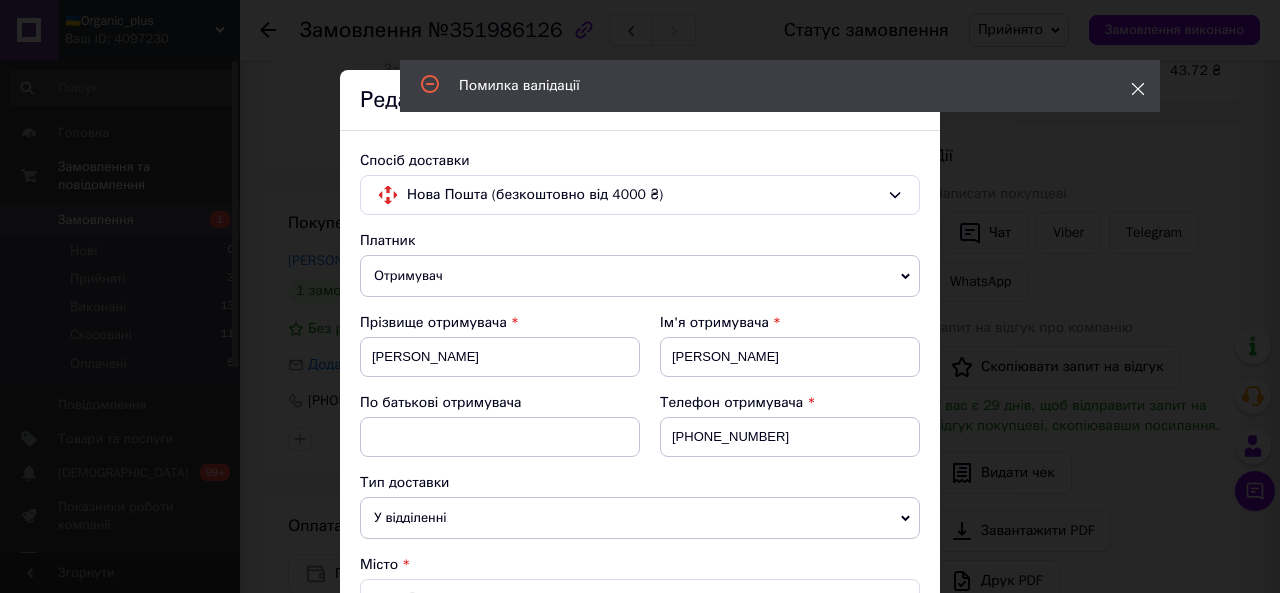 click 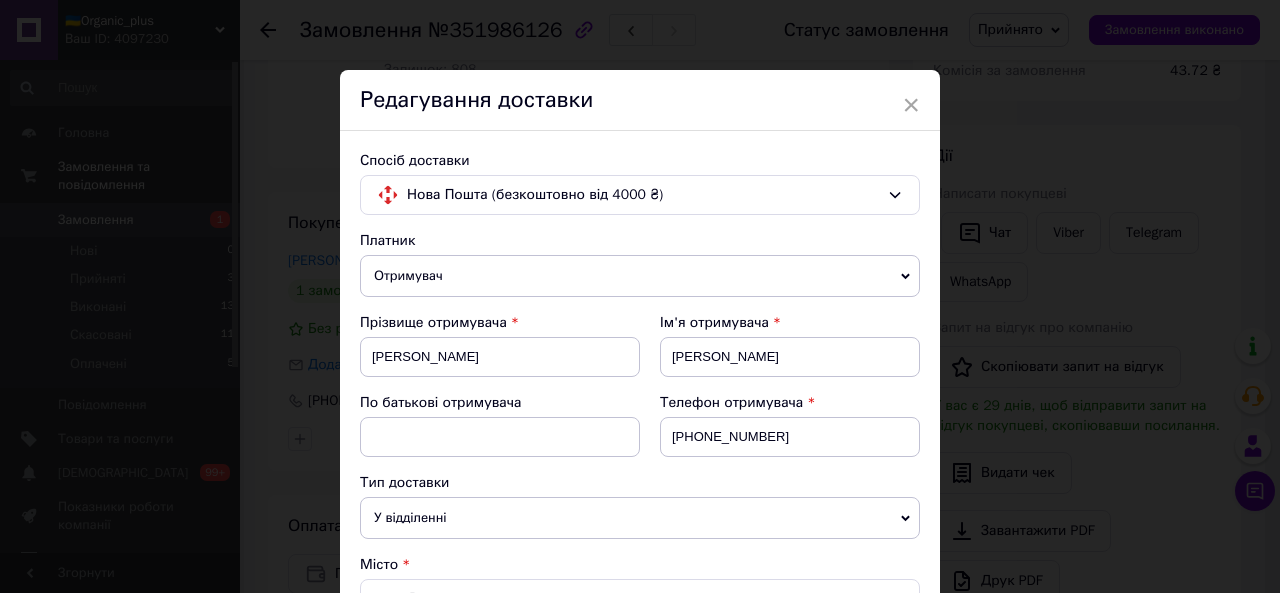 click on "Редагування доставки" at bounding box center (640, 100) 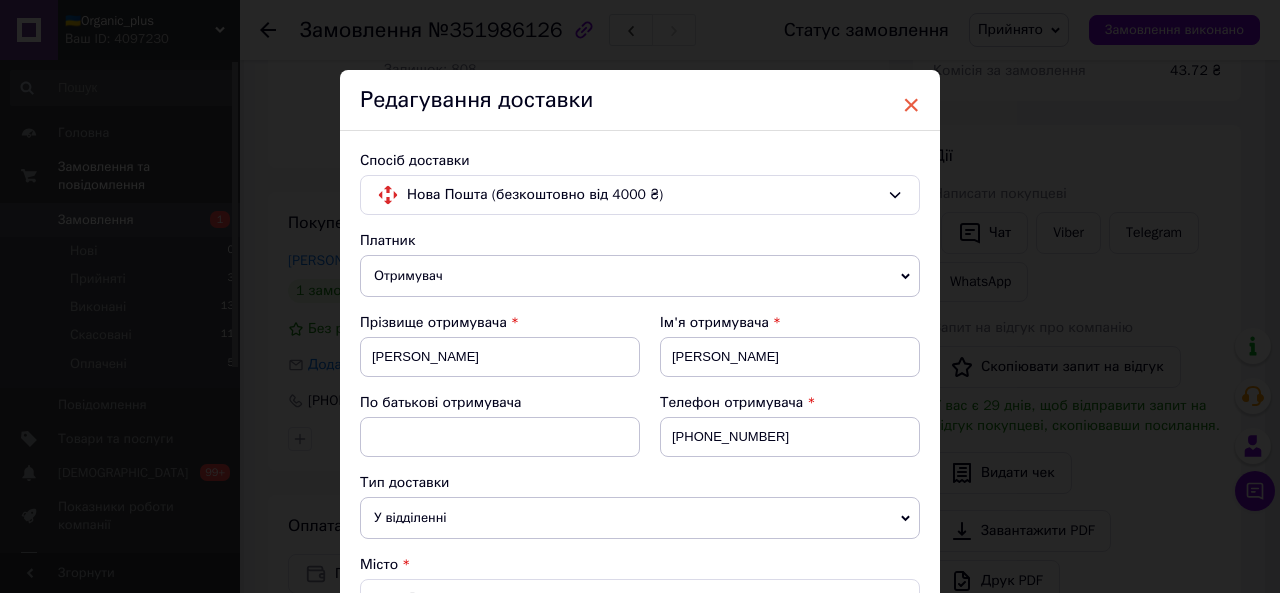 click on "×" at bounding box center (911, 105) 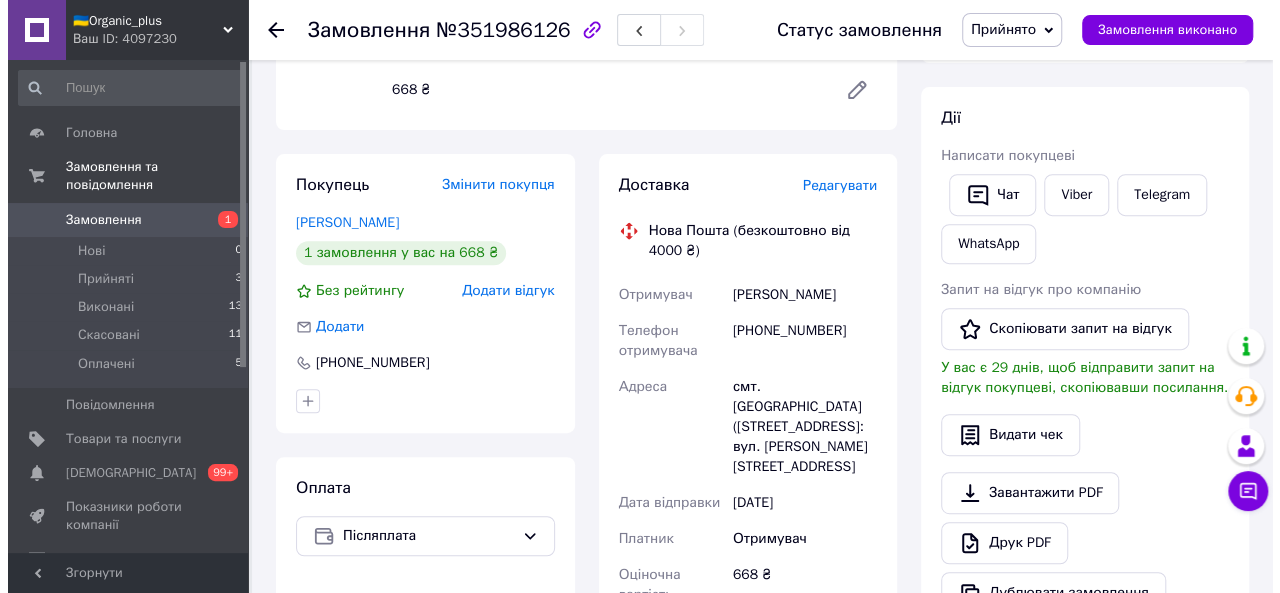 scroll, scrollTop: 329, scrollLeft: 0, axis: vertical 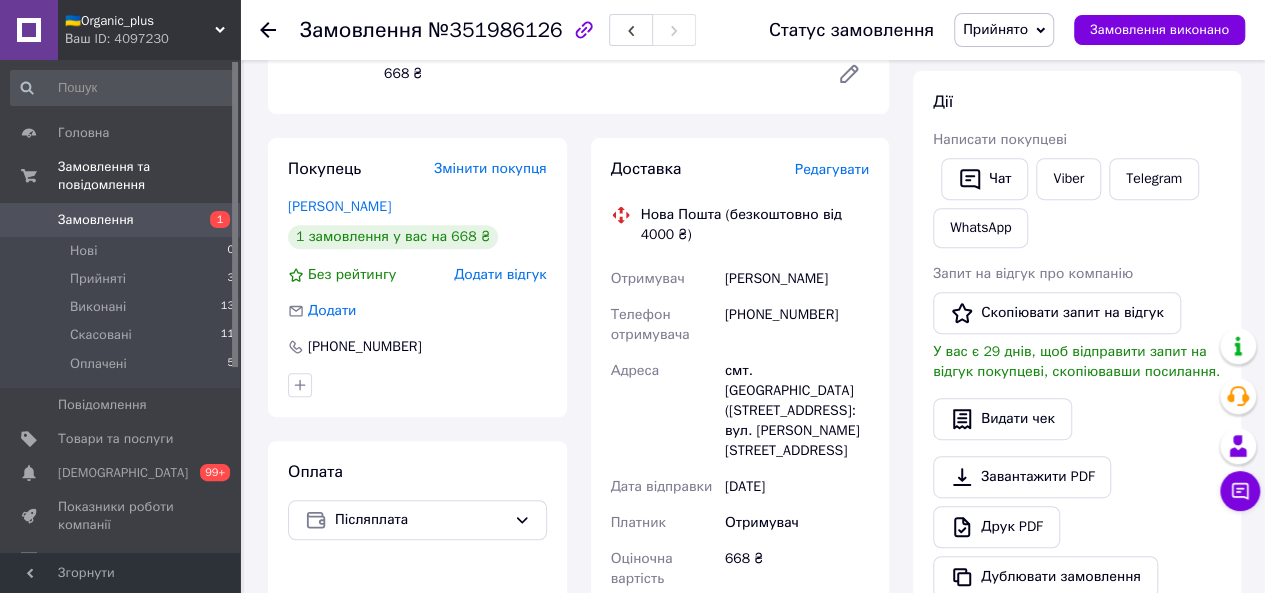 click on "Редагувати" at bounding box center [832, 170] 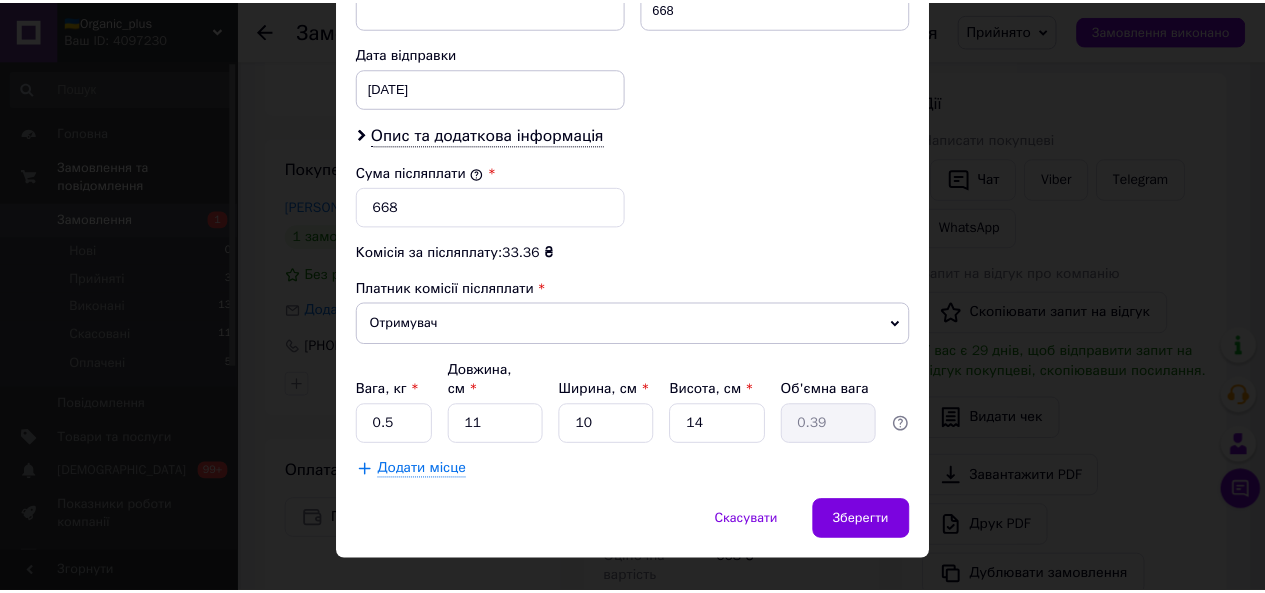scroll, scrollTop: 942, scrollLeft: 0, axis: vertical 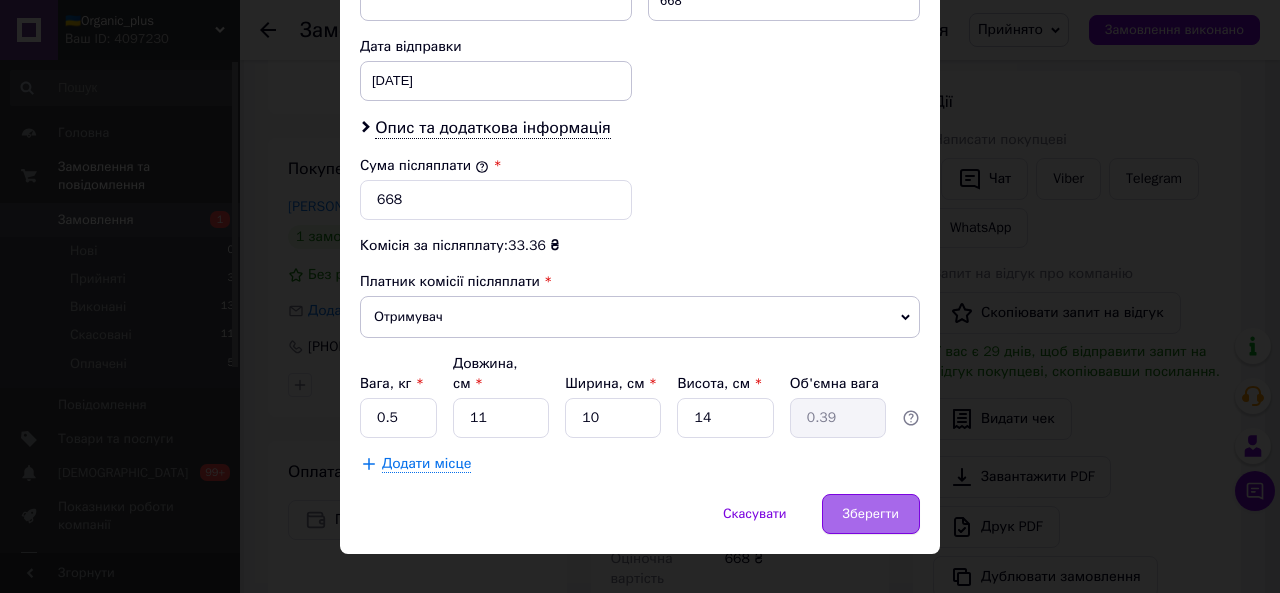 click on "Зберегти" at bounding box center [871, 514] 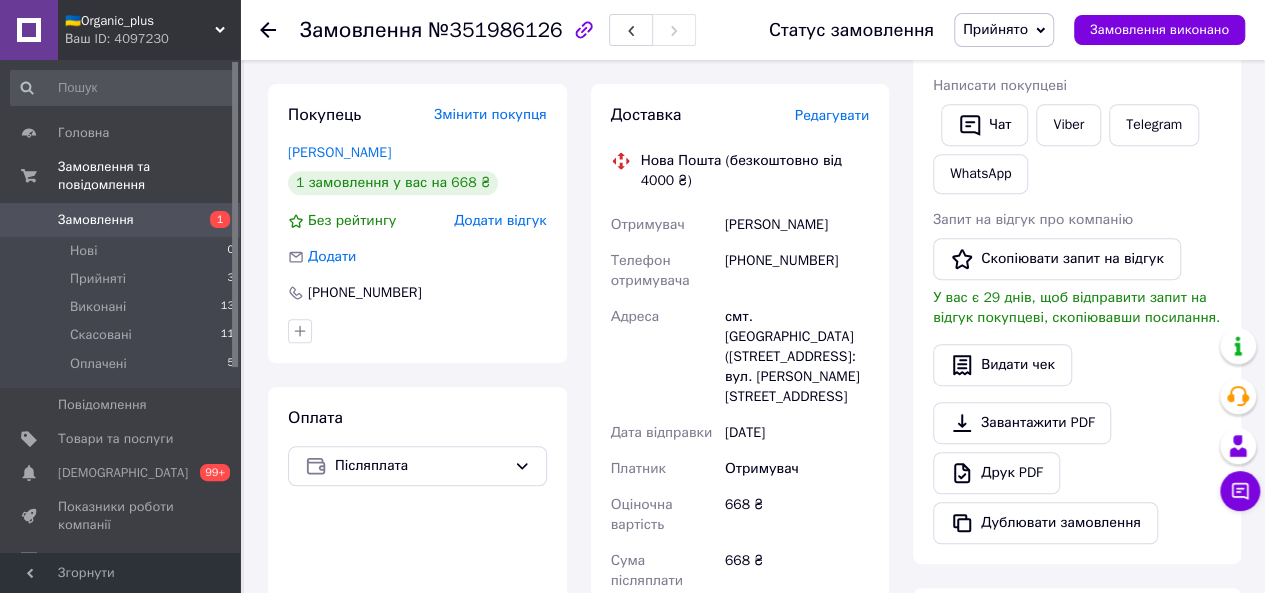 scroll, scrollTop: 380, scrollLeft: 0, axis: vertical 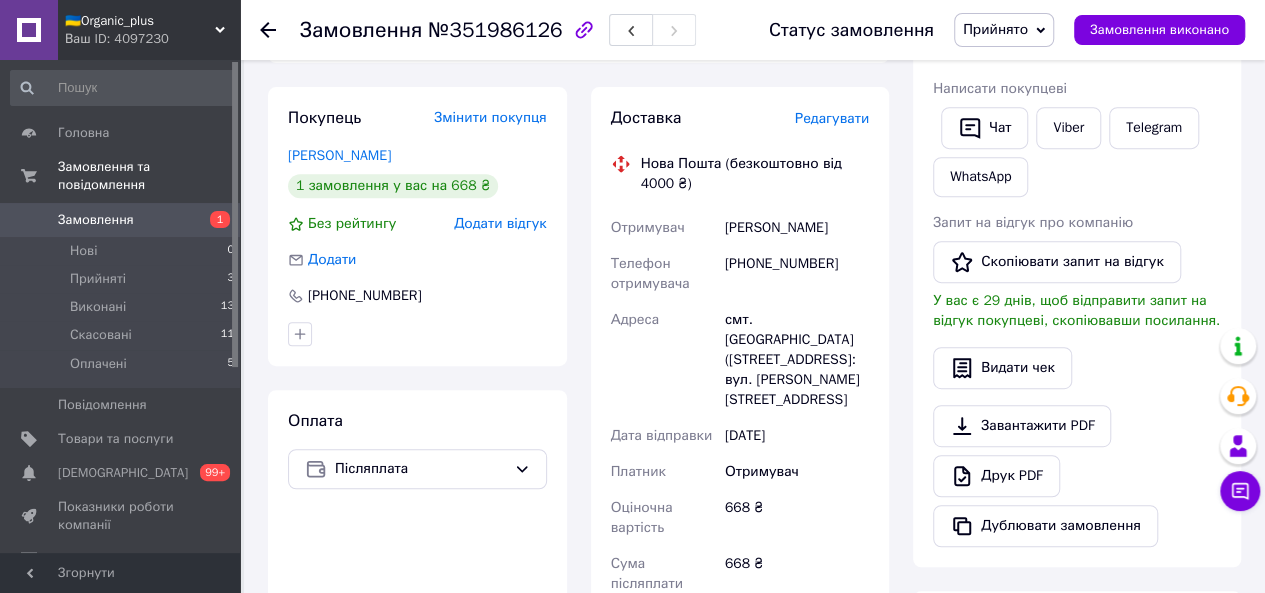 click on "[PHONE_NUMBER]" at bounding box center [797, 274] 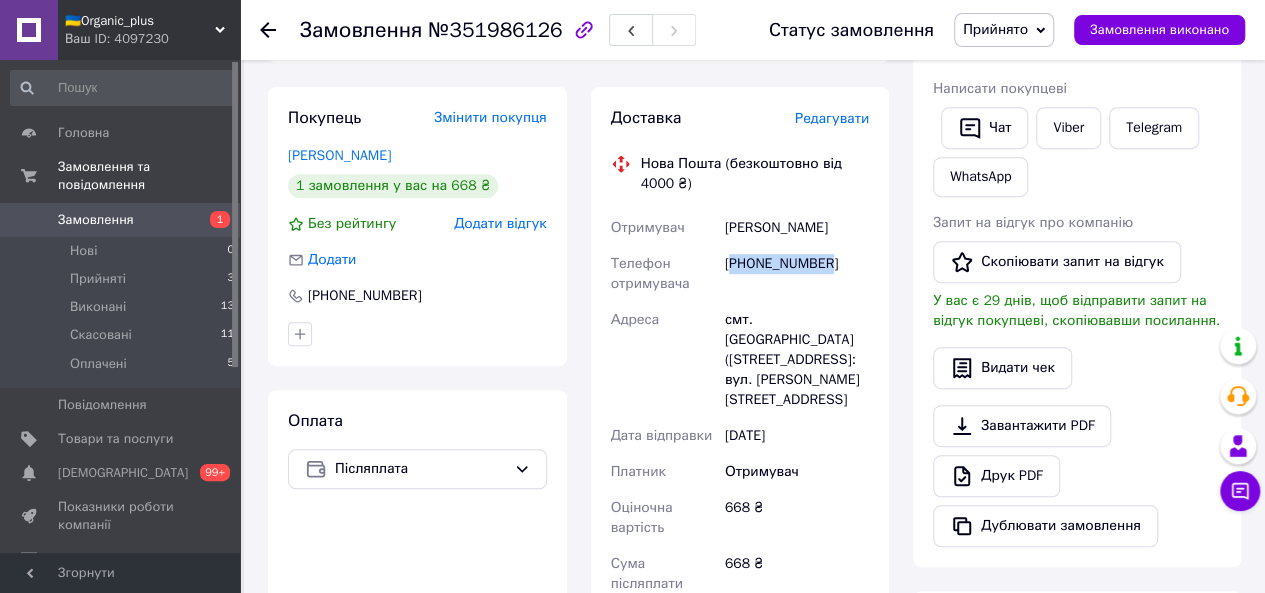 click on "[PHONE_NUMBER]" at bounding box center (797, 274) 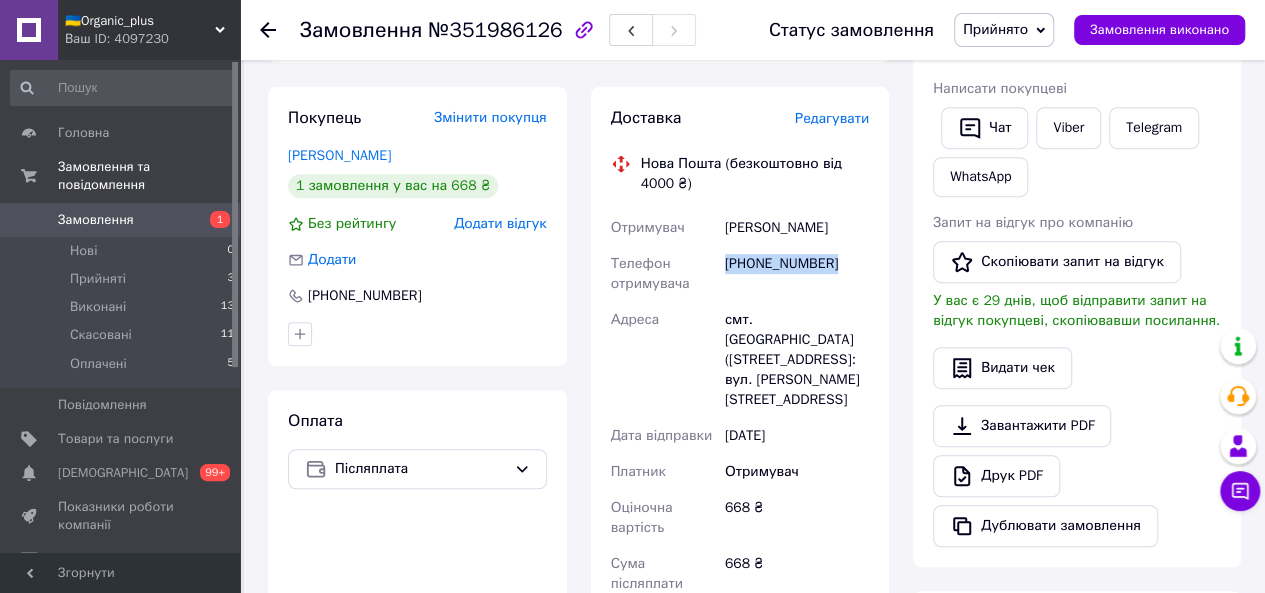 click on "[PHONE_NUMBER]" at bounding box center (797, 274) 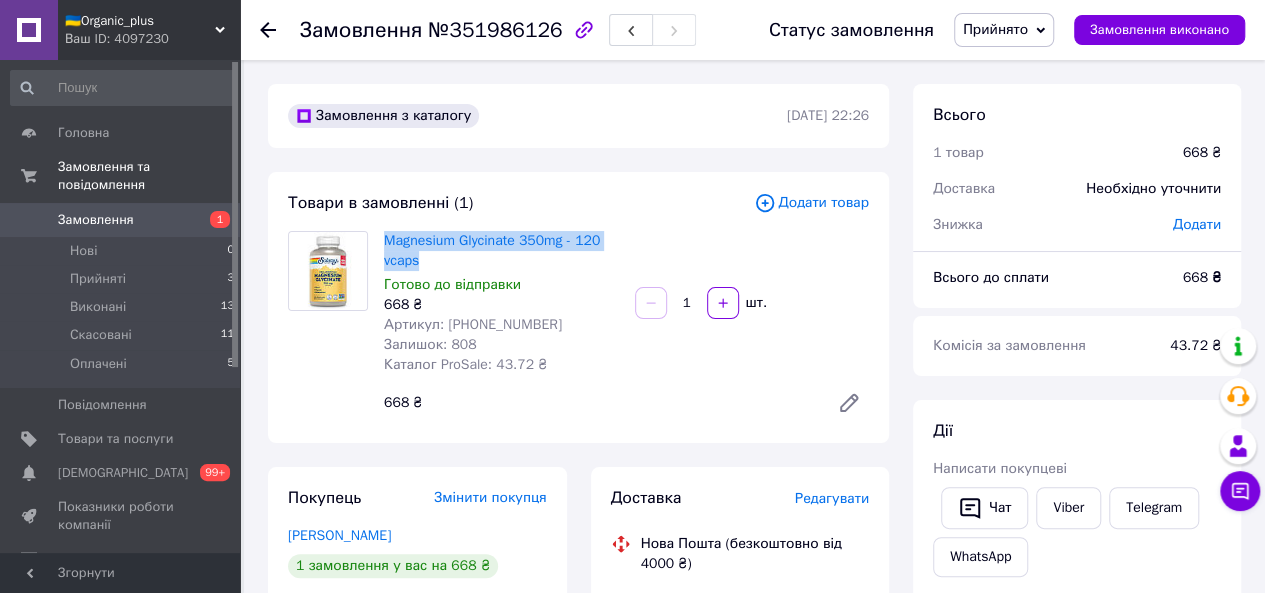 drag, startPoint x: 435, startPoint y: 263, endPoint x: 380, endPoint y: 245, distance: 57.870544 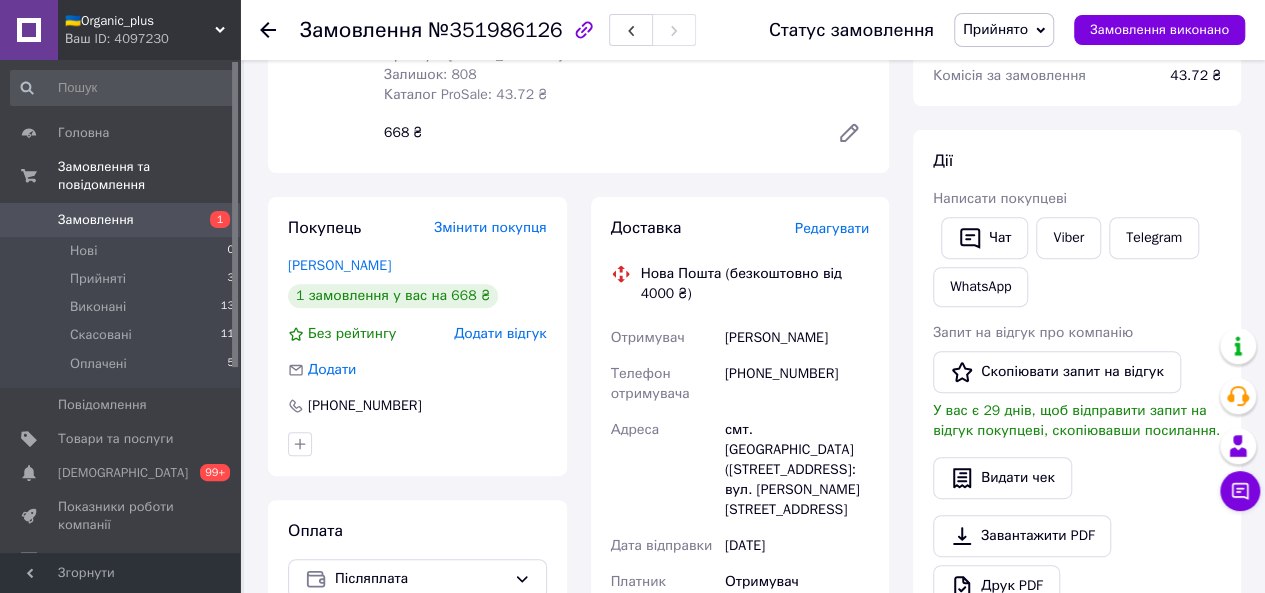 scroll, scrollTop: 353, scrollLeft: 0, axis: vertical 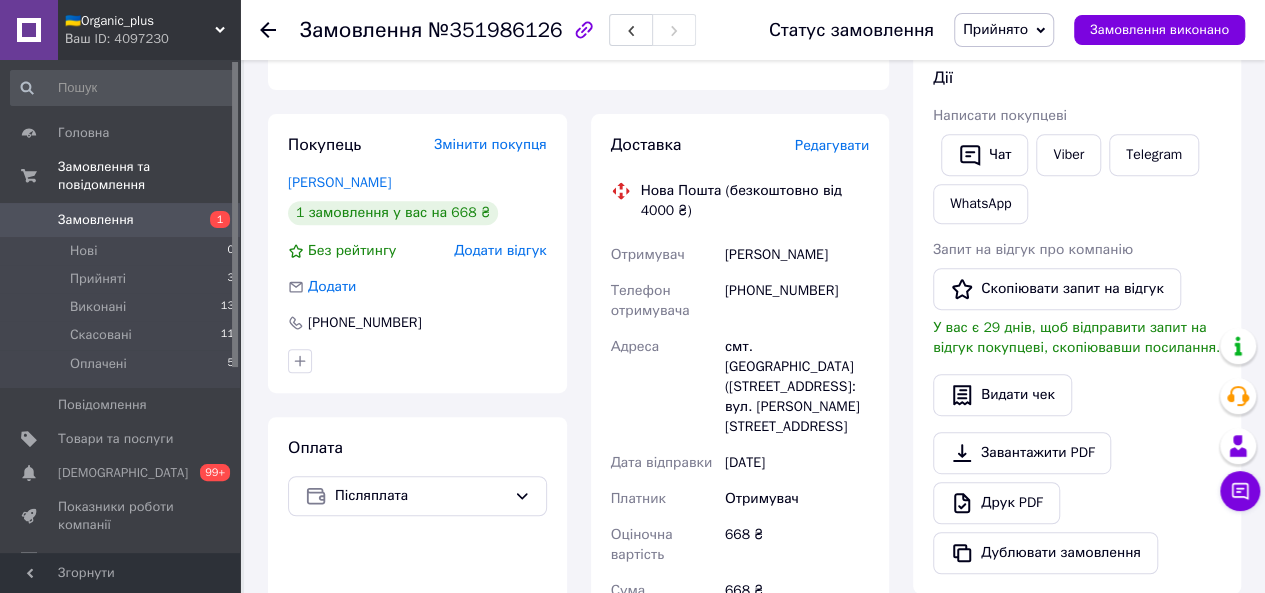click on "[PHONE_NUMBER]" at bounding box center (797, 301) 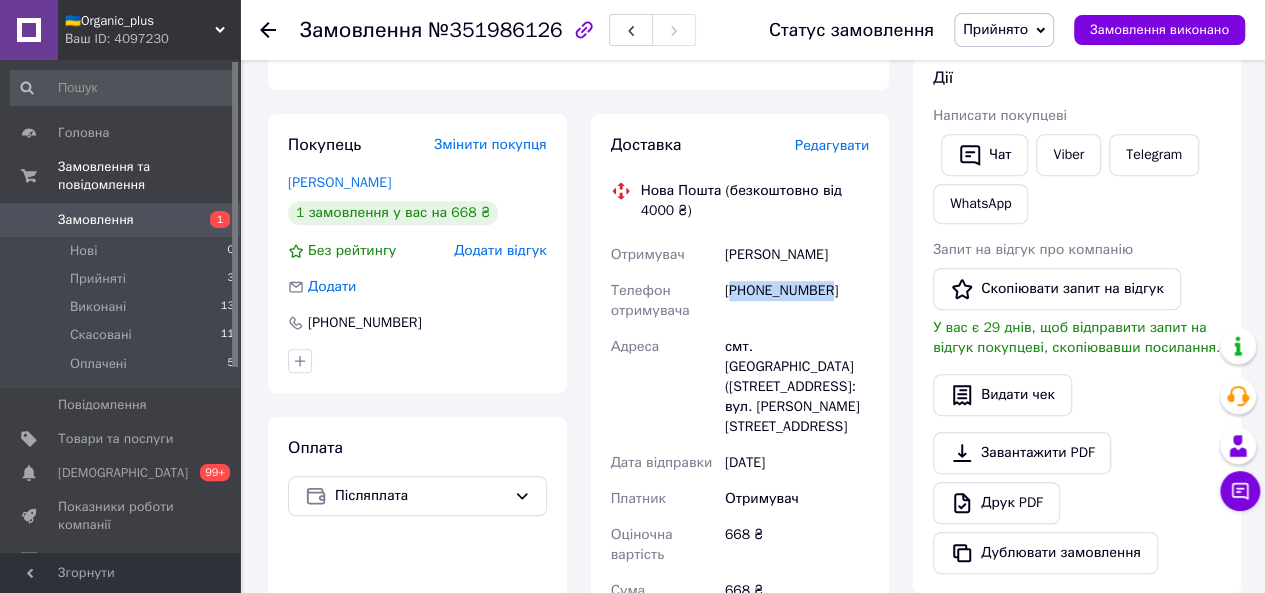 click on "[PHONE_NUMBER]" at bounding box center [797, 301] 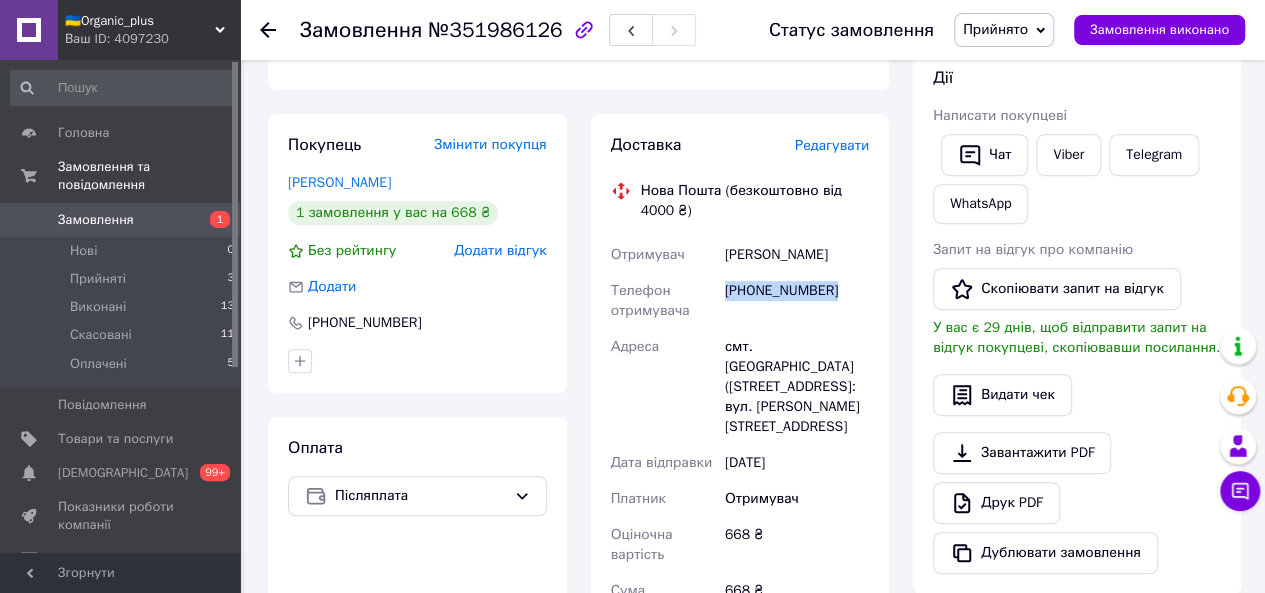 click on "[PHONE_NUMBER]" at bounding box center [797, 301] 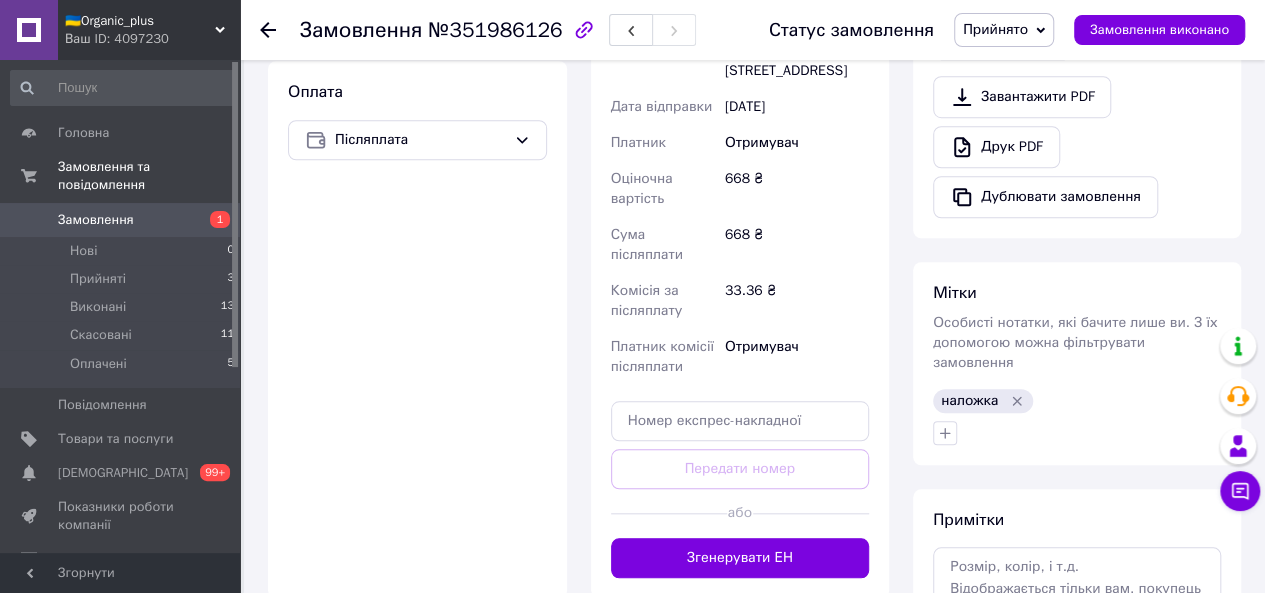 scroll, scrollTop: 715, scrollLeft: 0, axis: vertical 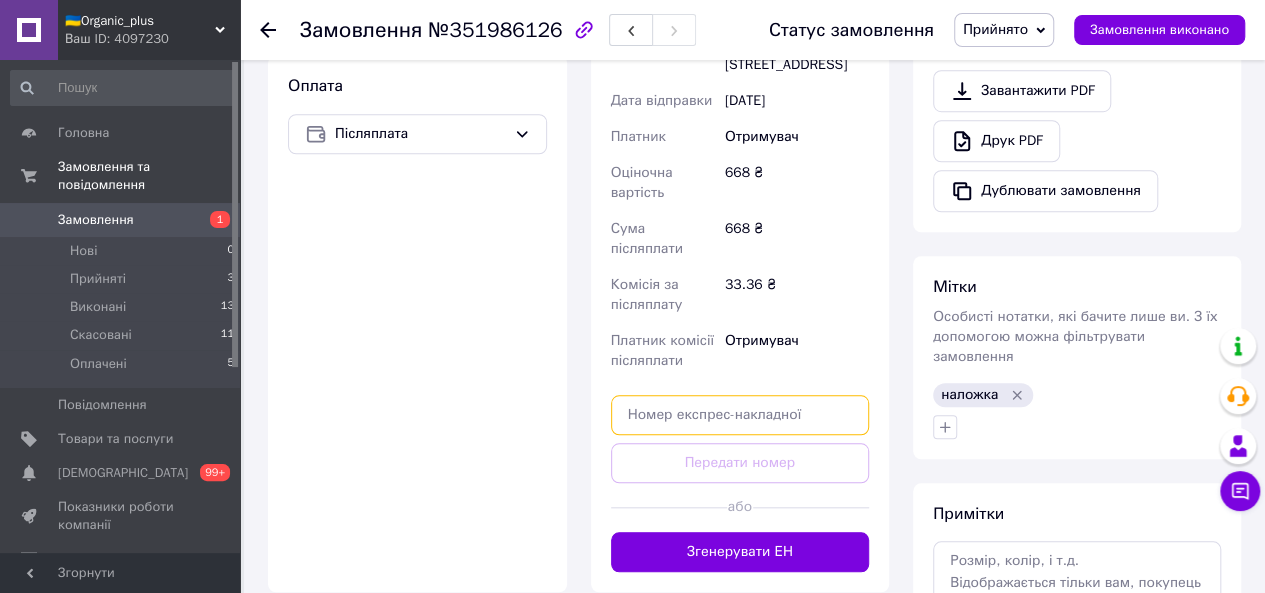 click at bounding box center [740, 415] 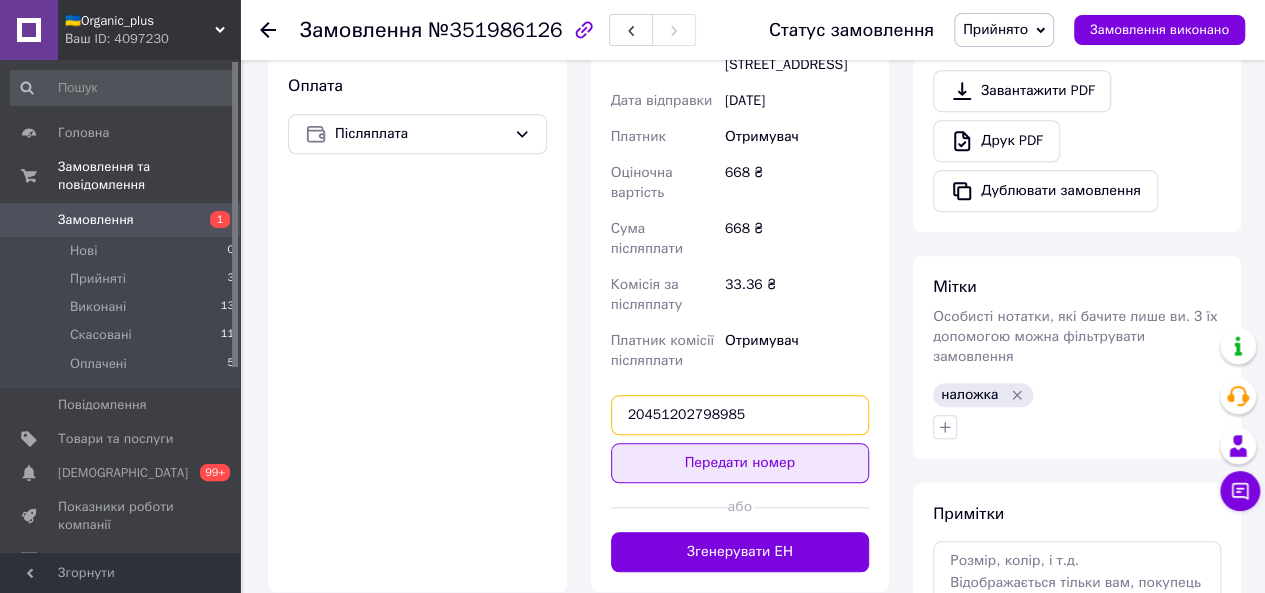 type on "20451202798985" 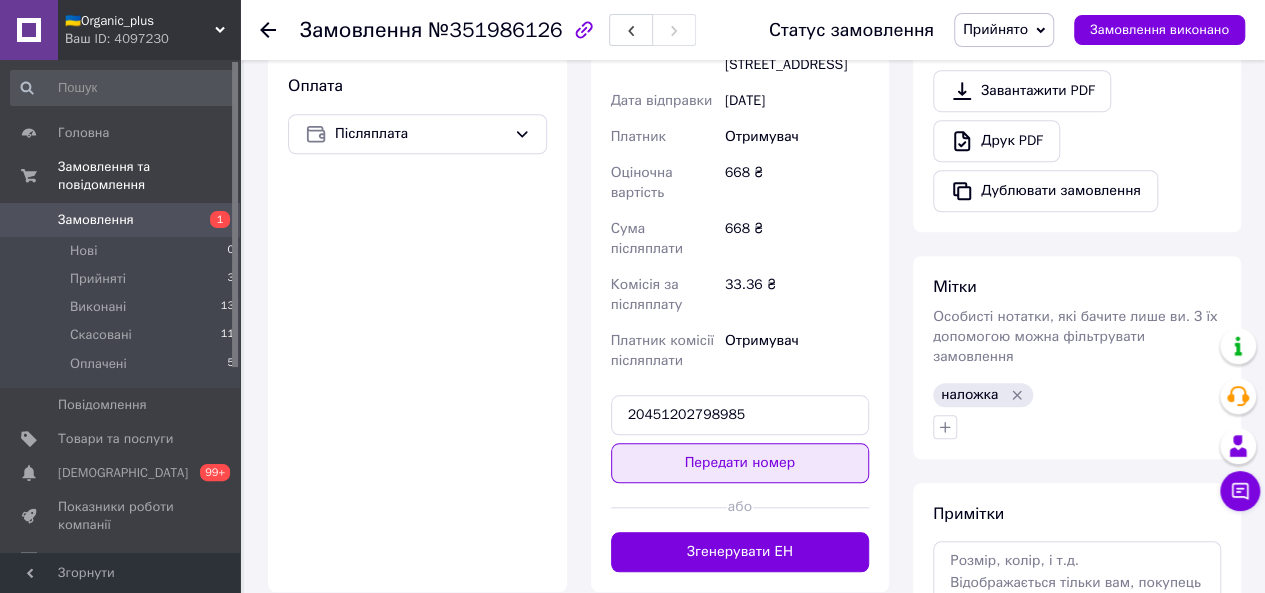 click on "Передати номер" at bounding box center (740, 463) 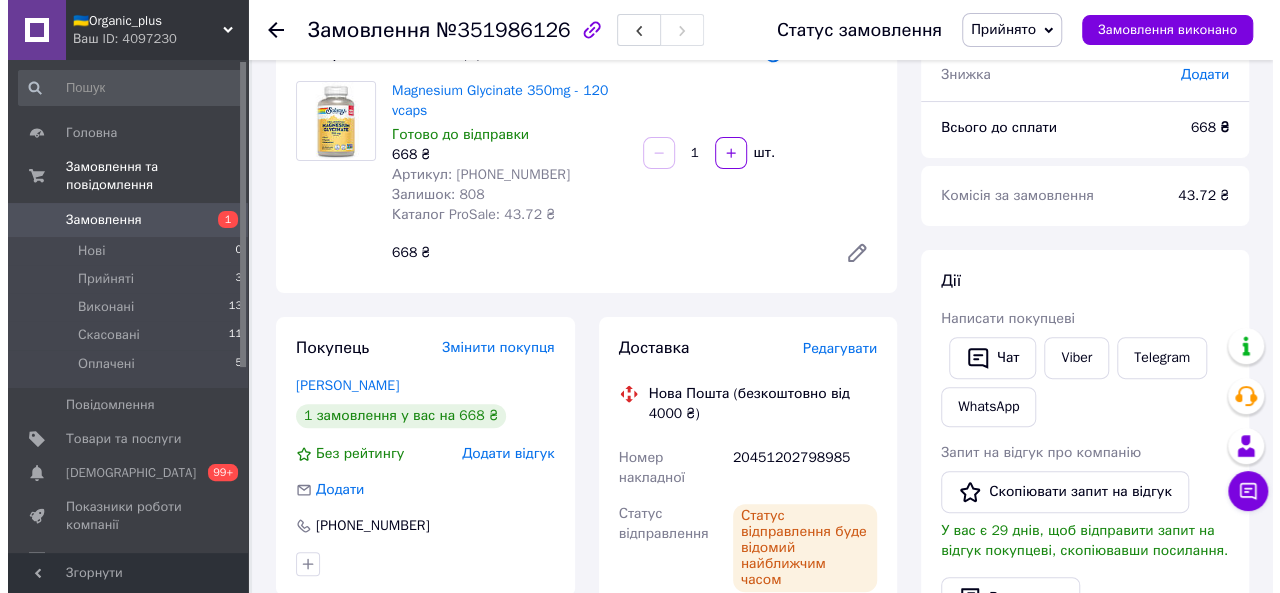 scroll, scrollTop: 0, scrollLeft: 0, axis: both 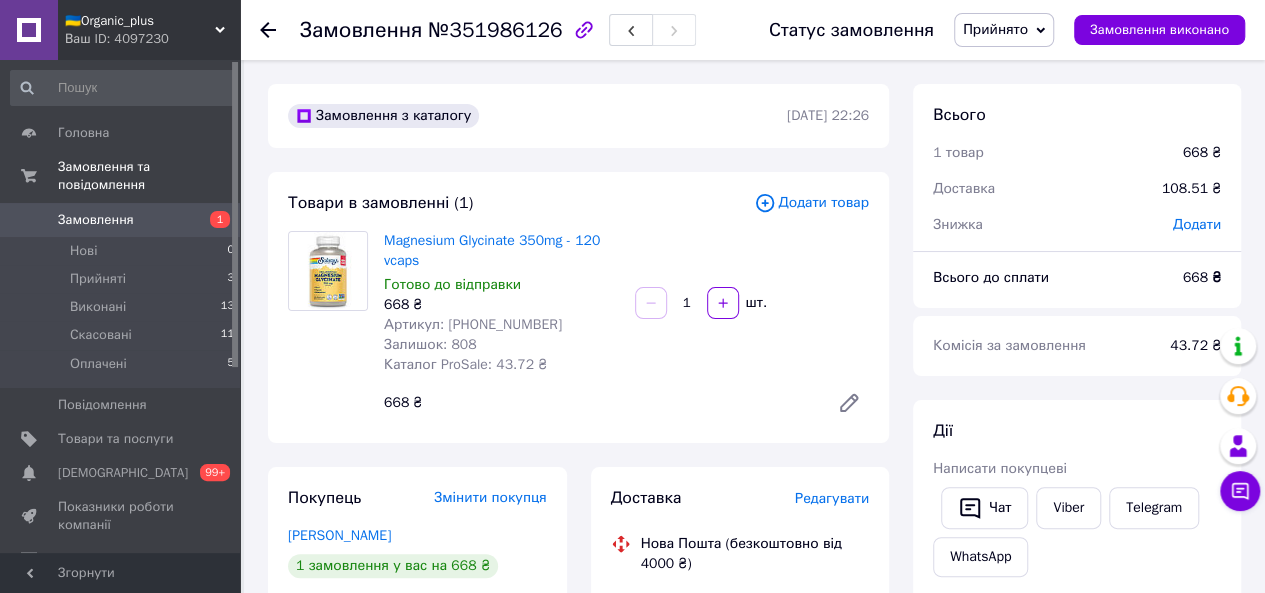 click 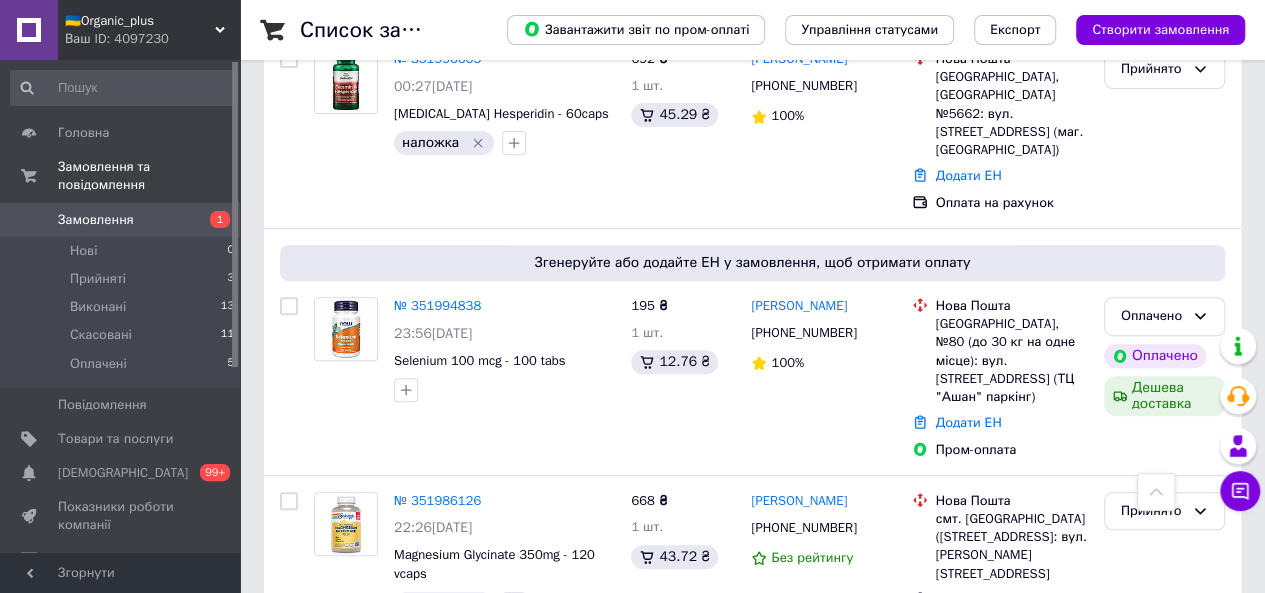 scroll, scrollTop: 338, scrollLeft: 0, axis: vertical 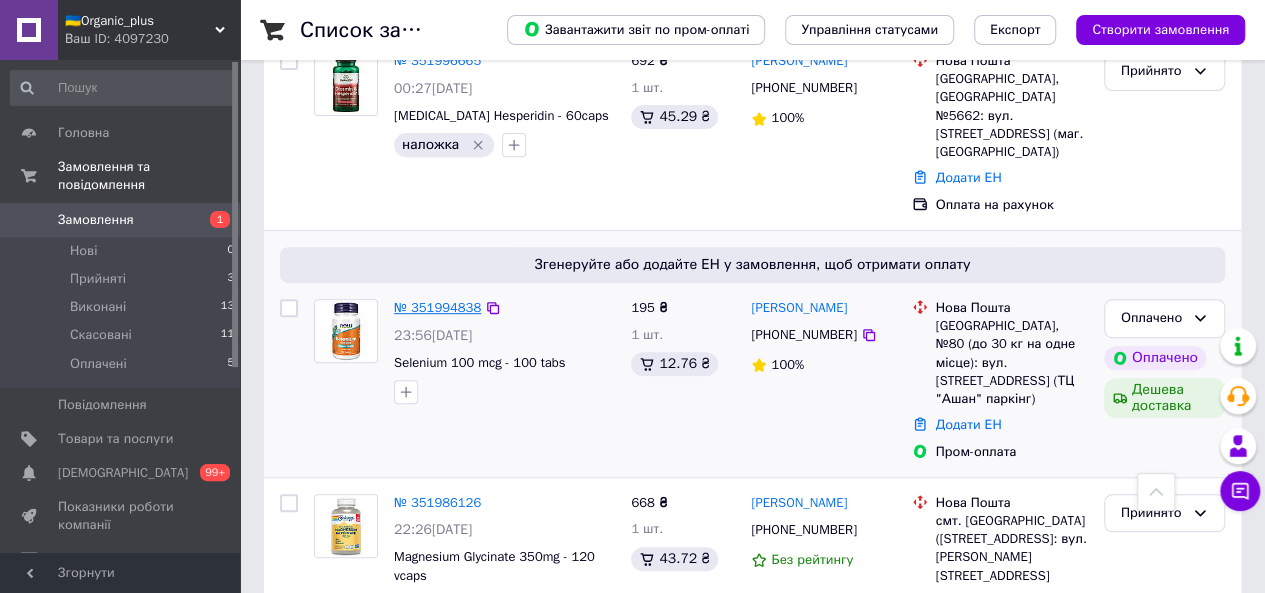 click on "№ 351994838" at bounding box center (437, 307) 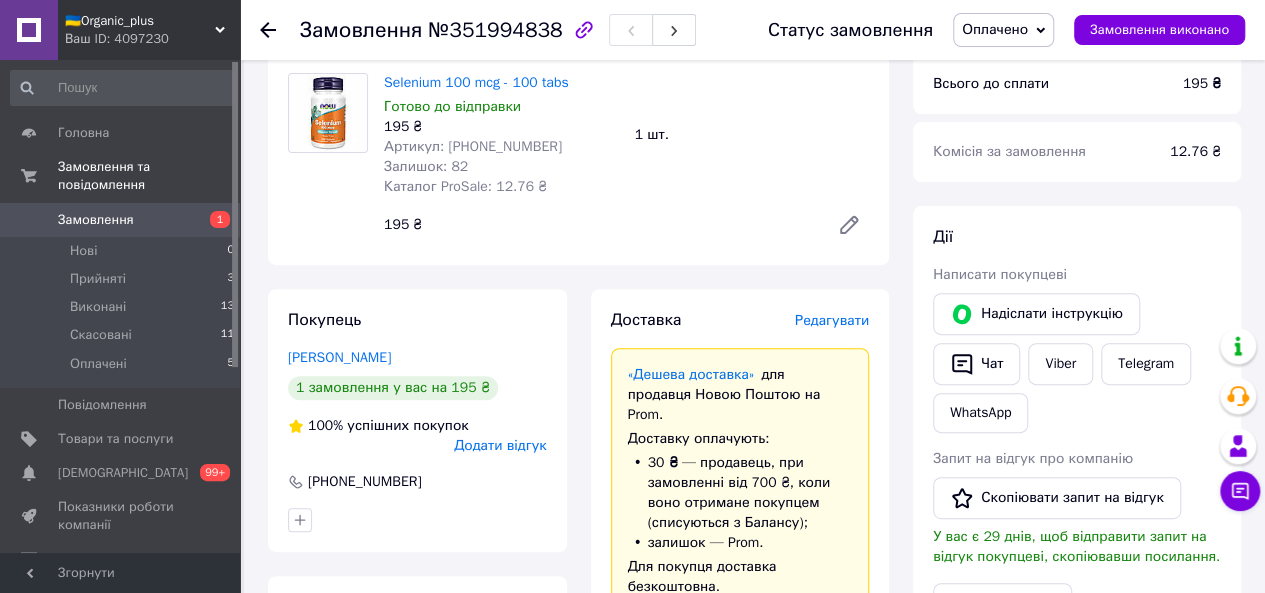 scroll, scrollTop: 77, scrollLeft: 0, axis: vertical 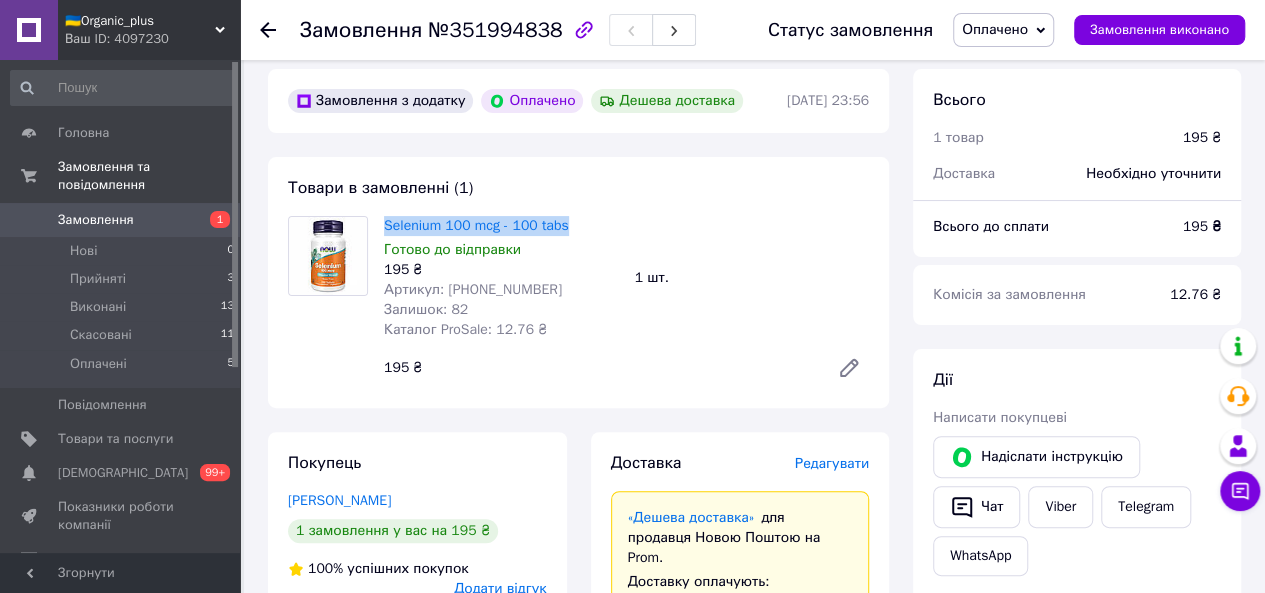 drag, startPoint x: 378, startPoint y: 226, endPoint x: 582, endPoint y: 221, distance: 204.06126 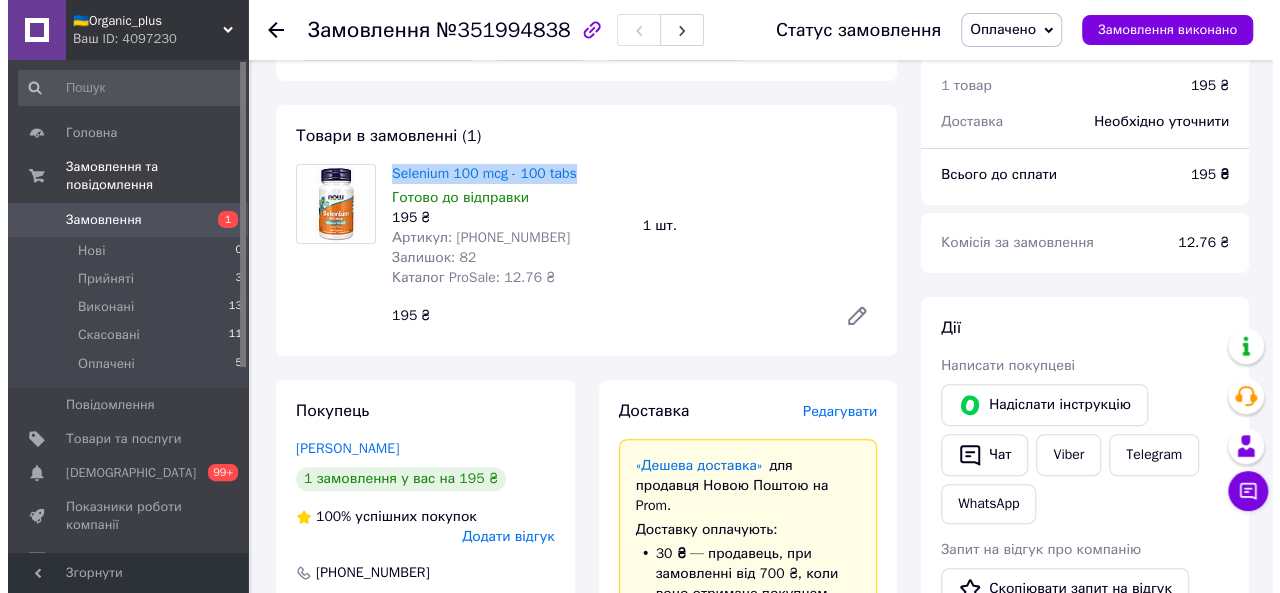 scroll, scrollTop: 137, scrollLeft: 0, axis: vertical 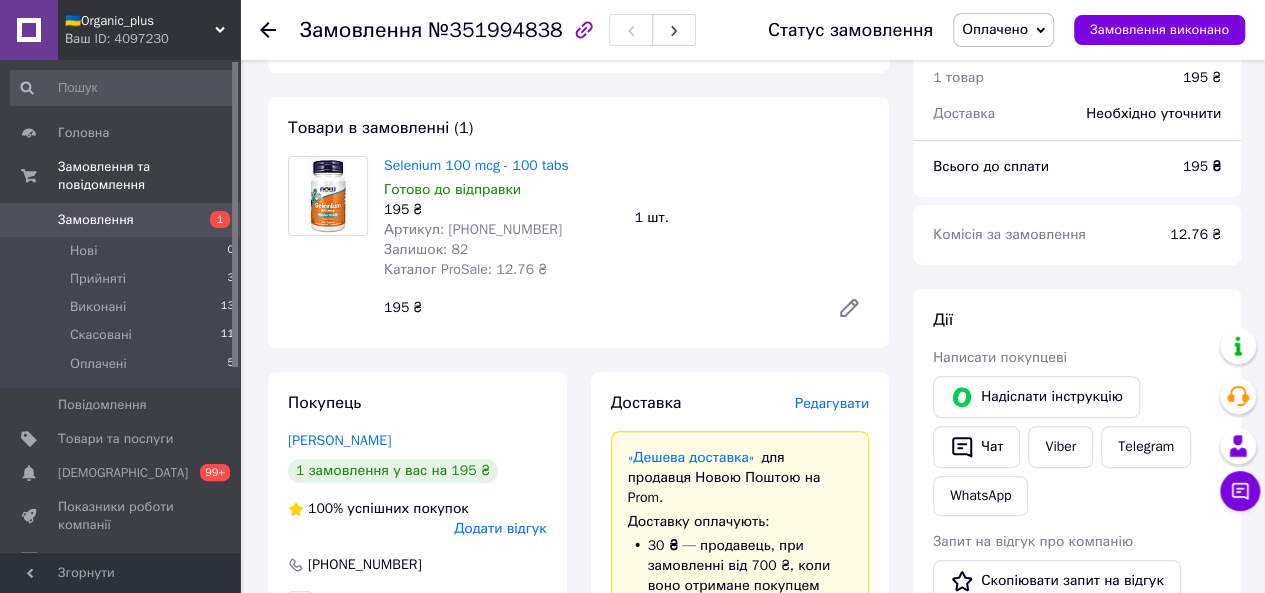 drag, startPoint x: 815, startPoint y: 413, endPoint x: 596, endPoint y: 413, distance: 219 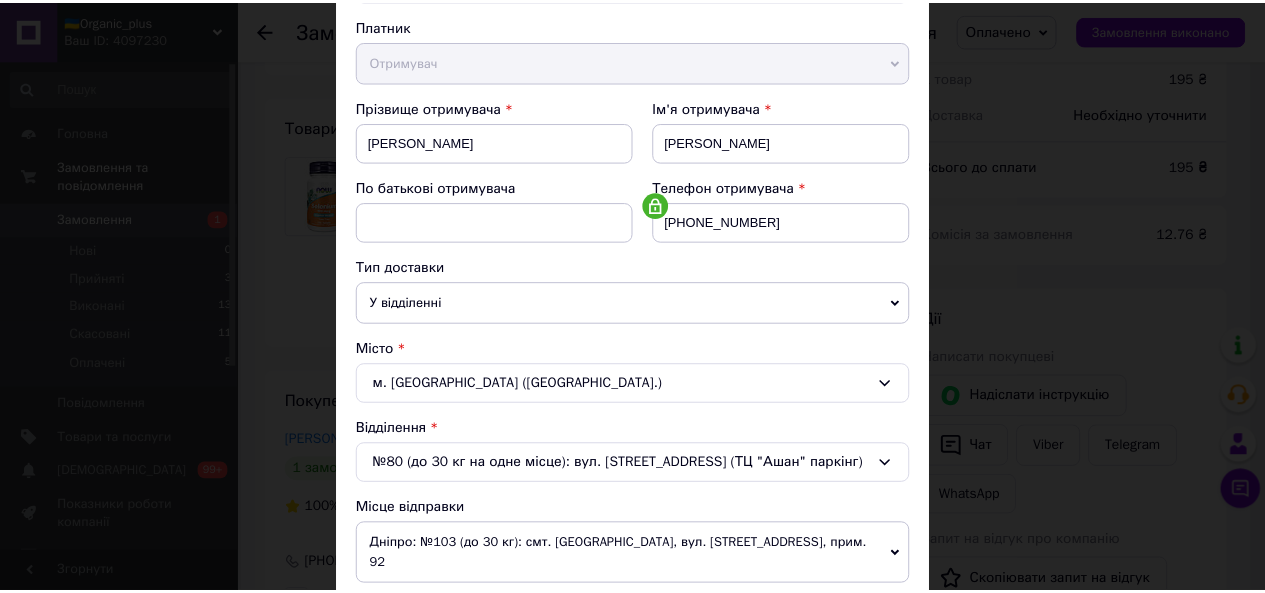scroll, scrollTop: 746, scrollLeft: 0, axis: vertical 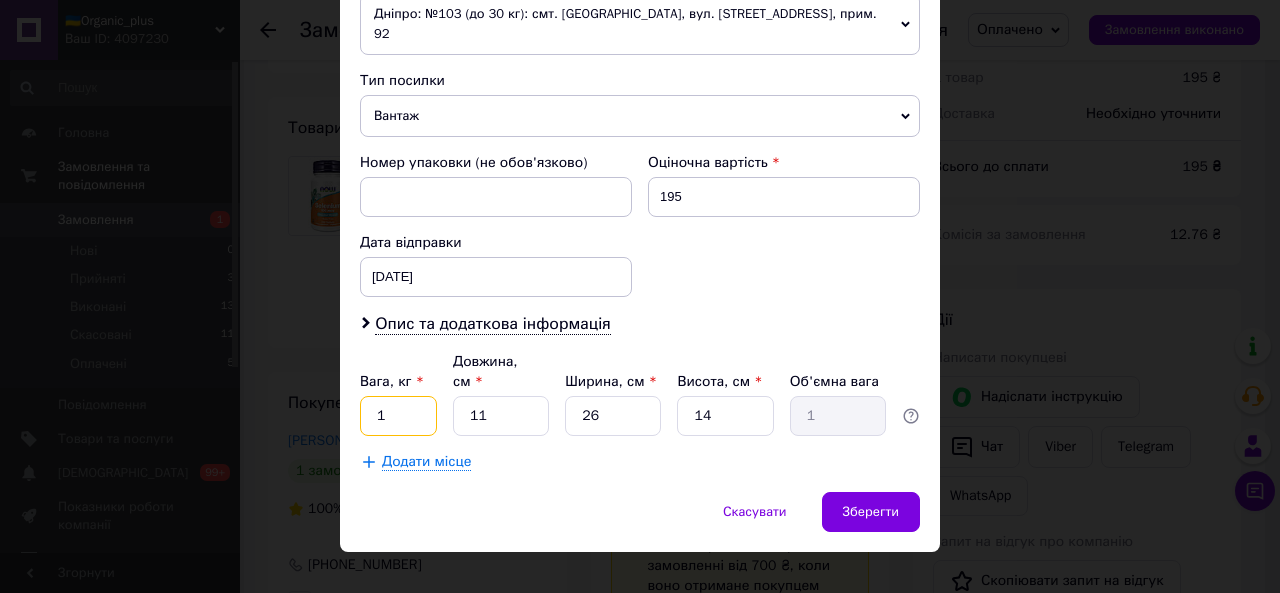 click on "1" at bounding box center (398, 416) 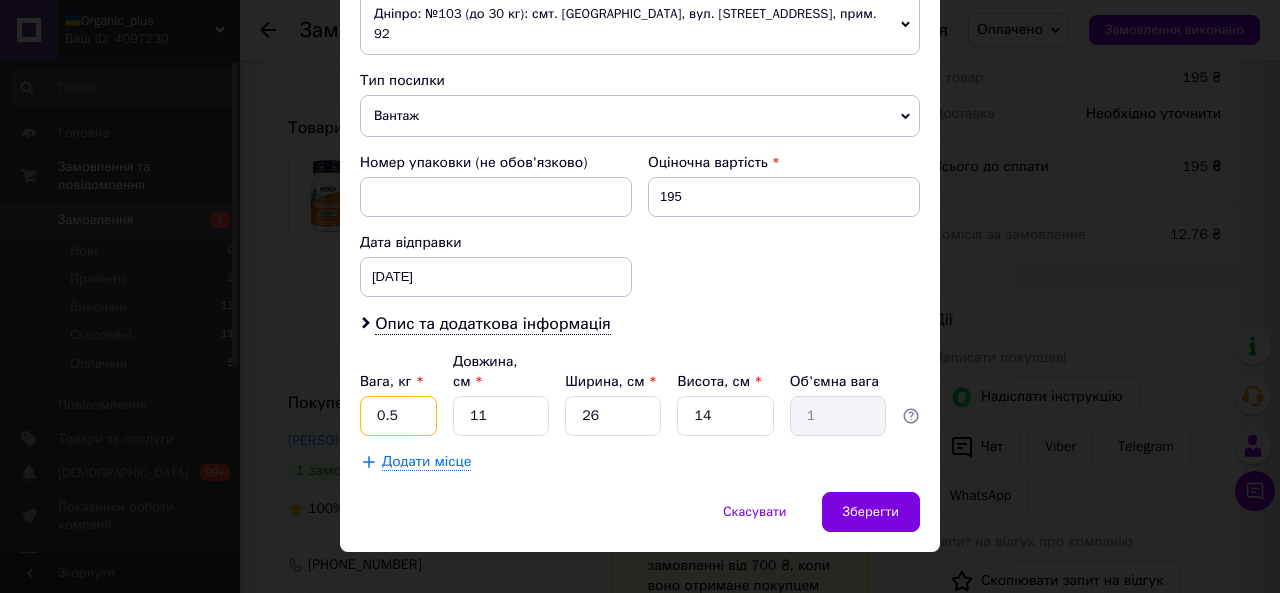 type on "0.5" 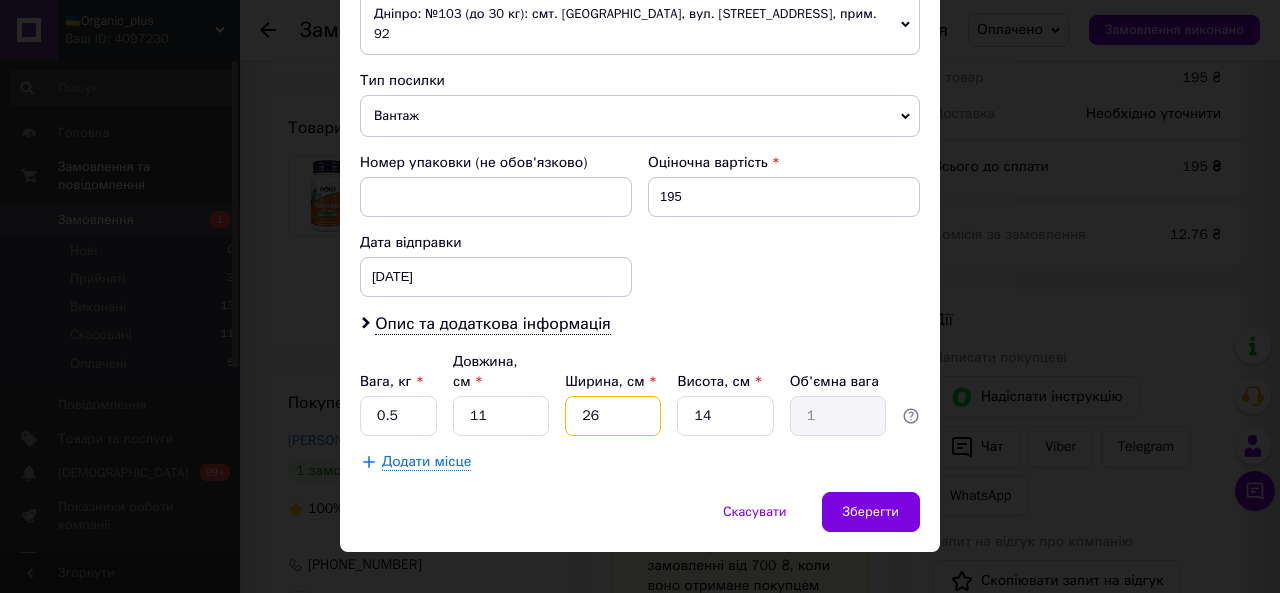 click on "26" at bounding box center (613, 416) 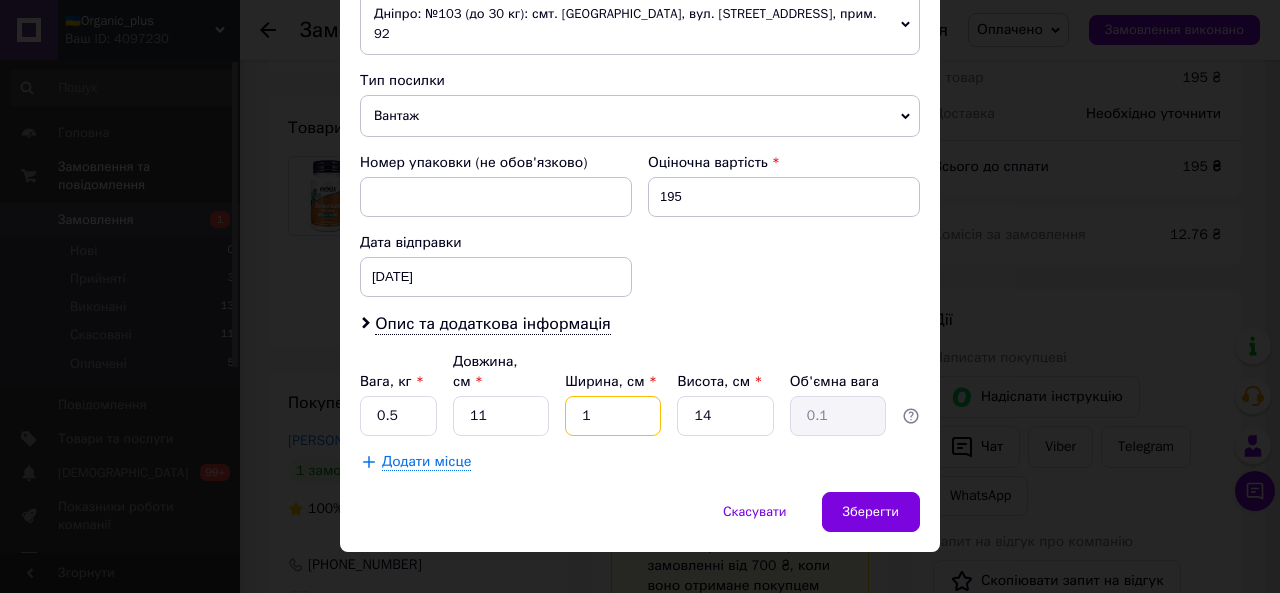 type on "10" 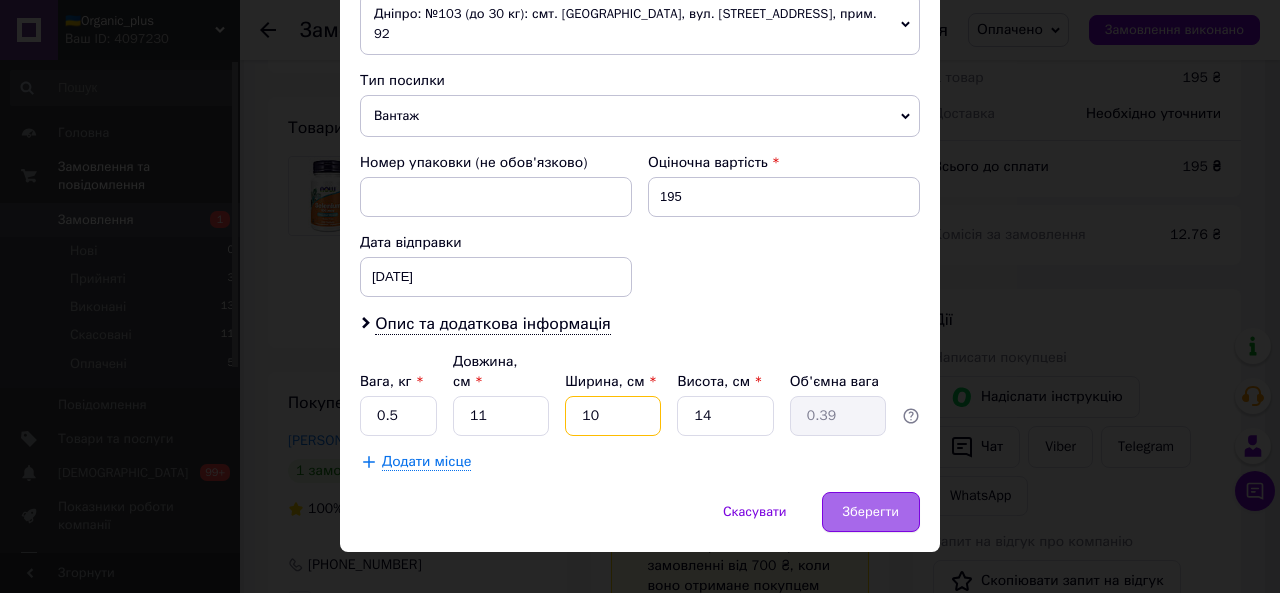 type on "10" 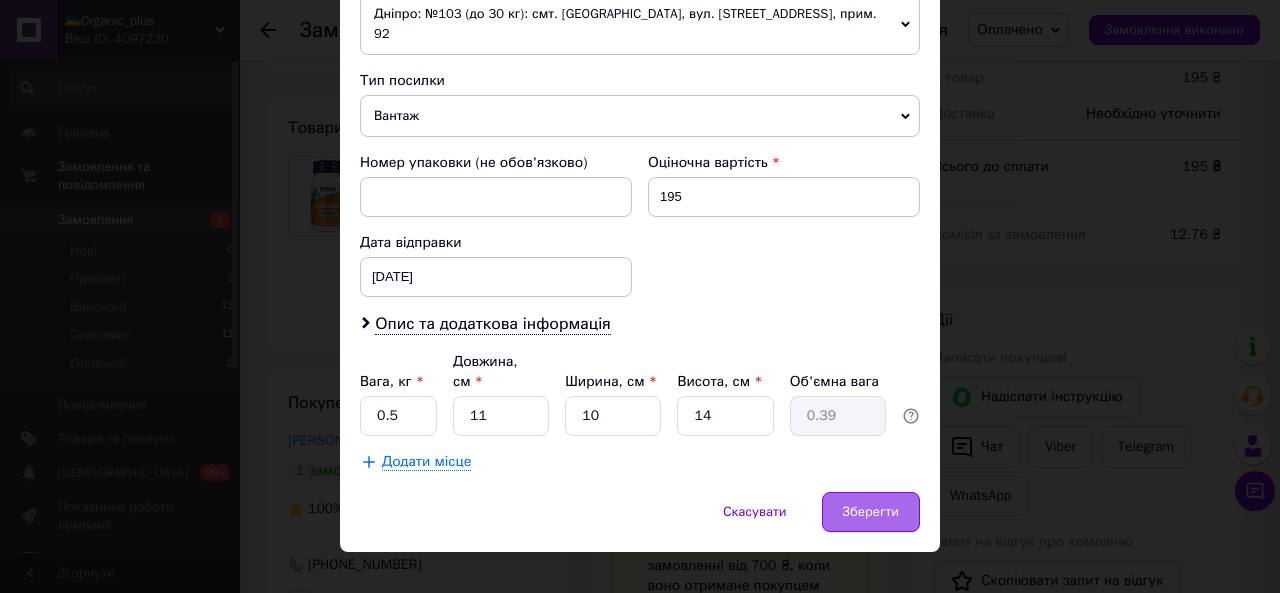 click on "Зберегти" at bounding box center (871, 512) 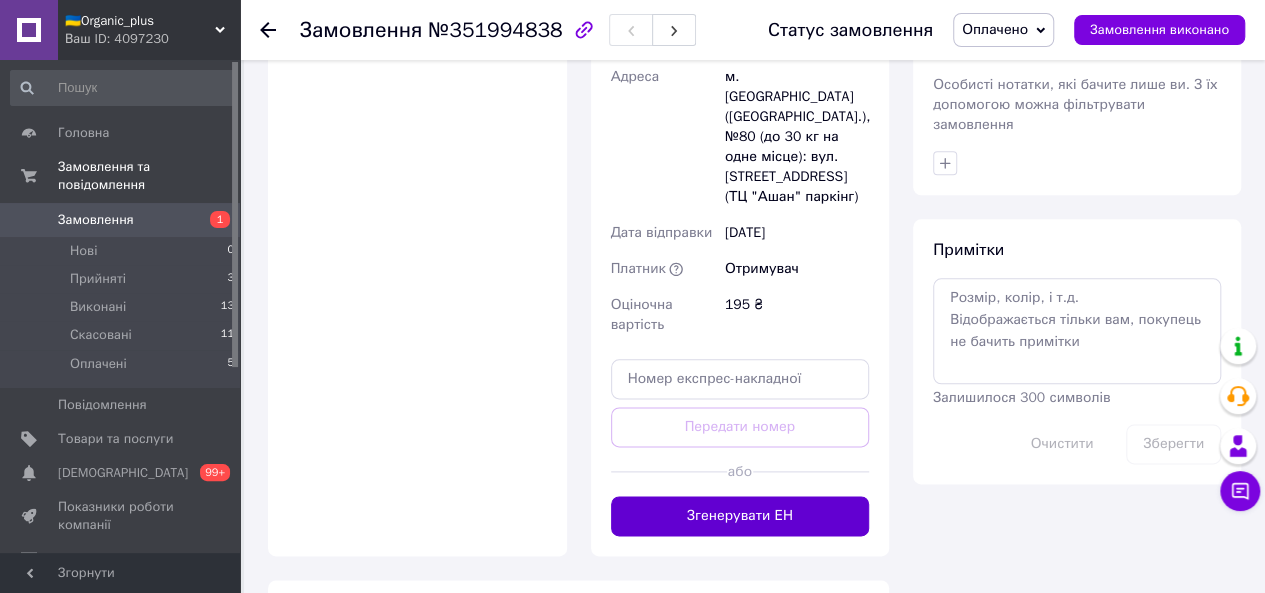 scroll, scrollTop: 1033, scrollLeft: 0, axis: vertical 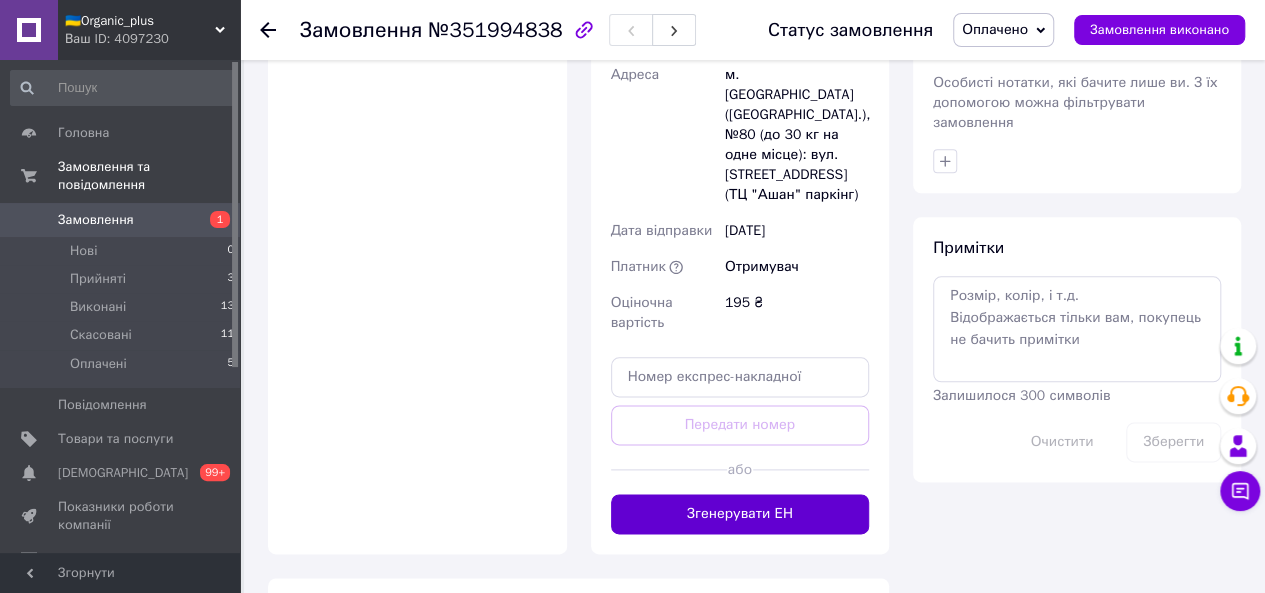 click on "Згенерувати ЕН" at bounding box center [740, 514] 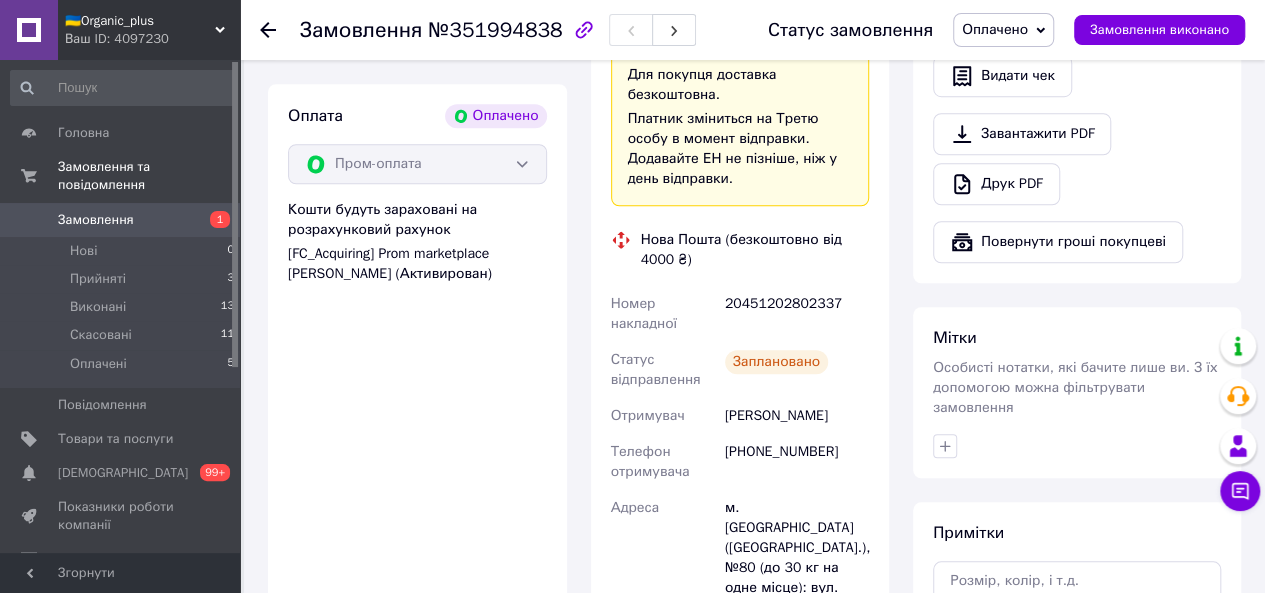 scroll, scrollTop: 706, scrollLeft: 0, axis: vertical 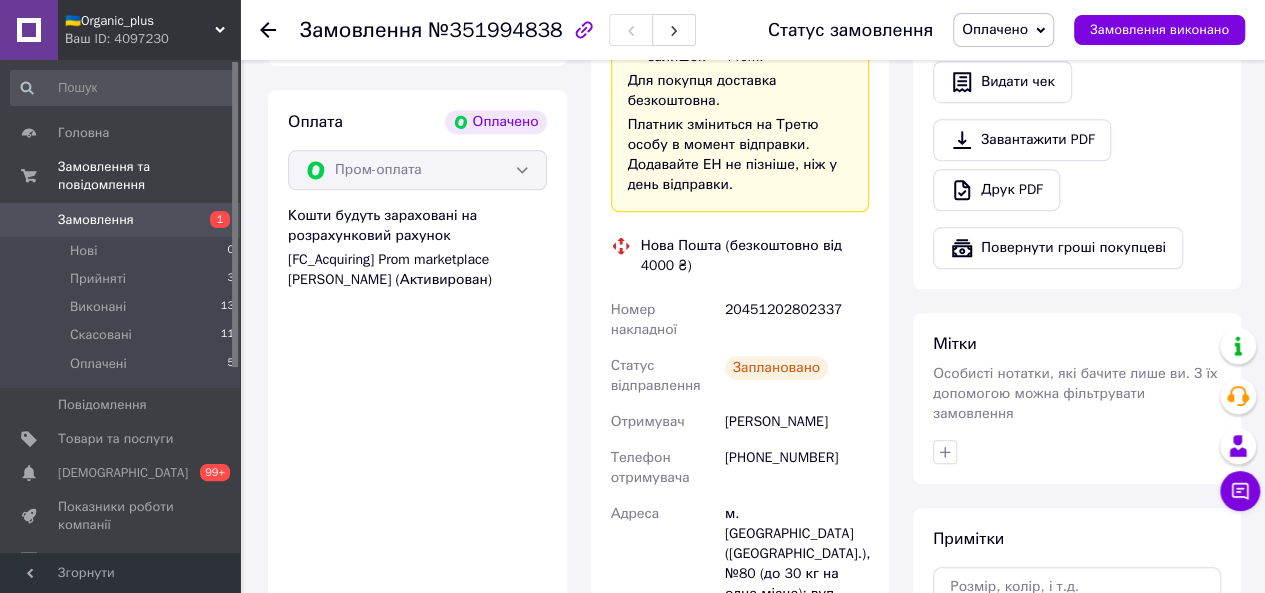 click on "20451202802337" at bounding box center [797, 320] 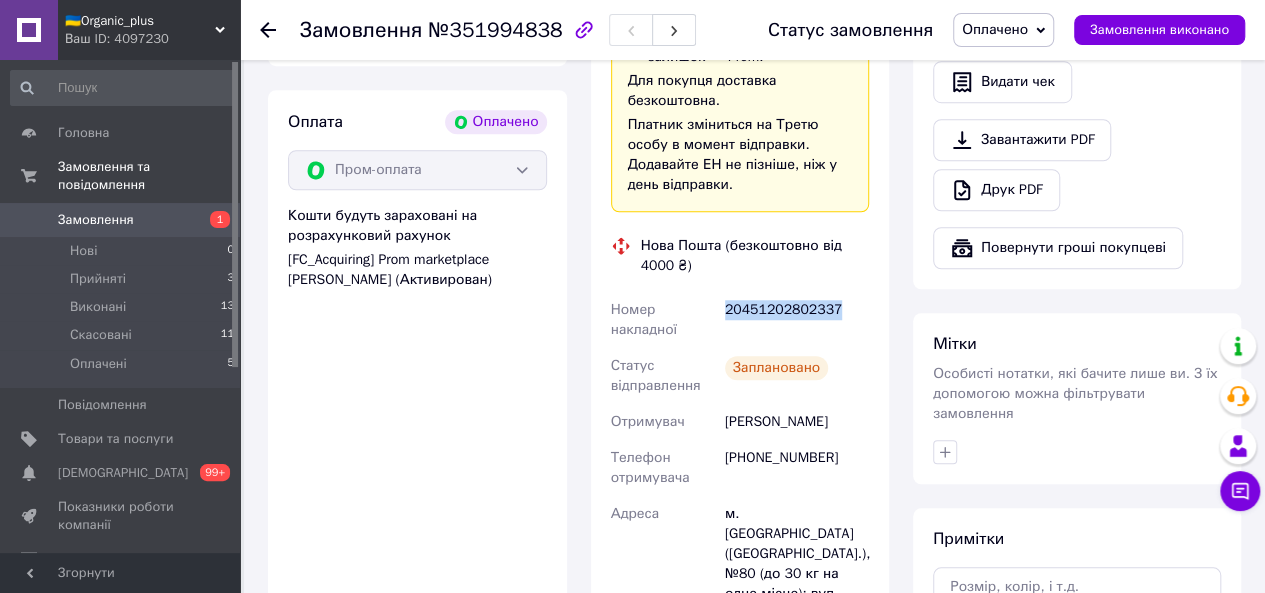 click on "20451202802337" at bounding box center [797, 320] 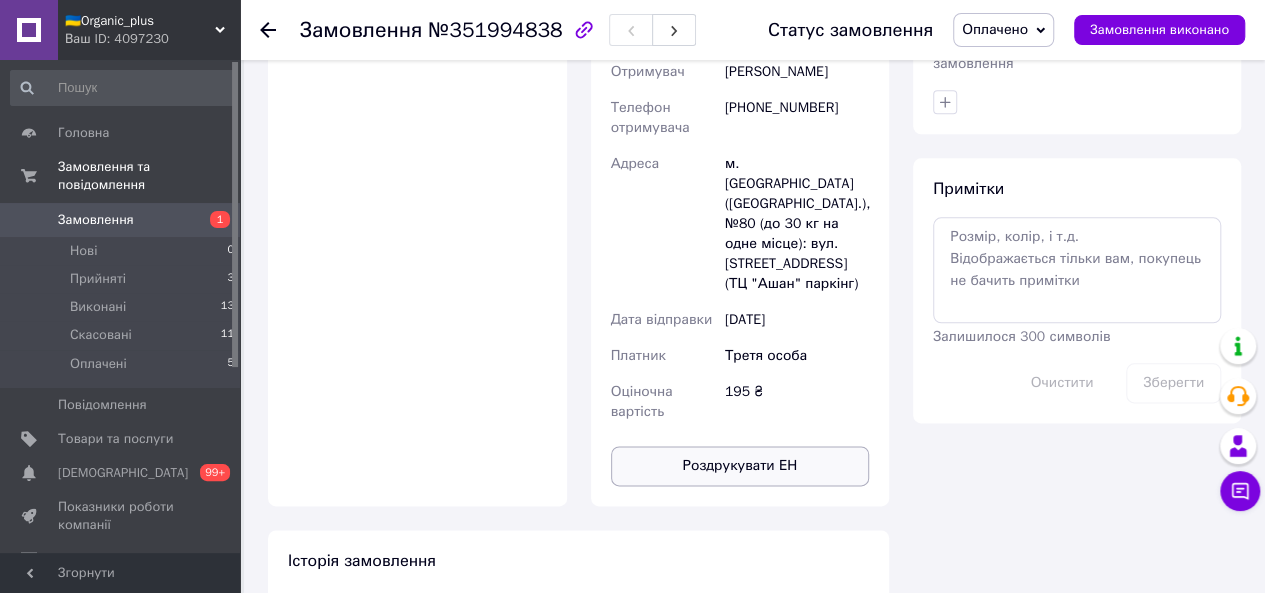 scroll, scrollTop: 1060, scrollLeft: 0, axis: vertical 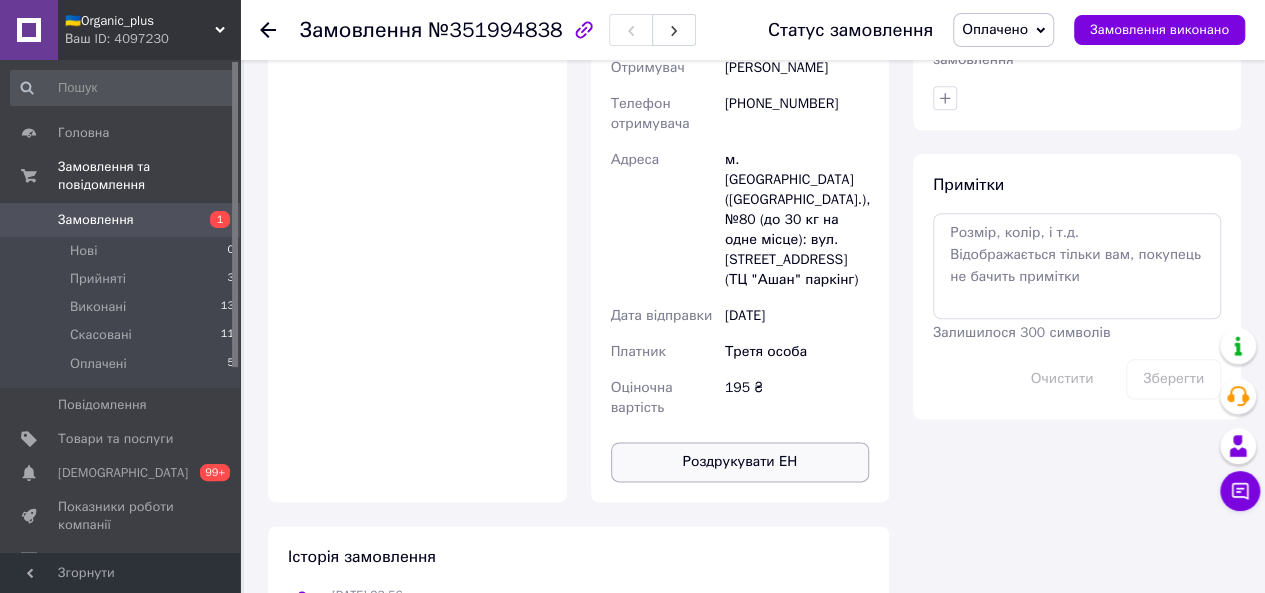 click on "Роздрукувати ЕН" at bounding box center [740, 462] 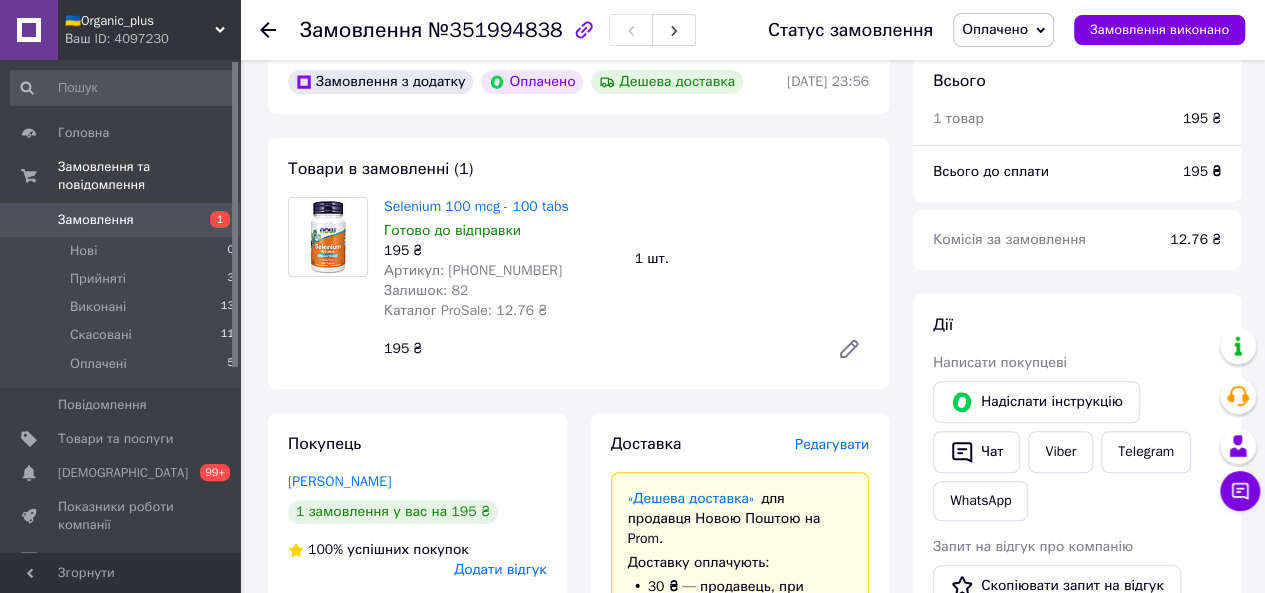 scroll, scrollTop: 0, scrollLeft: 0, axis: both 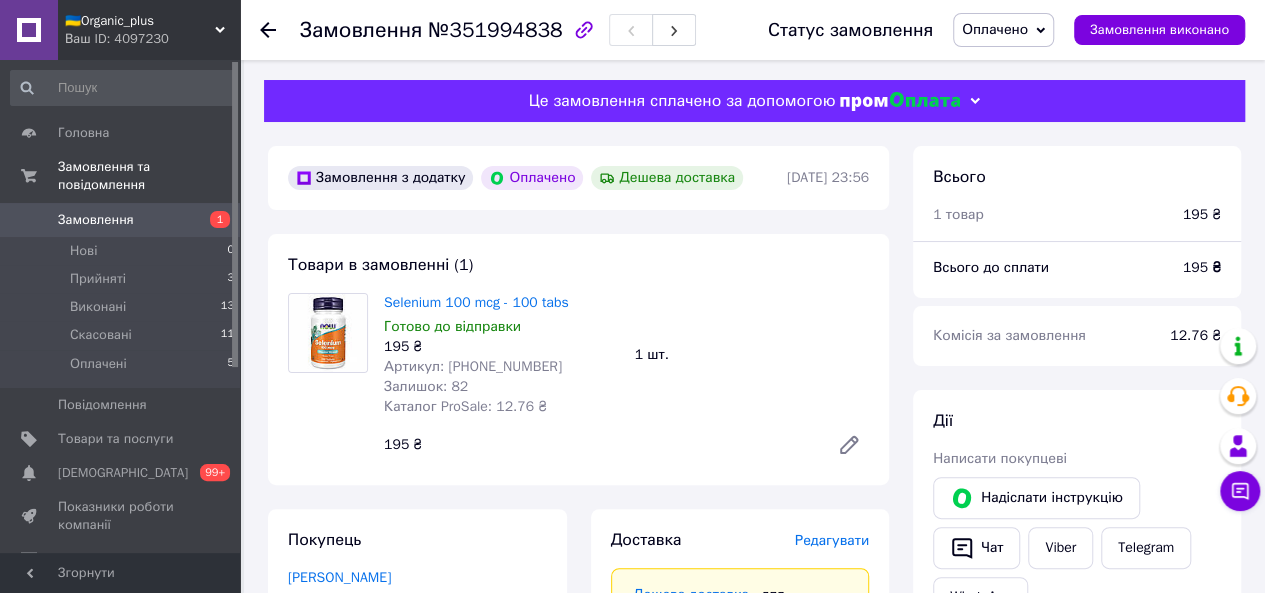 click 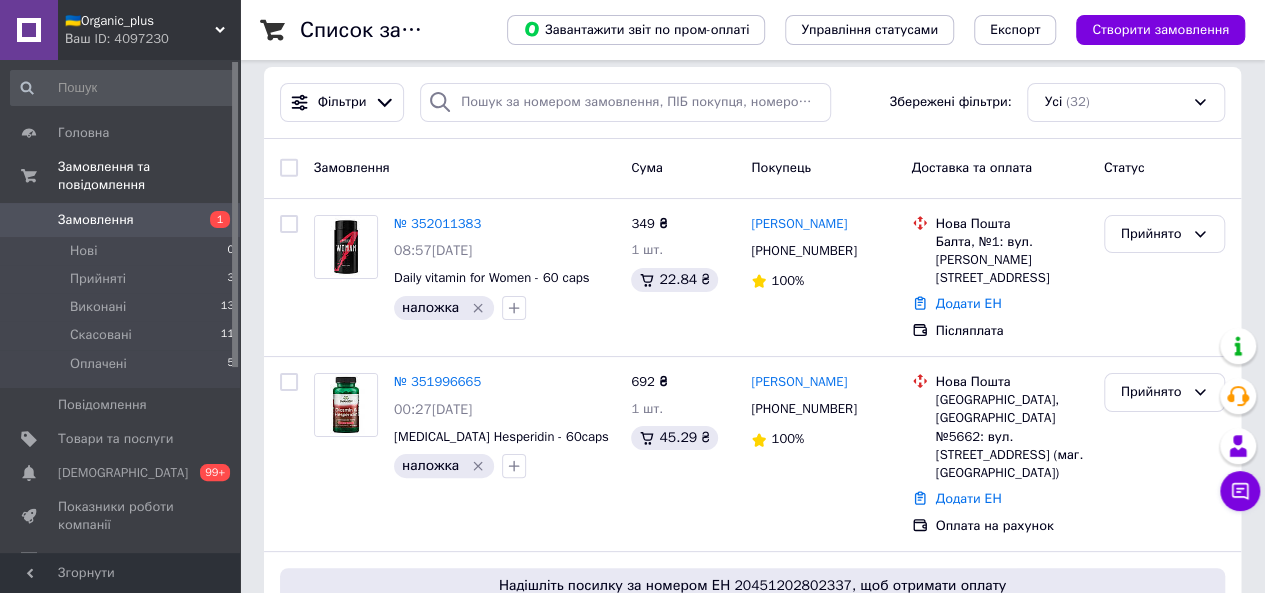 scroll, scrollTop: 16, scrollLeft: 0, axis: vertical 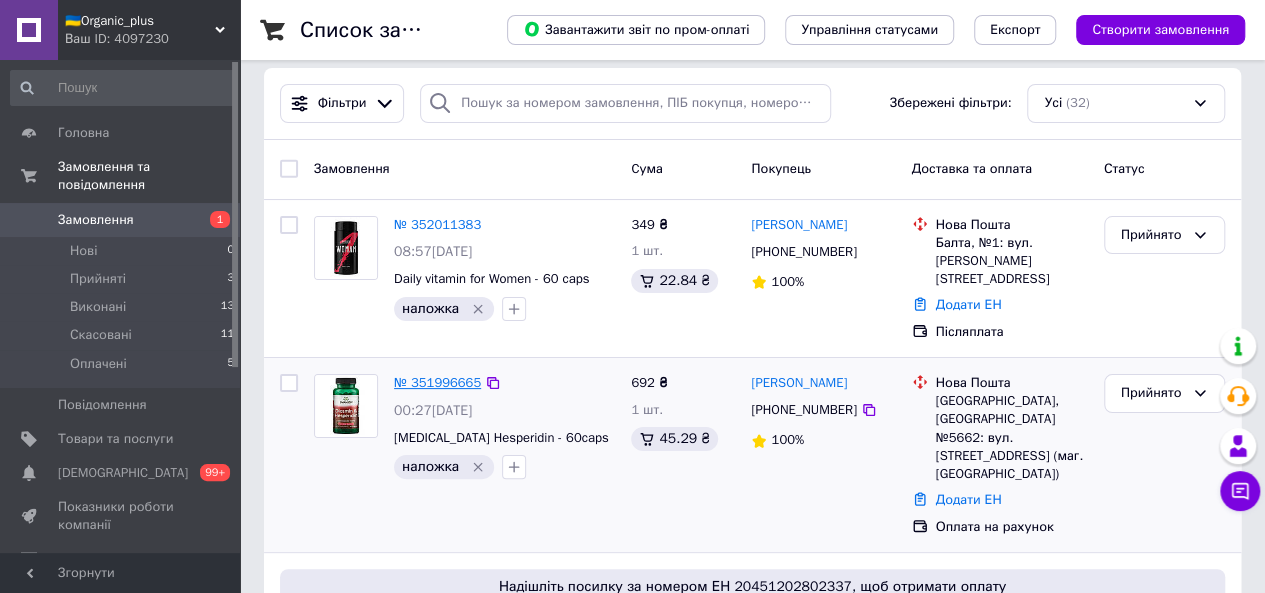 click on "№ 351996665" at bounding box center (437, 382) 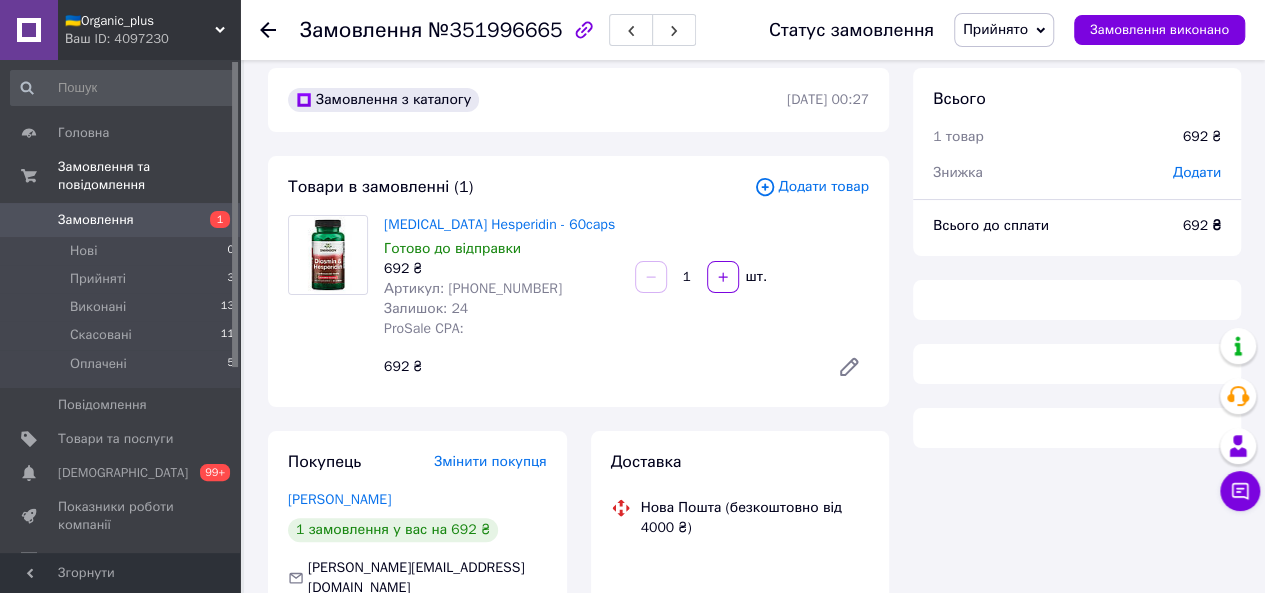 scroll, scrollTop: 0, scrollLeft: 0, axis: both 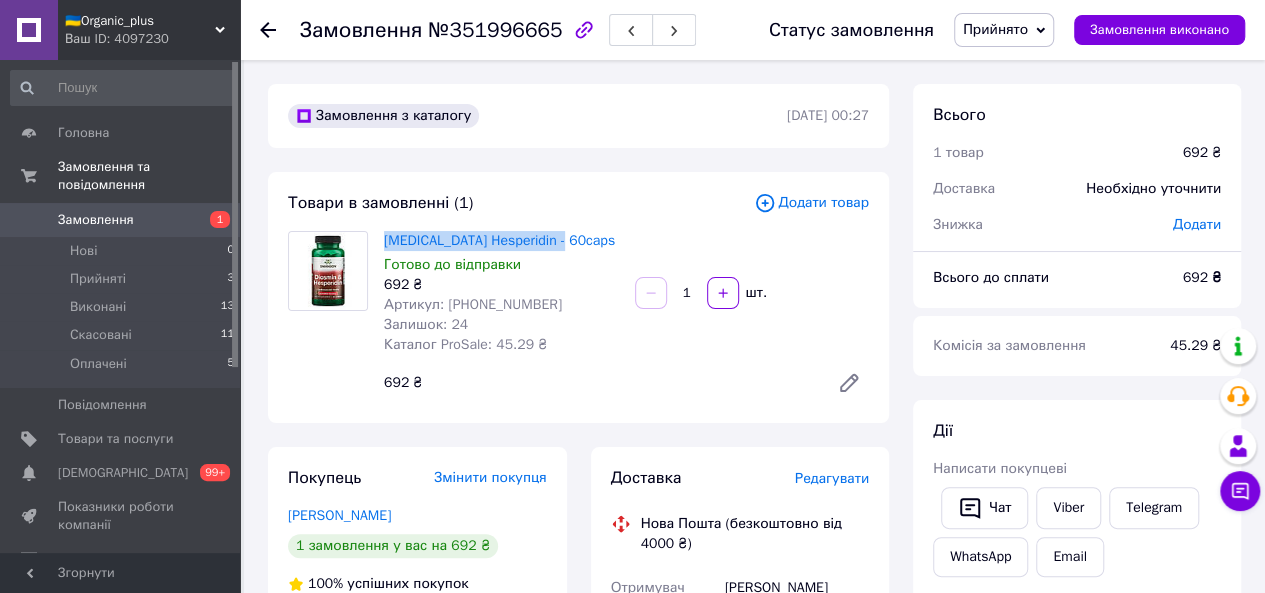 drag, startPoint x: 376, startPoint y: 242, endPoint x: 568, endPoint y: 243, distance: 192.00261 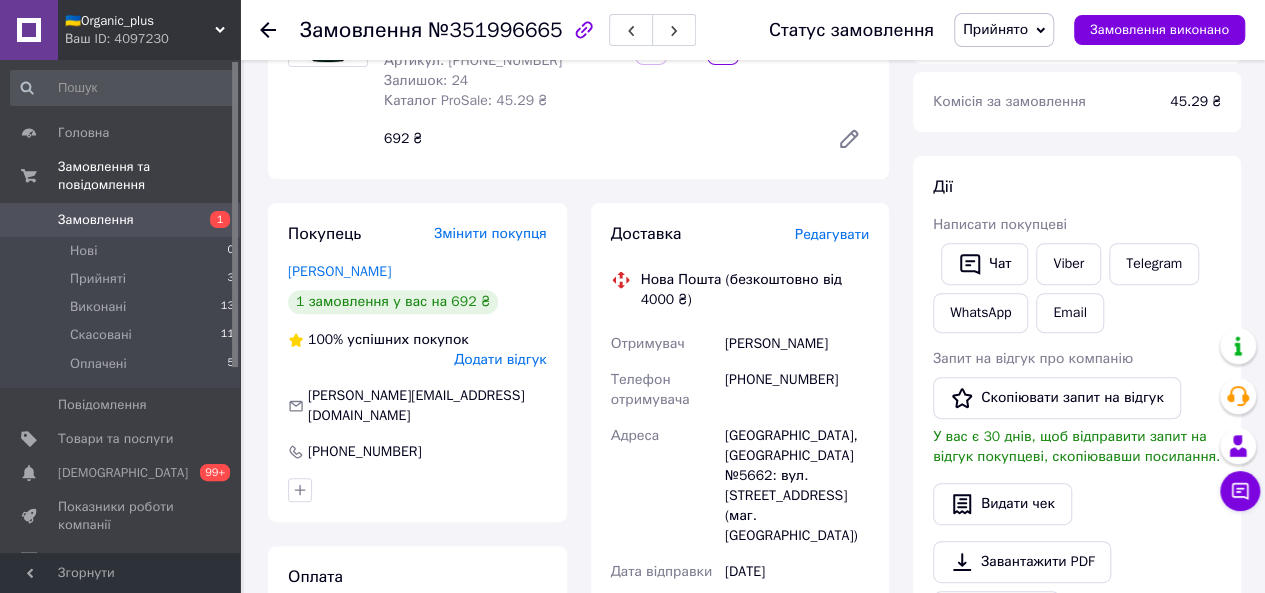 scroll, scrollTop: 339, scrollLeft: 0, axis: vertical 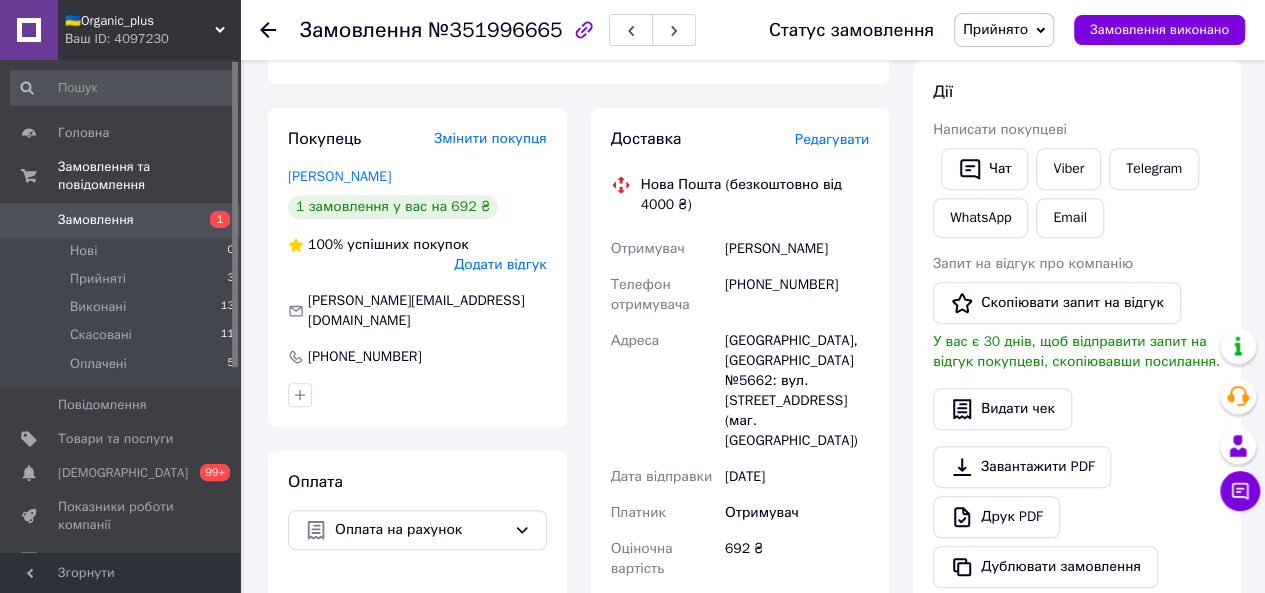click on "[PHONE_NUMBER]" at bounding box center [797, 295] 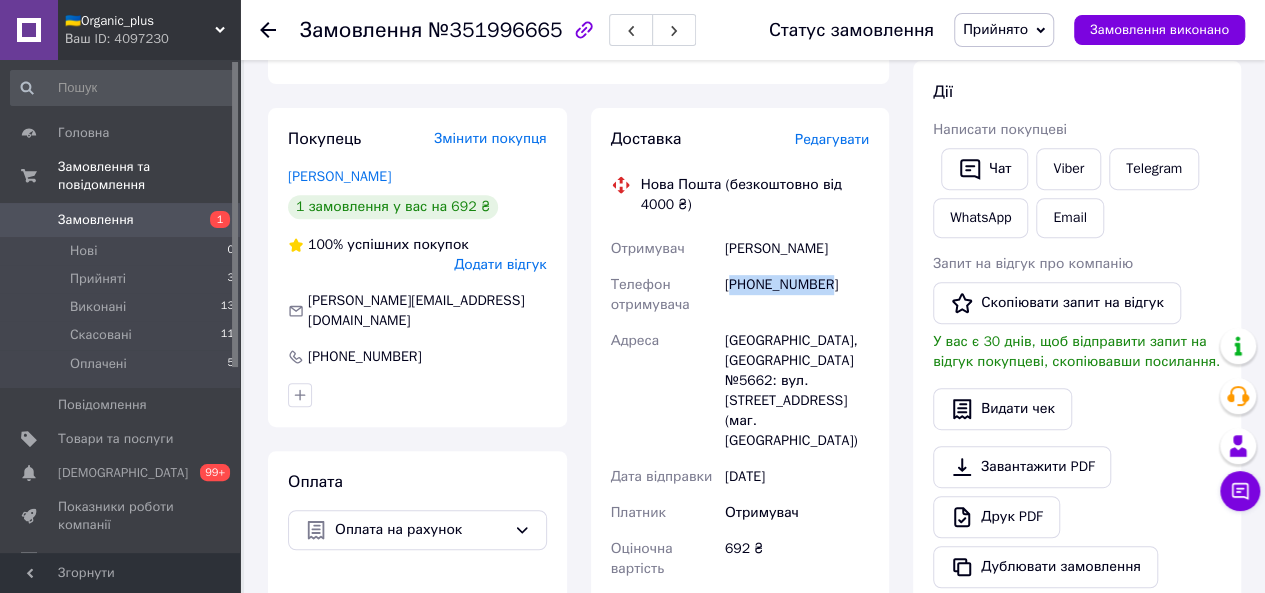 click on "[PHONE_NUMBER]" at bounding box center (797, 295) 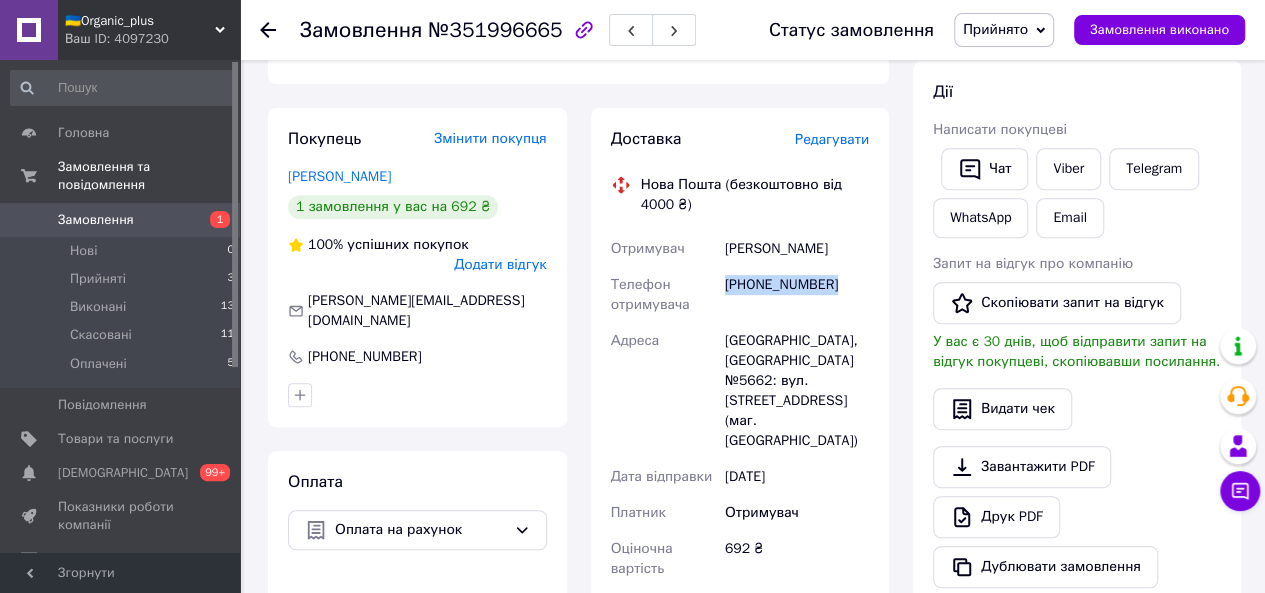 click on "[PHONE_NUMBER]" at bounding box center (797, 295) 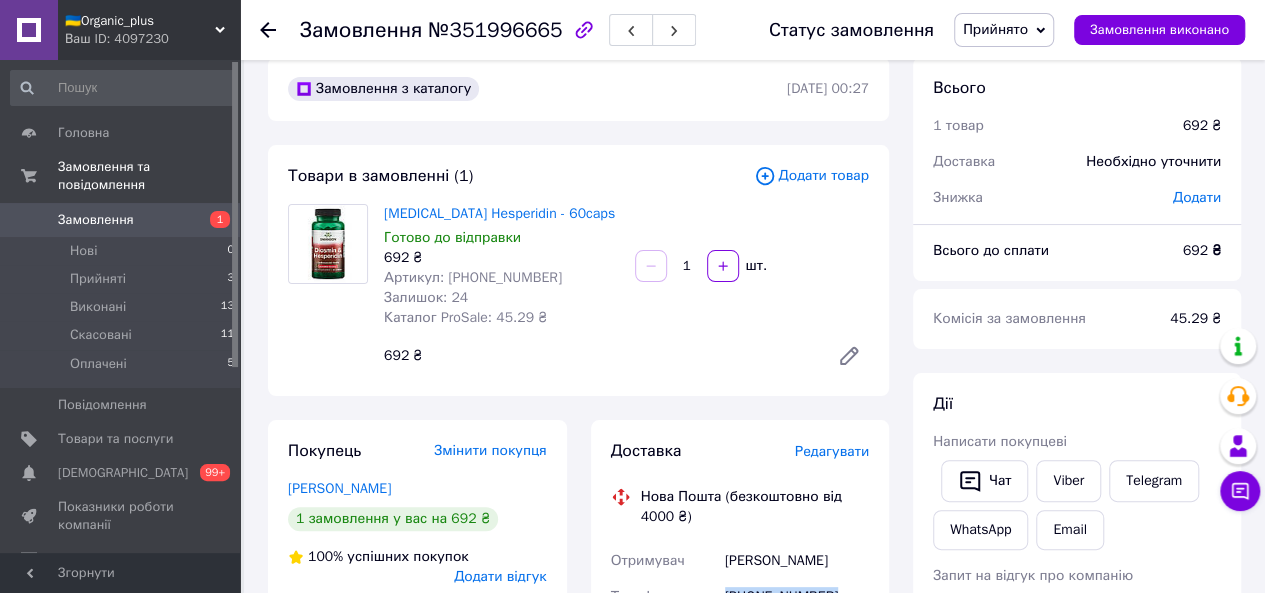scroll, scrollTop: 26, scrollLeft: 0, axis: vertical 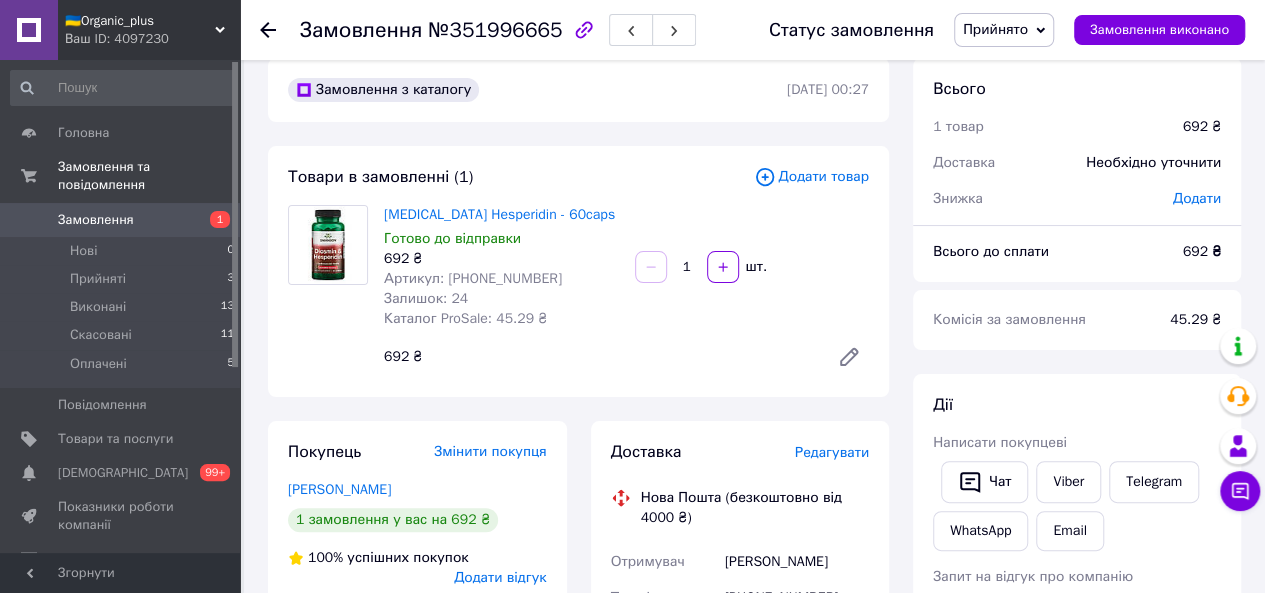 click 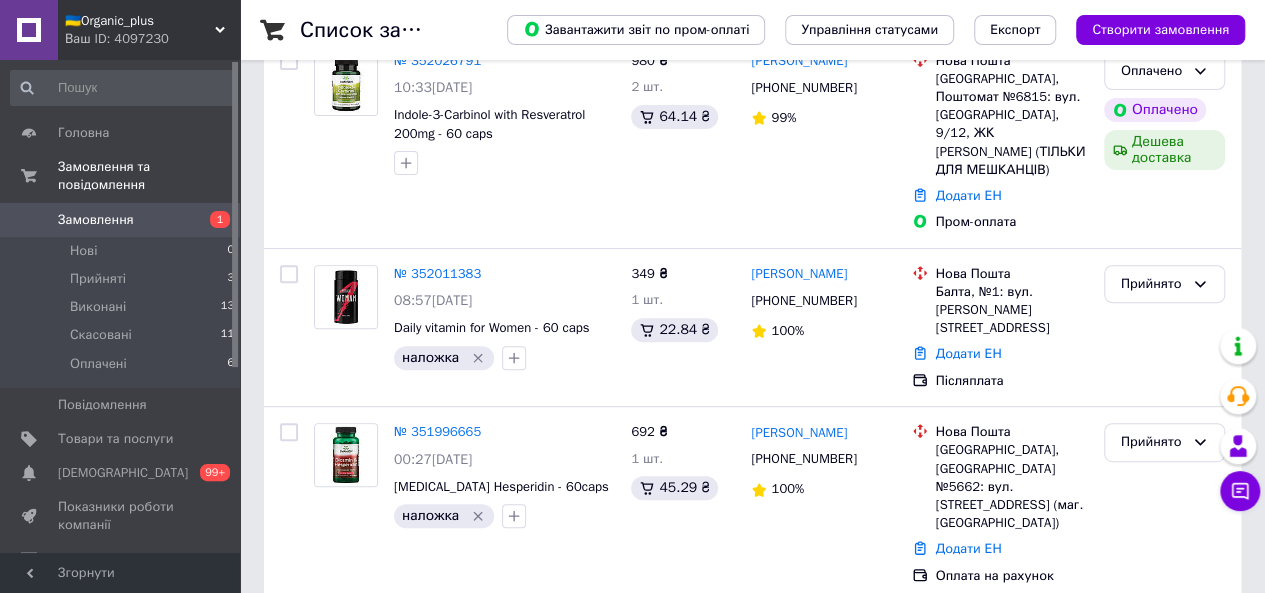 scroll, scrollTop: 222, scrollLeft: 0, axis: vertical 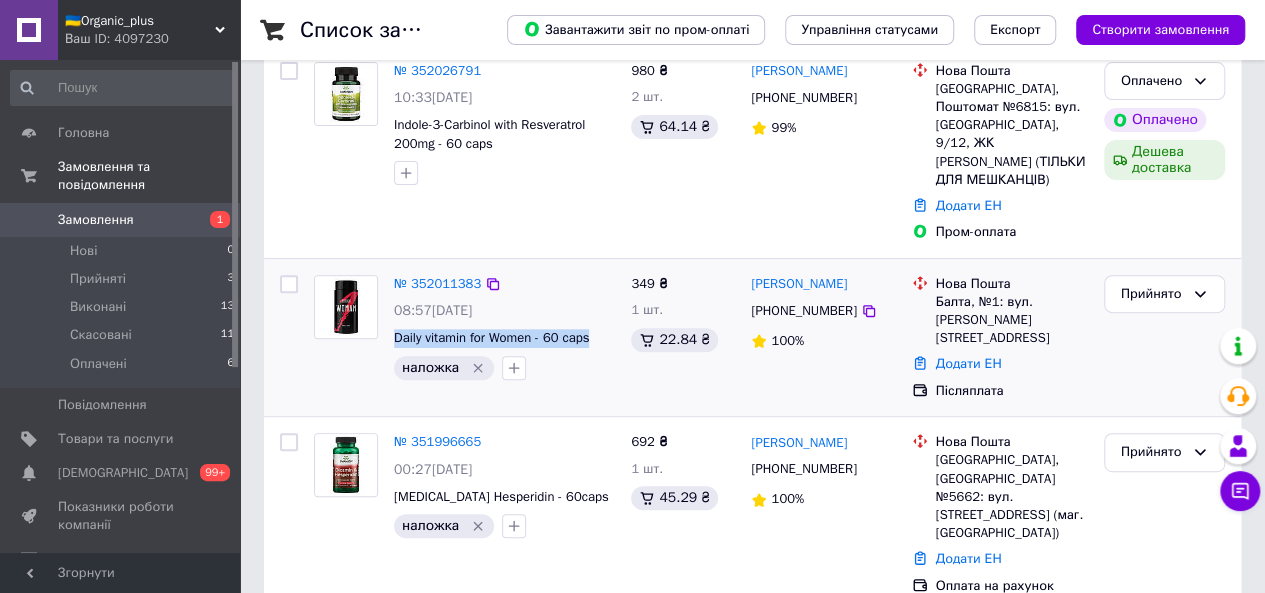 drag, startPoint x: 389, startPoint y: 315, endPoint x: 592, endPoint y: 314, distance: 203.00246 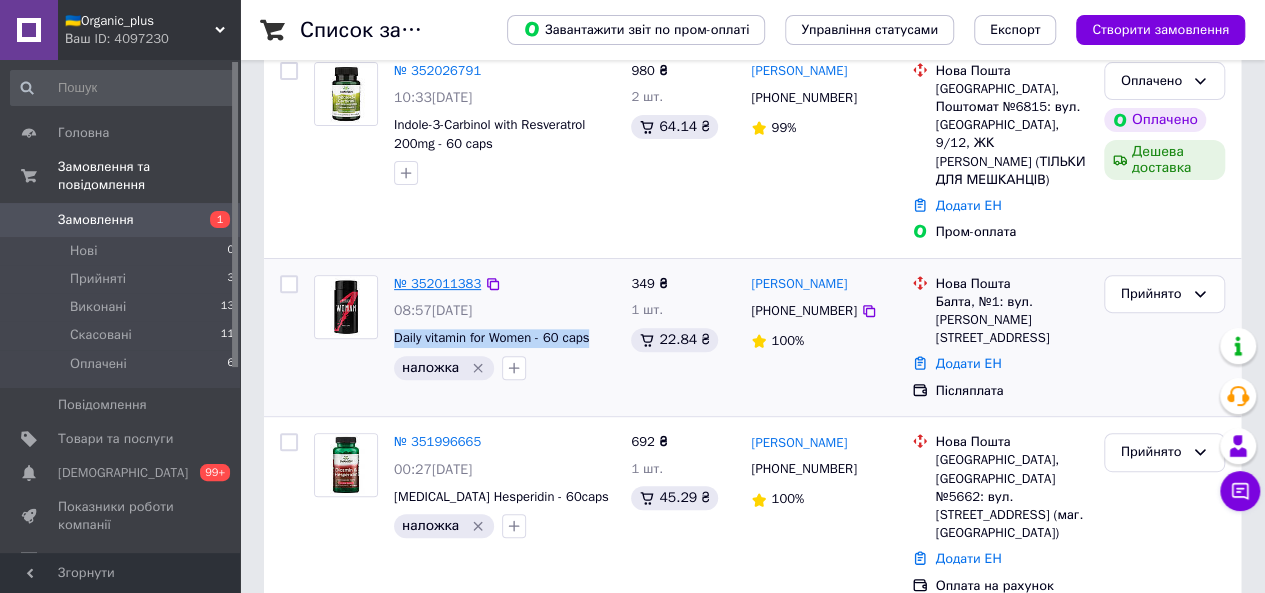 click on "№ 352011383" at bounding box center (437, 283) 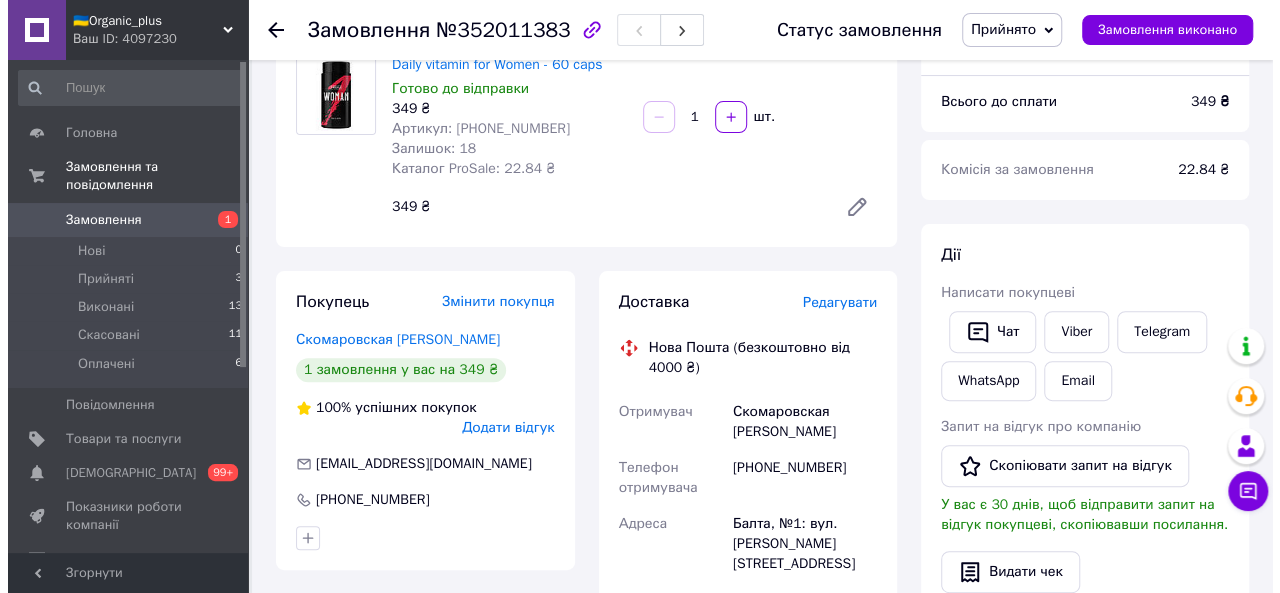scroll, scrollTop: 182, scrollLeft: 0, axis: vertical 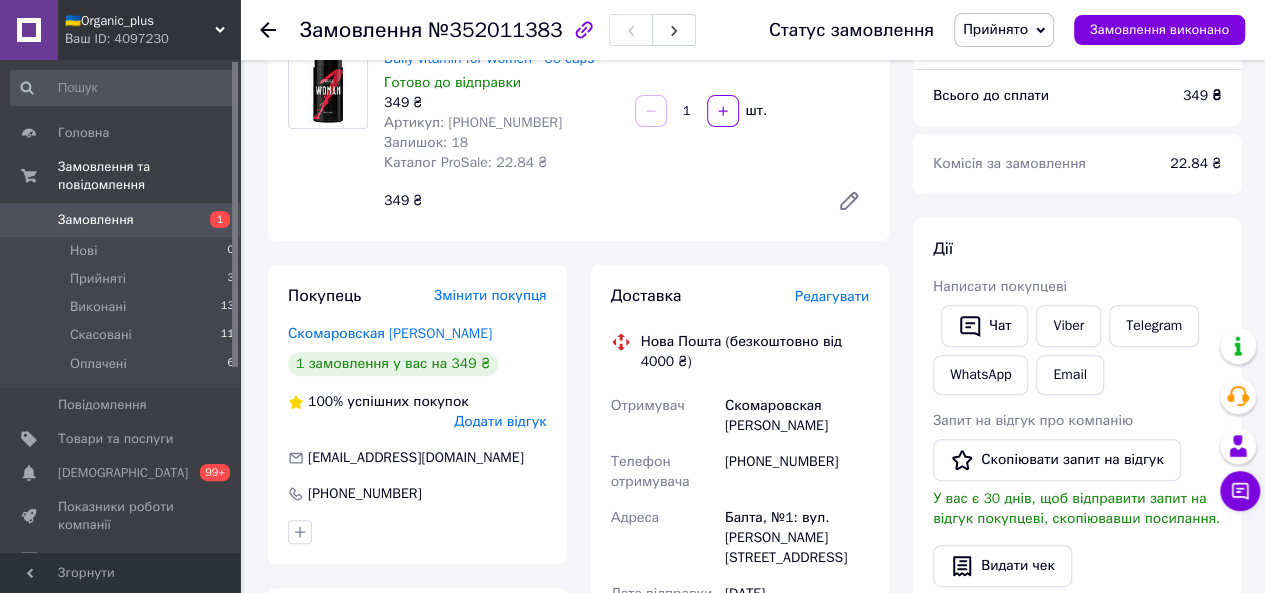 click on "Редагувати" at bounding box center [832, 296] 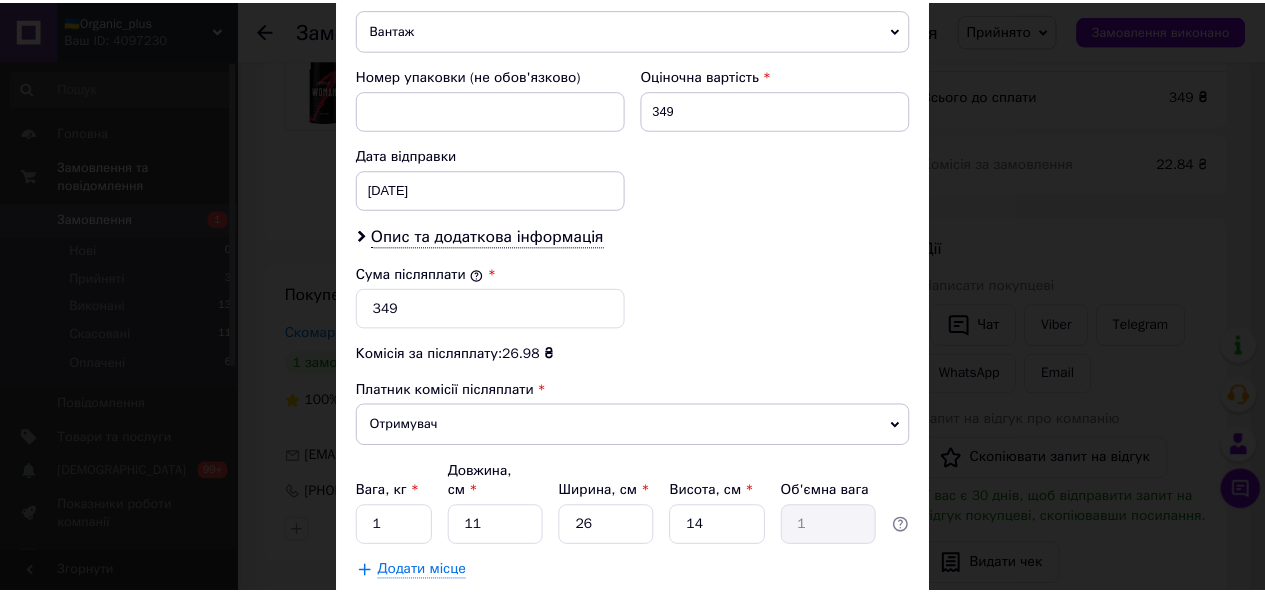 scroll, scrollTop: 942, scrollLeft: 0, axis: vertical 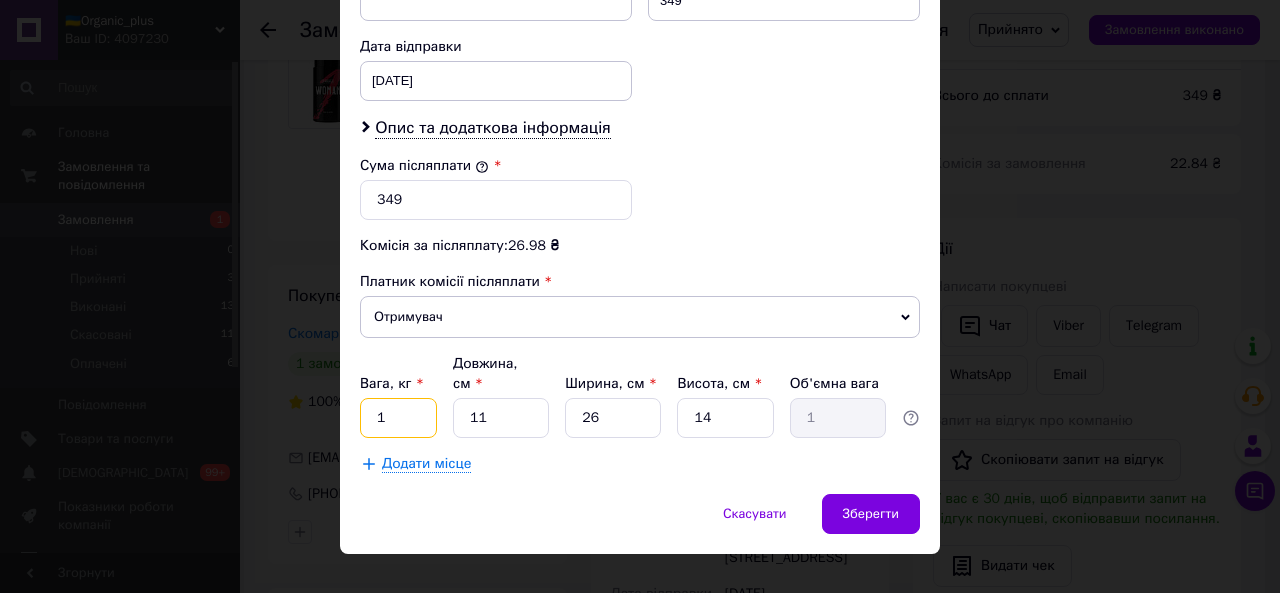 click on "1" at bounding box center (398, 418) 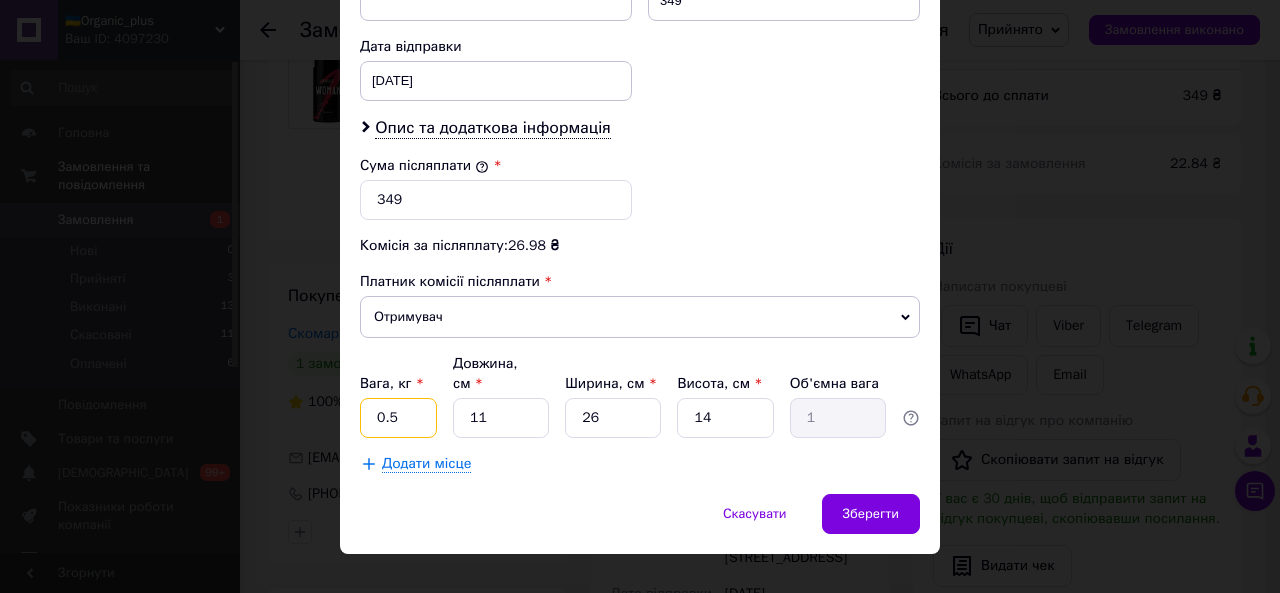 type on "0.5" 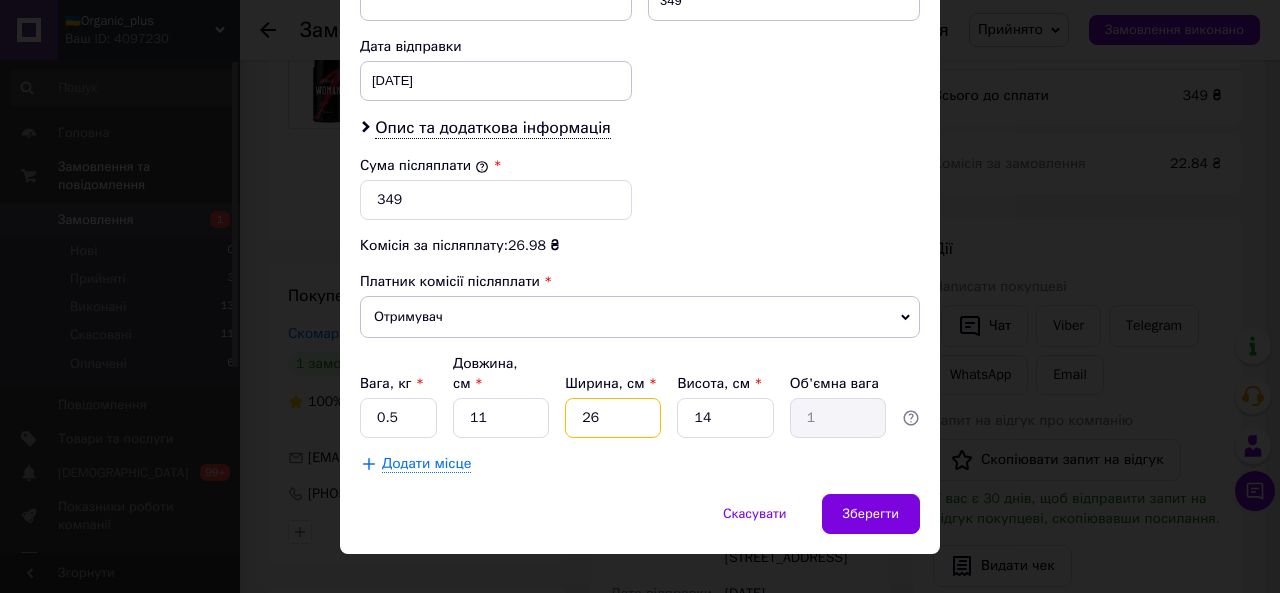 click on "26" at bounding box center (613, 418) 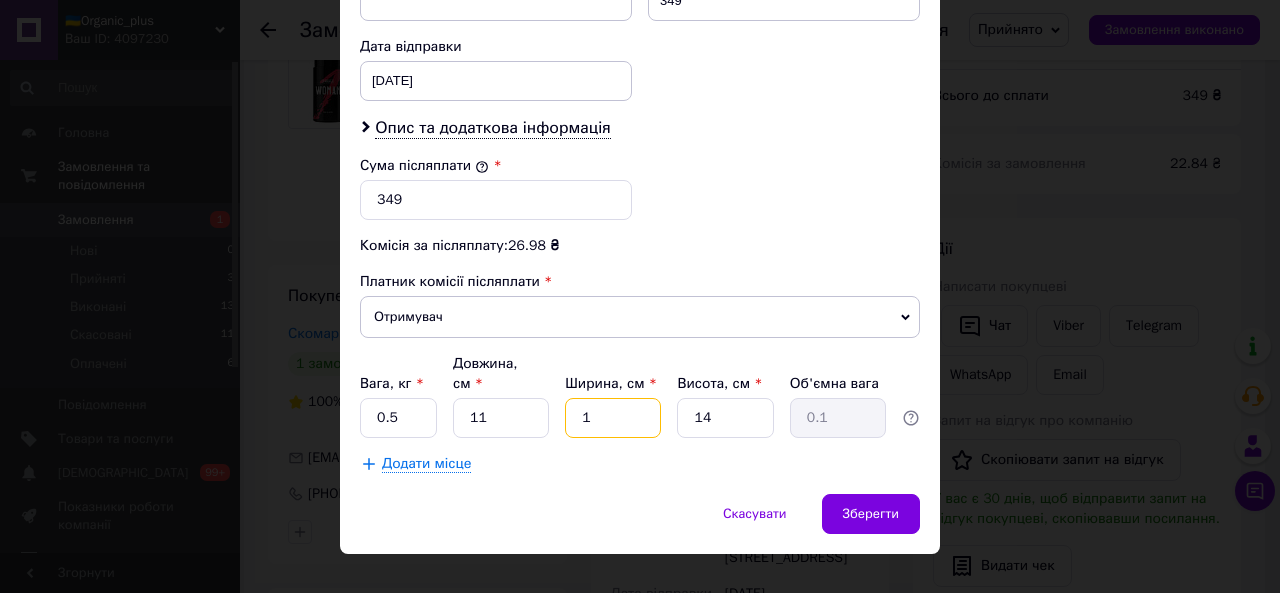 type on "10" 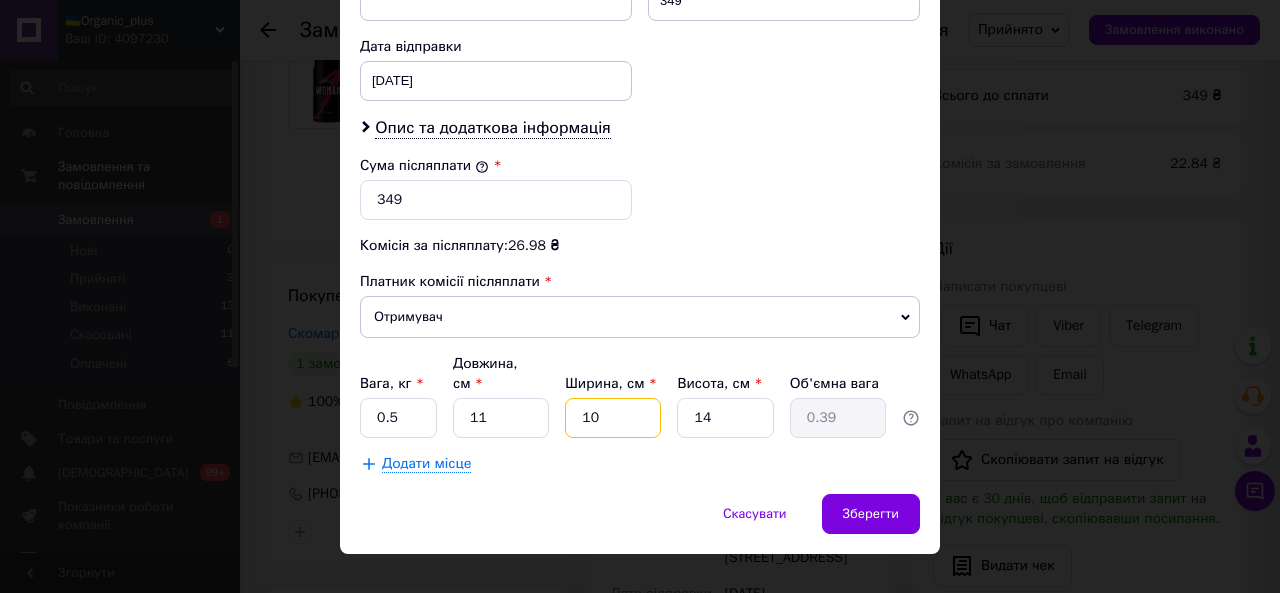 type on "10" 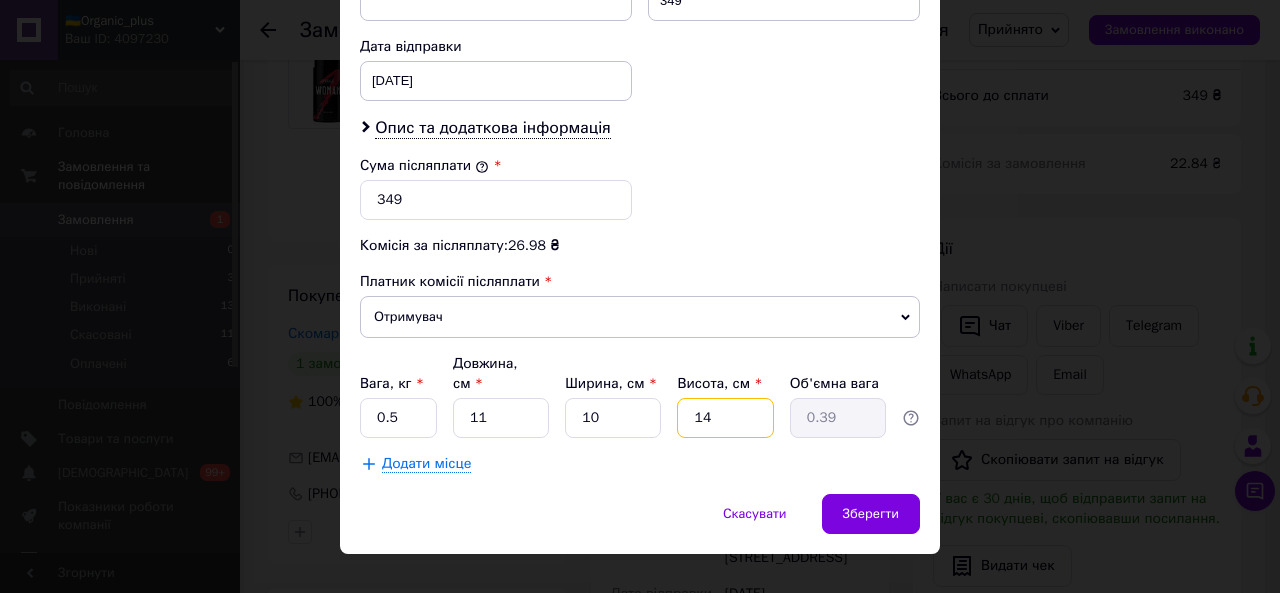 click on "14" at bounding box center (725, 418) 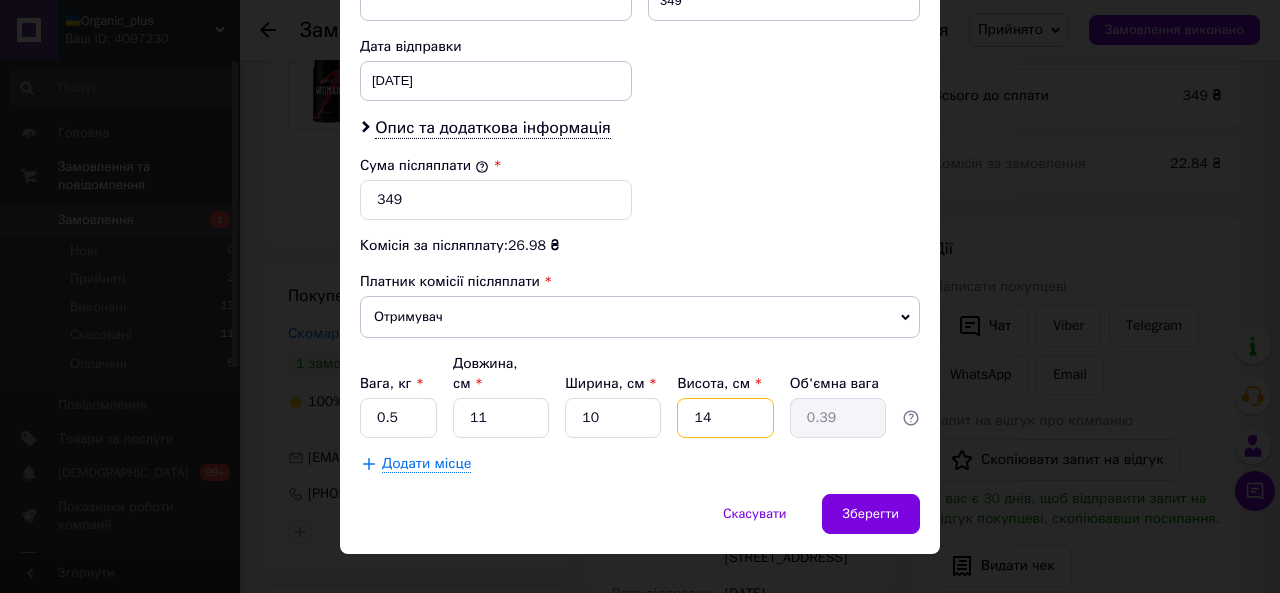 click on "14" at bounding box center (725, 418) 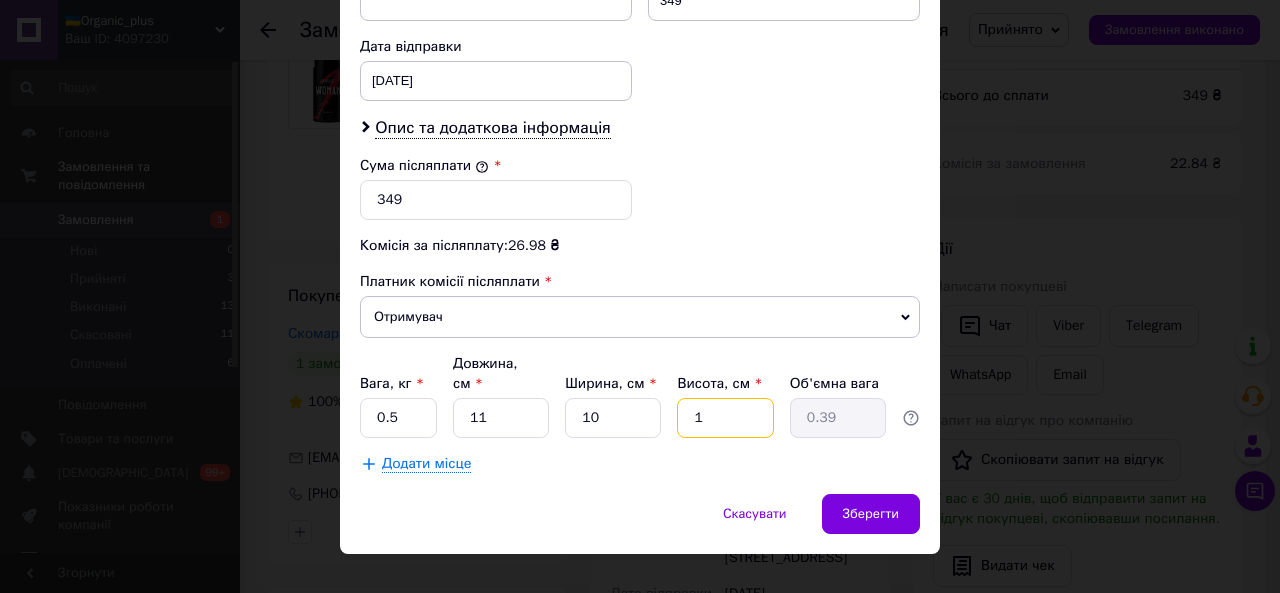 type on "1" 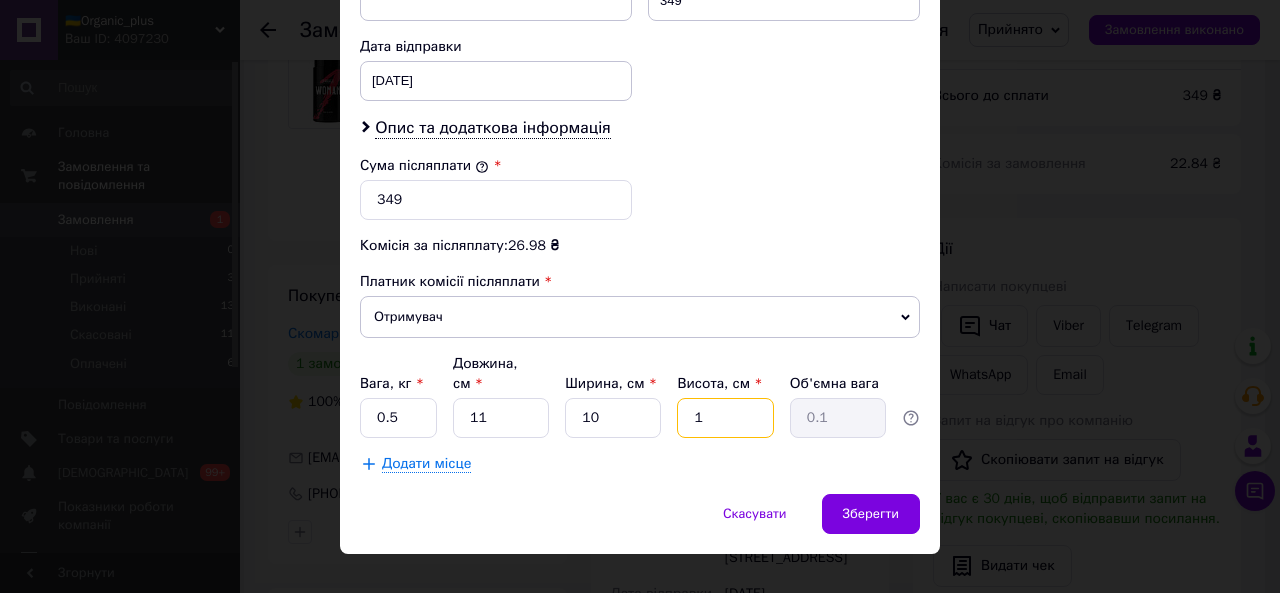 type on "10" 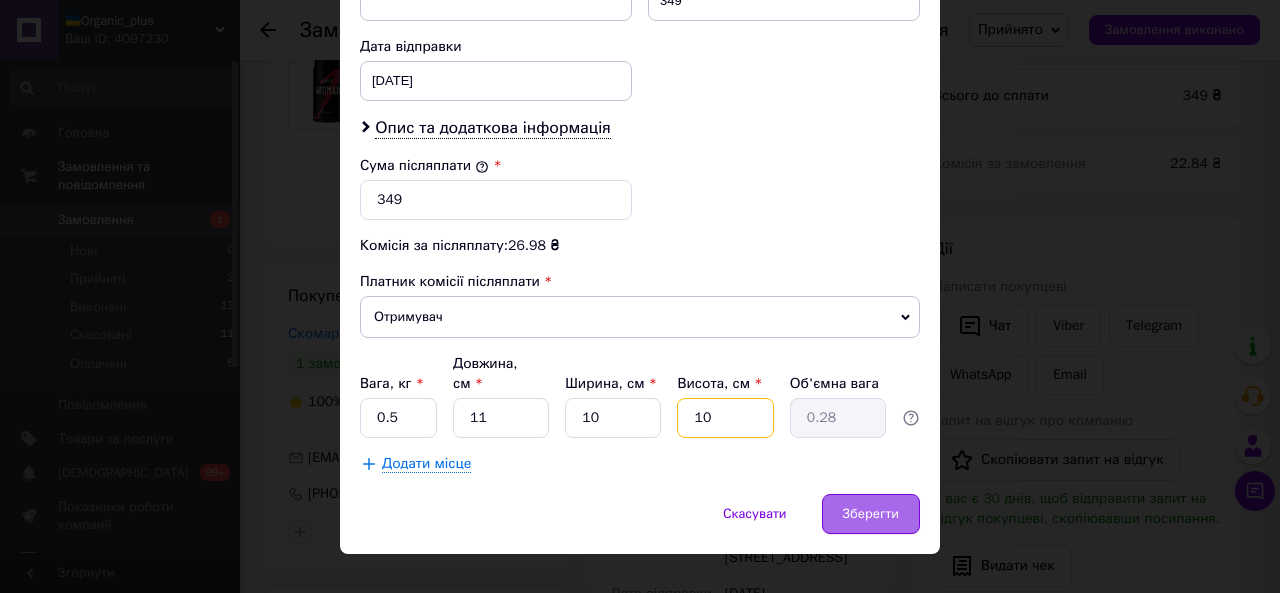 type on "10" 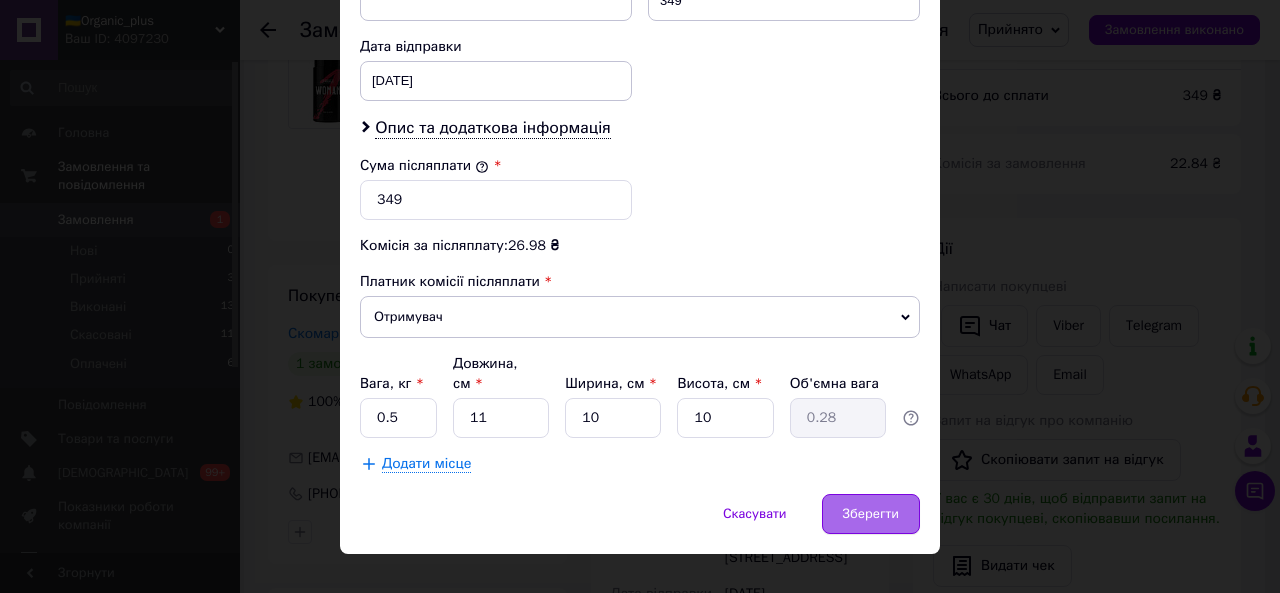 click on "Зберегти" at bounding box center [871, 514] 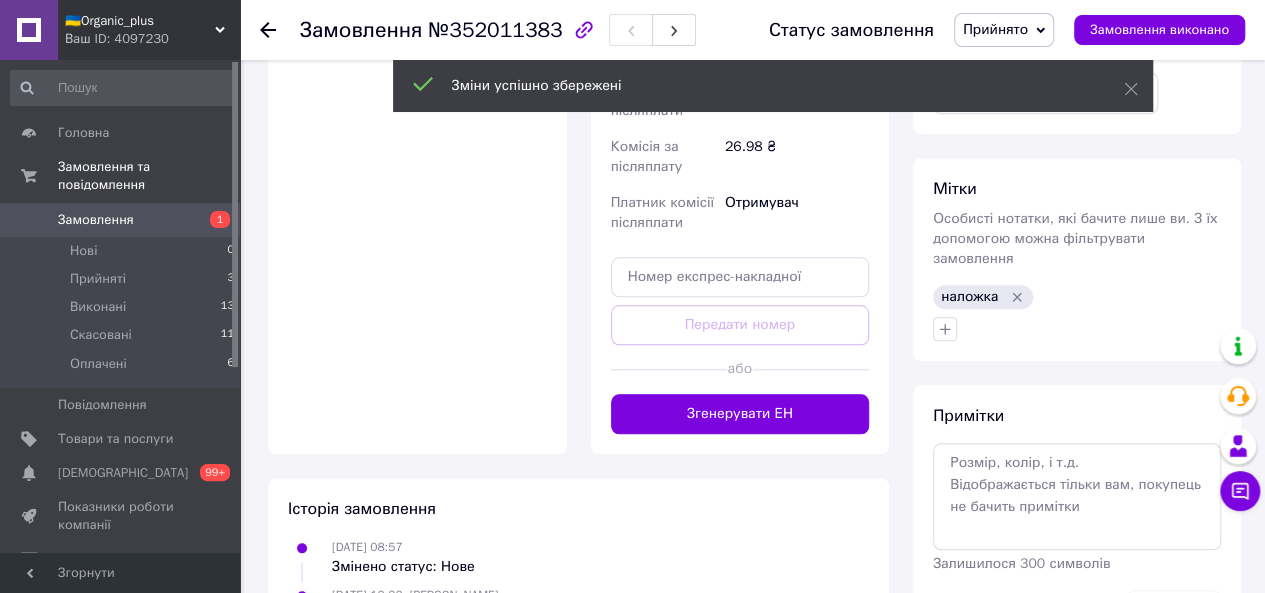 scroll, scrollTop: 814, scrollLeft: 0, axis: vertical 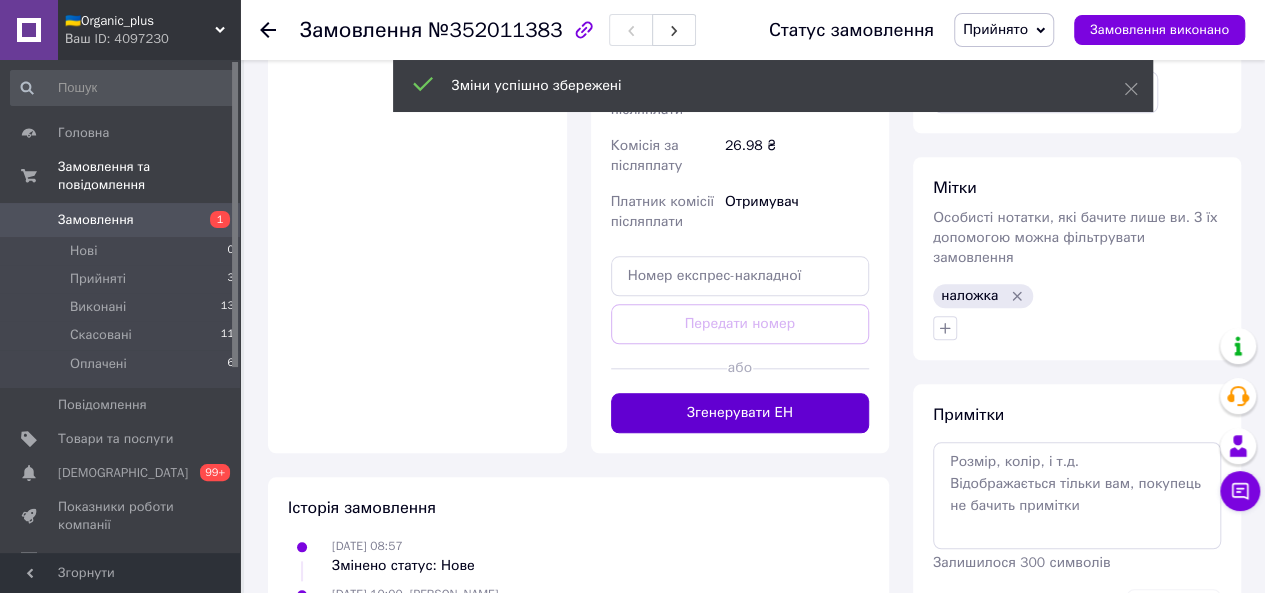 click on "Згенерувати ЕН" at bounding box center (740, 413) 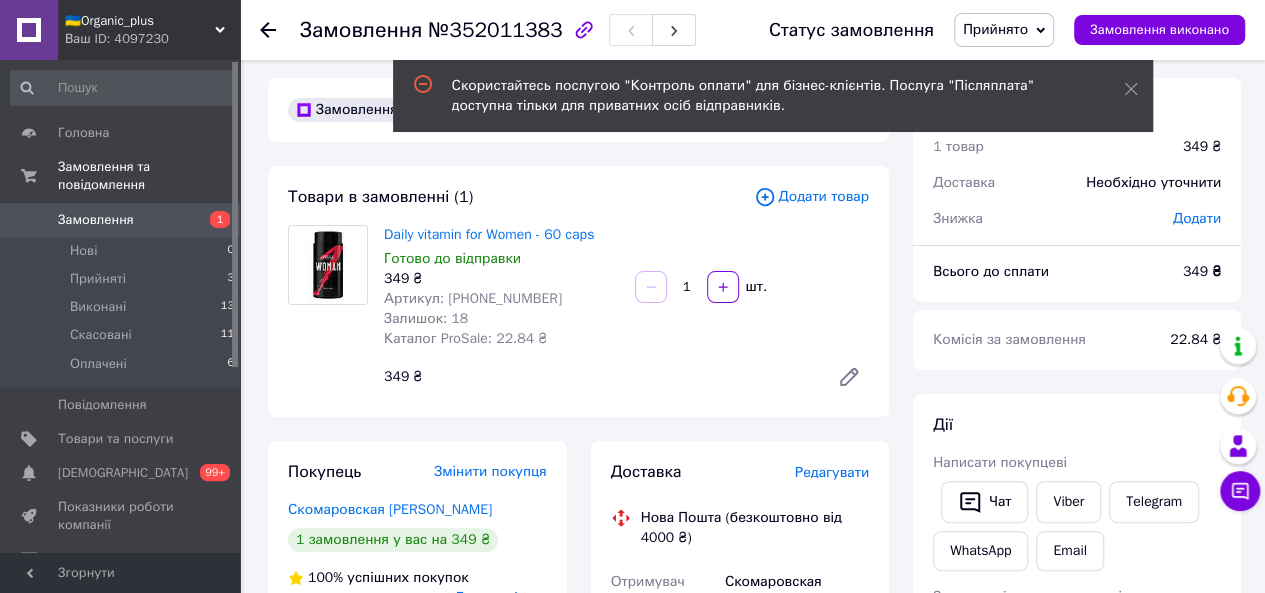 scroll, scrollTop: 0, scrollLeft: 0, axis: both 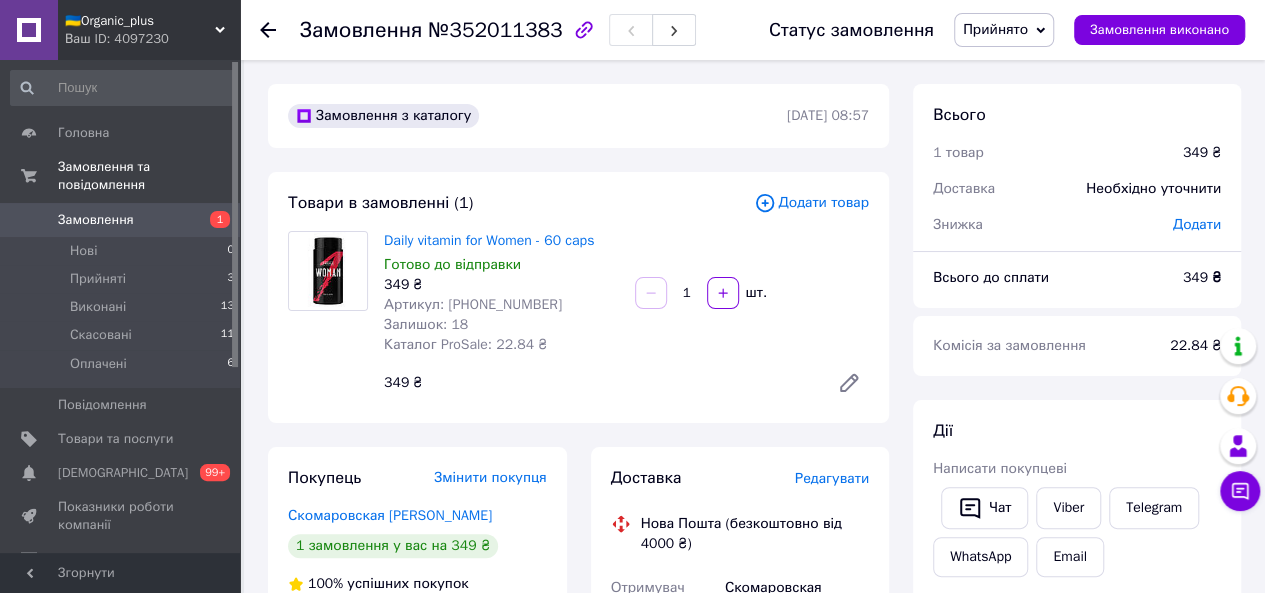click on "Daily vitamin for Women - 60 caps Готово до відправки 349 ₴ Артикул: [PHONE_NUMBER] Залишок: 18 Каталог ProSale: 22.84 ₴" at bounding box center (501, 293) 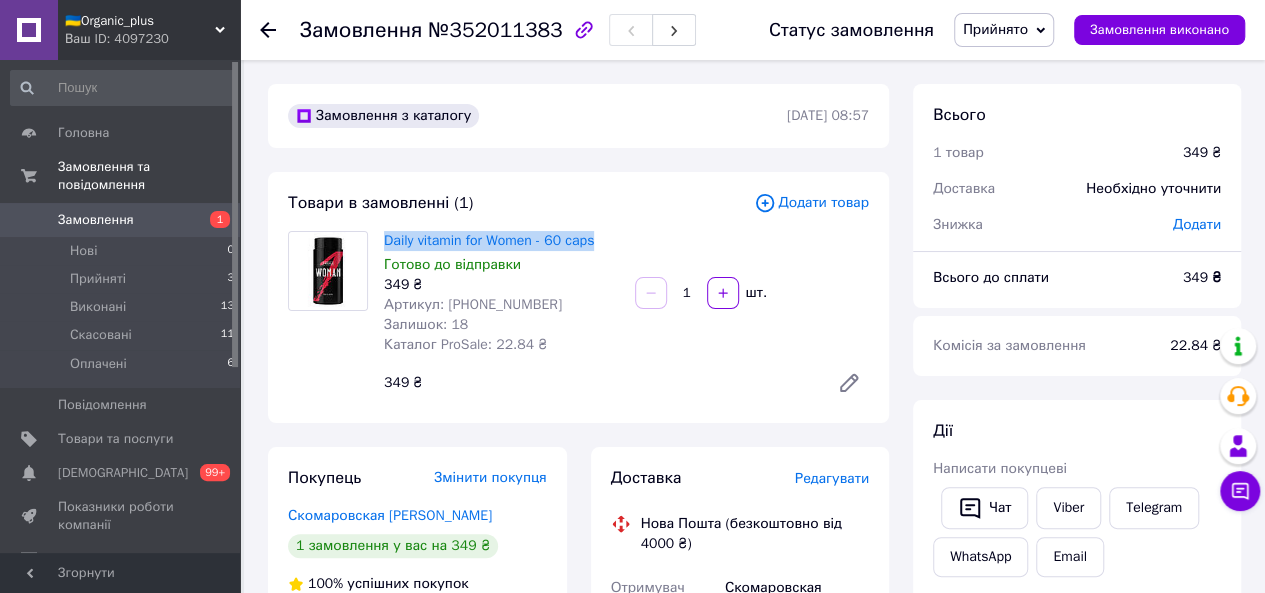 drag, startPoint x: 380, startPoint y: 242, endPoint x: 612, endPoint y: 243, distance: 232.00215 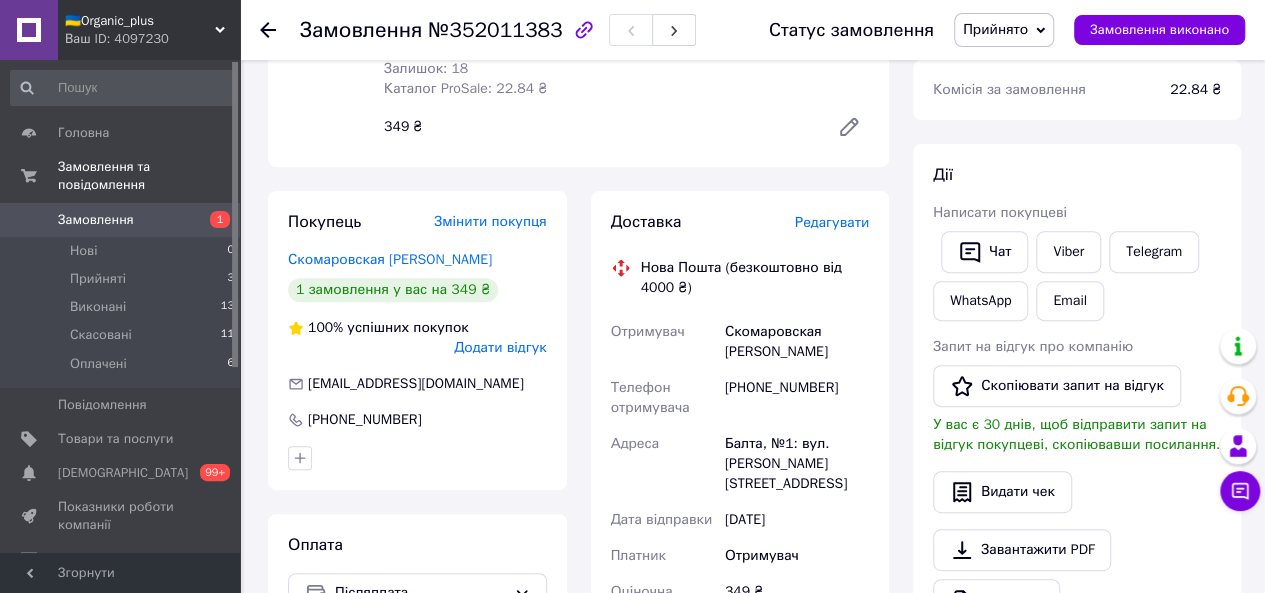 scroll, scrollTop: 236, scrollLeft: 0, axis: vertical 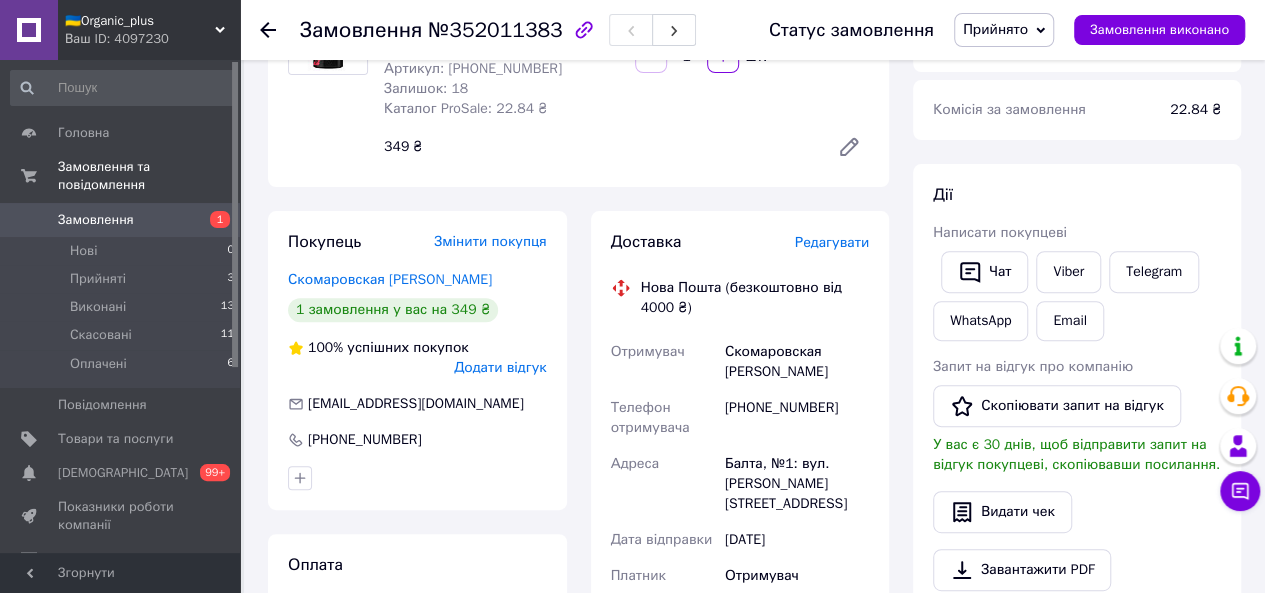 click on "[PHONE_NUMBER]" at bounding box center (797, 418) 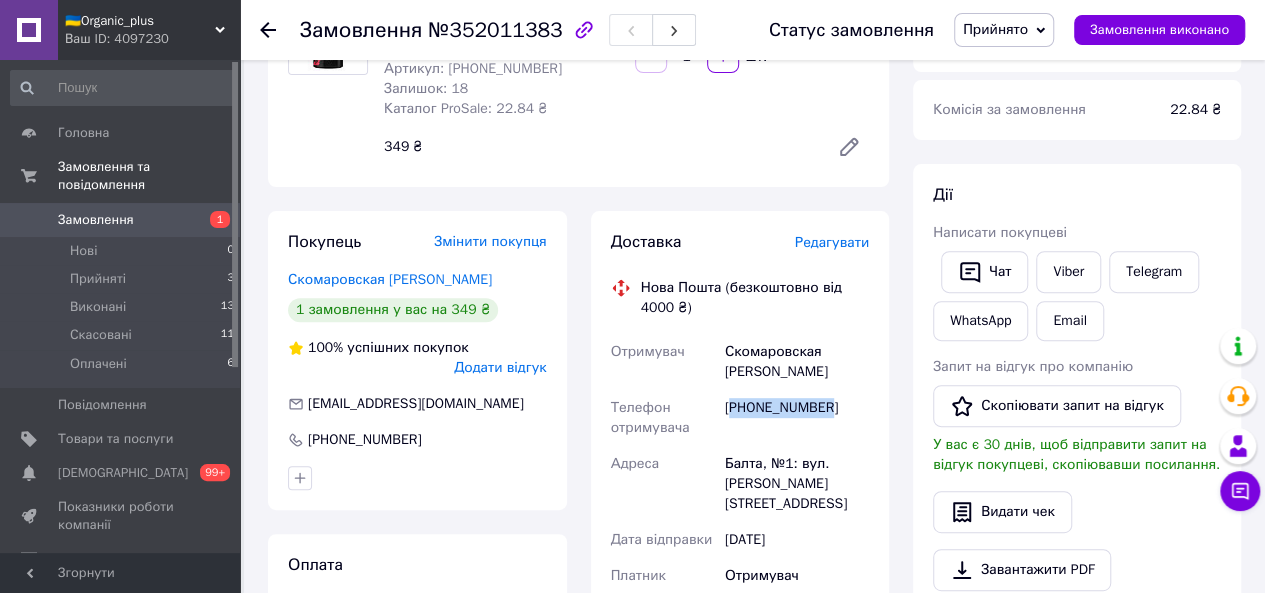 click on "[PHONE_NUMBER]" at bounding box center (797, 418) 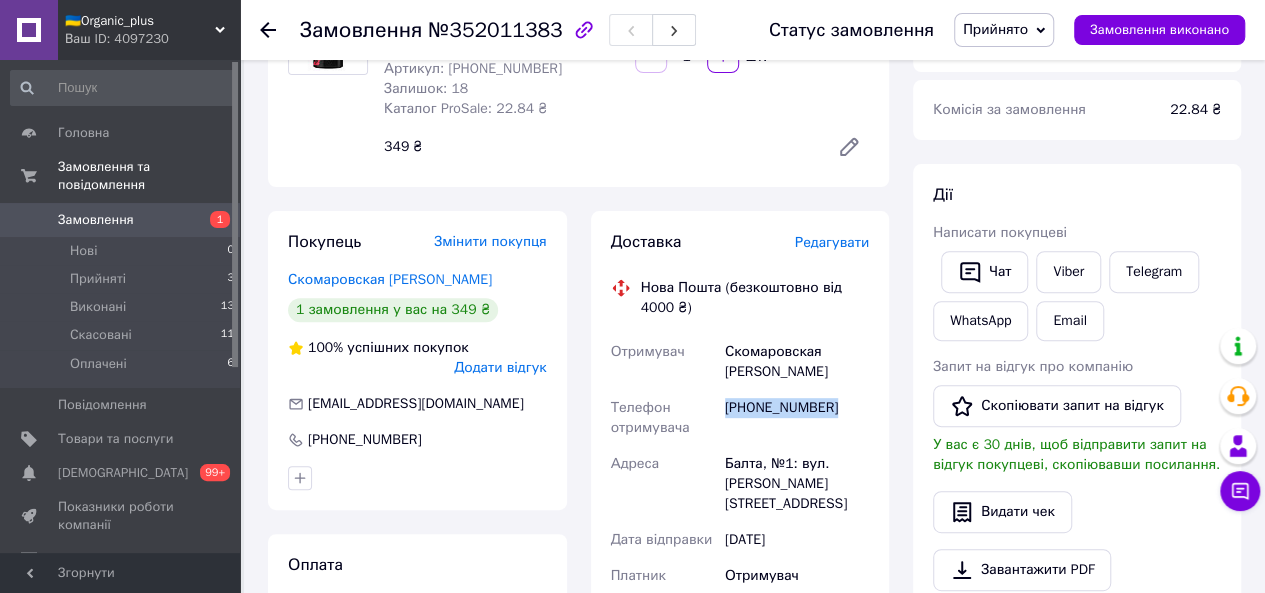 click on "[PHONE_NUMBER]" at bounding box center (797, 418) 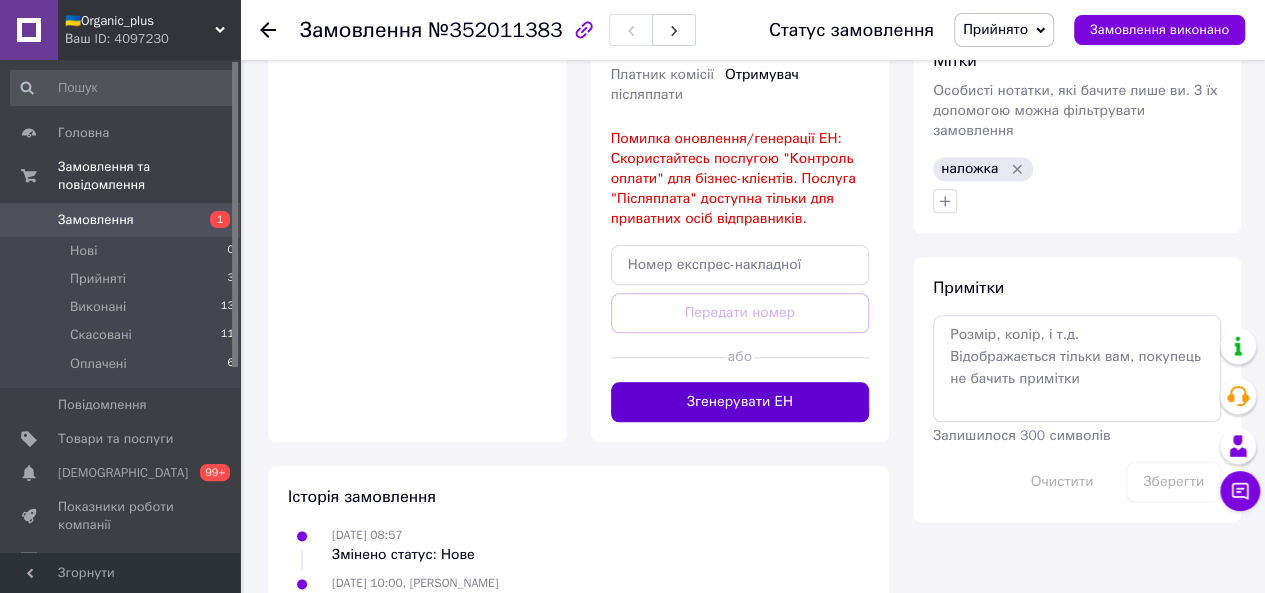 scroll, scrollTop: 946, scrollLeft: 0, axis: vertical 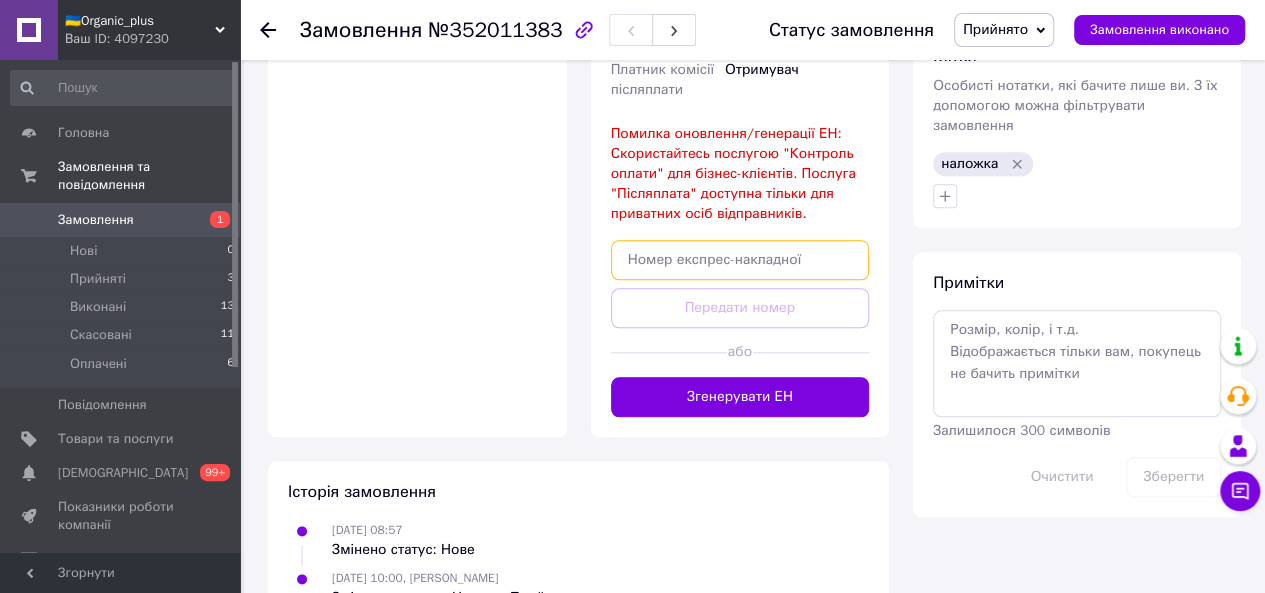 click at bounding box center (740, 260) 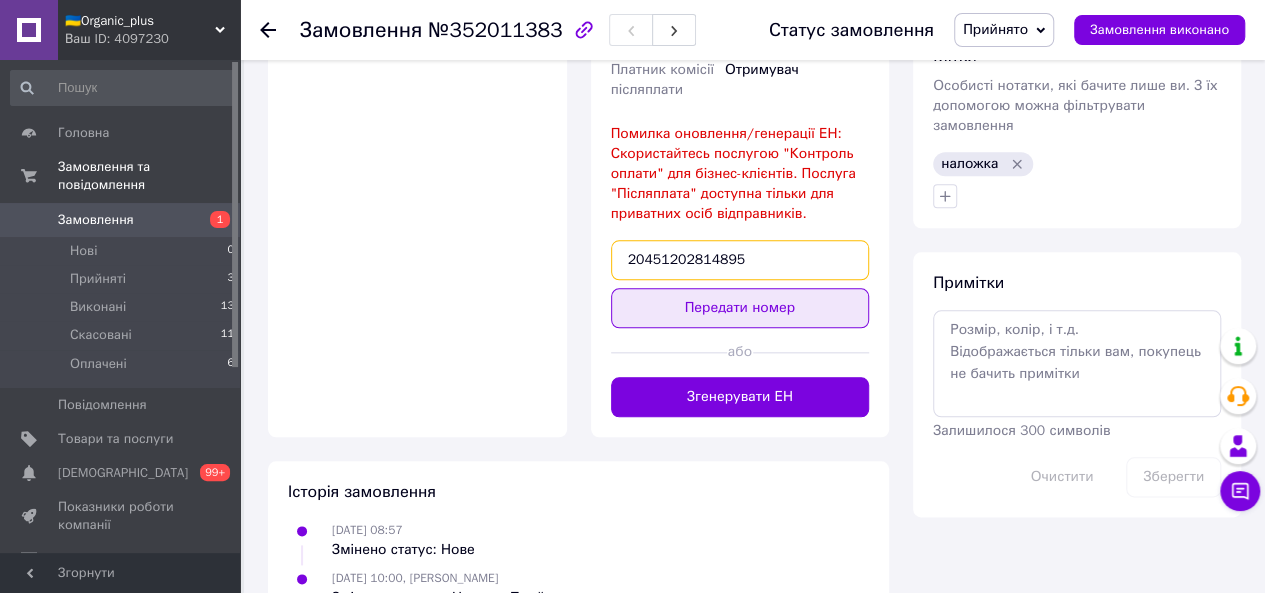 type on "20451202814895" 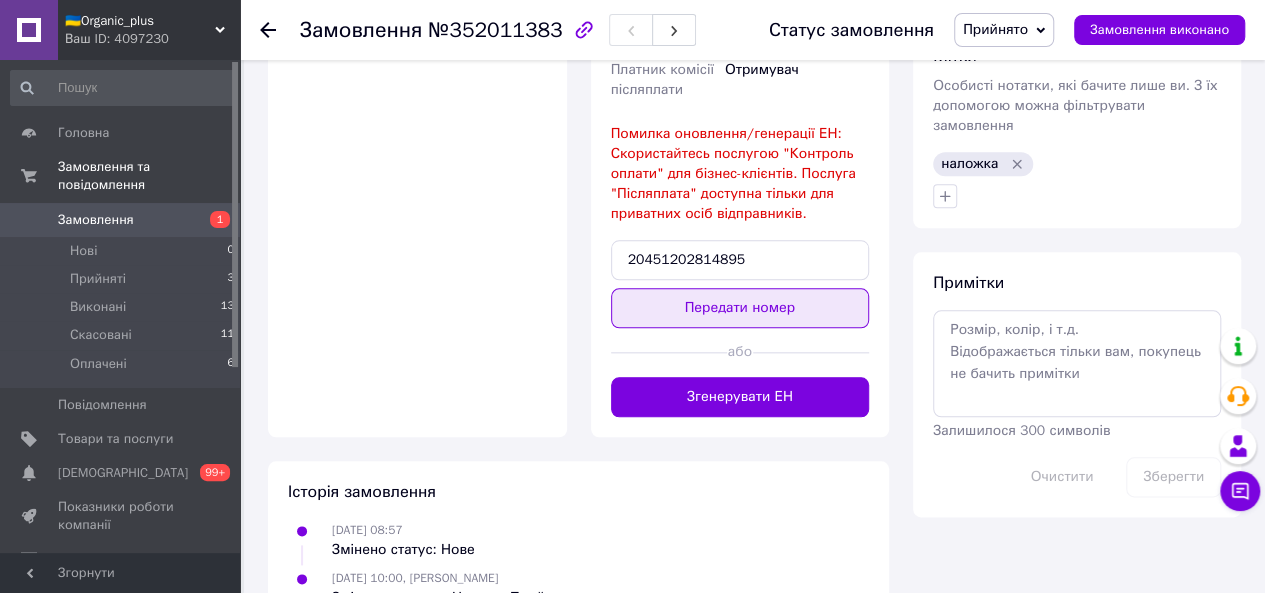 click on "Передати номер" at bounding box center (740, 308) 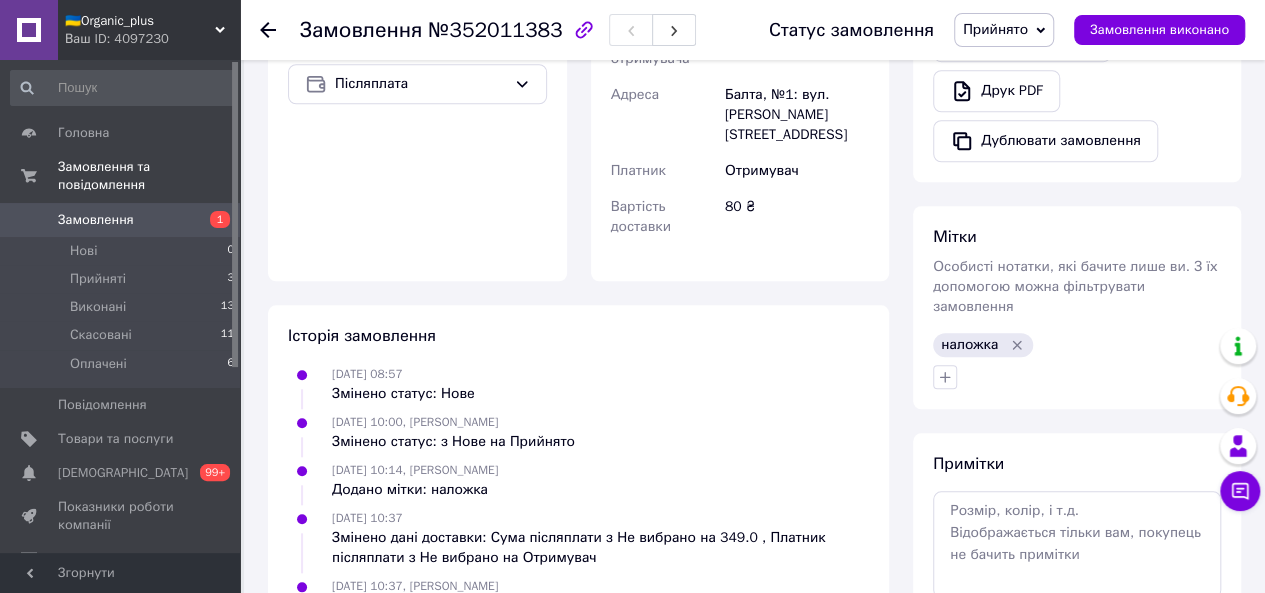 scroll, scrollTop: 775, scrollLeft: 0, axis: vertical 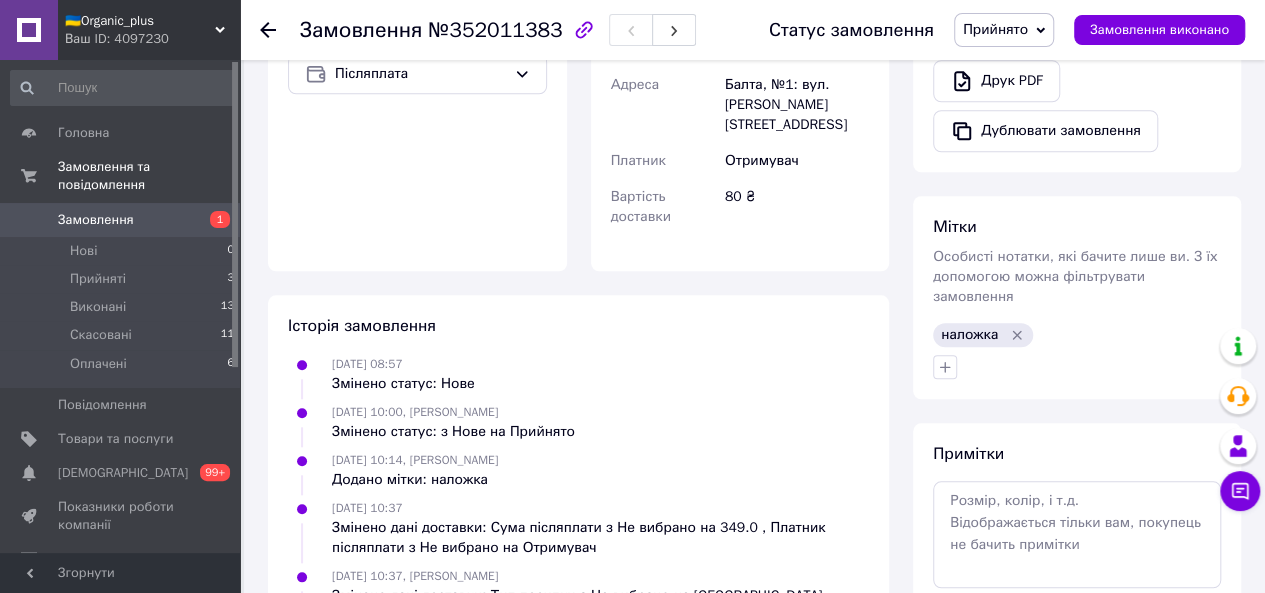 click on "[DATE] 08:57 Змінено статус: Нове" at bounding box center (578, 374) 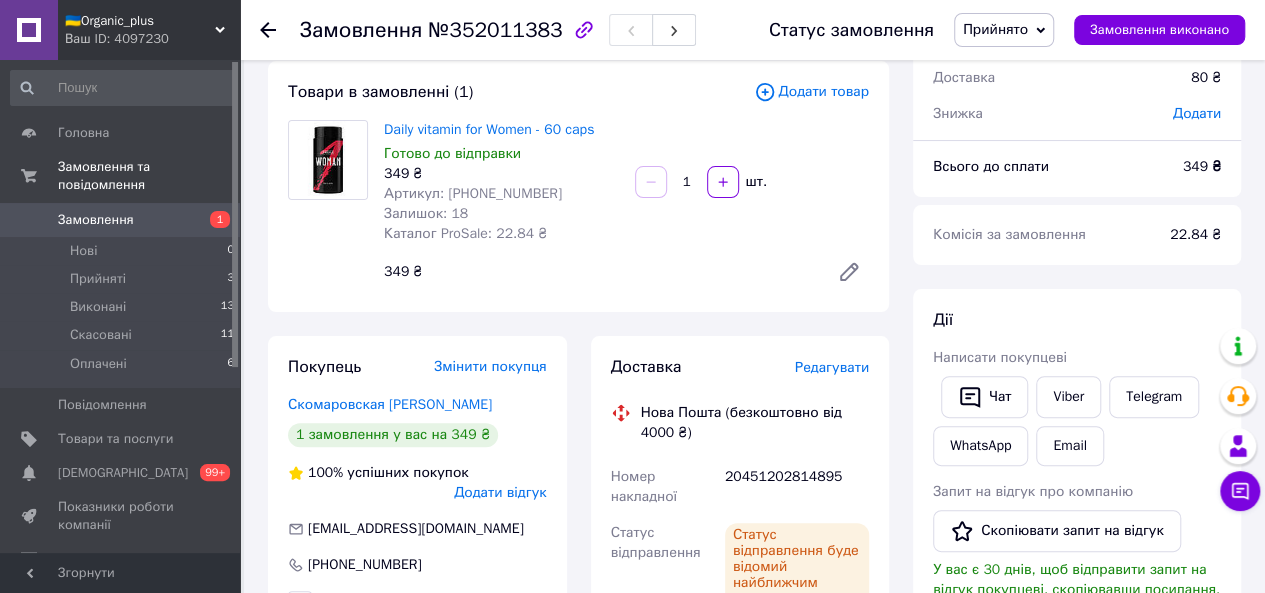 scroll, scrollTop: 0, scrollLeft: 0, axis: both 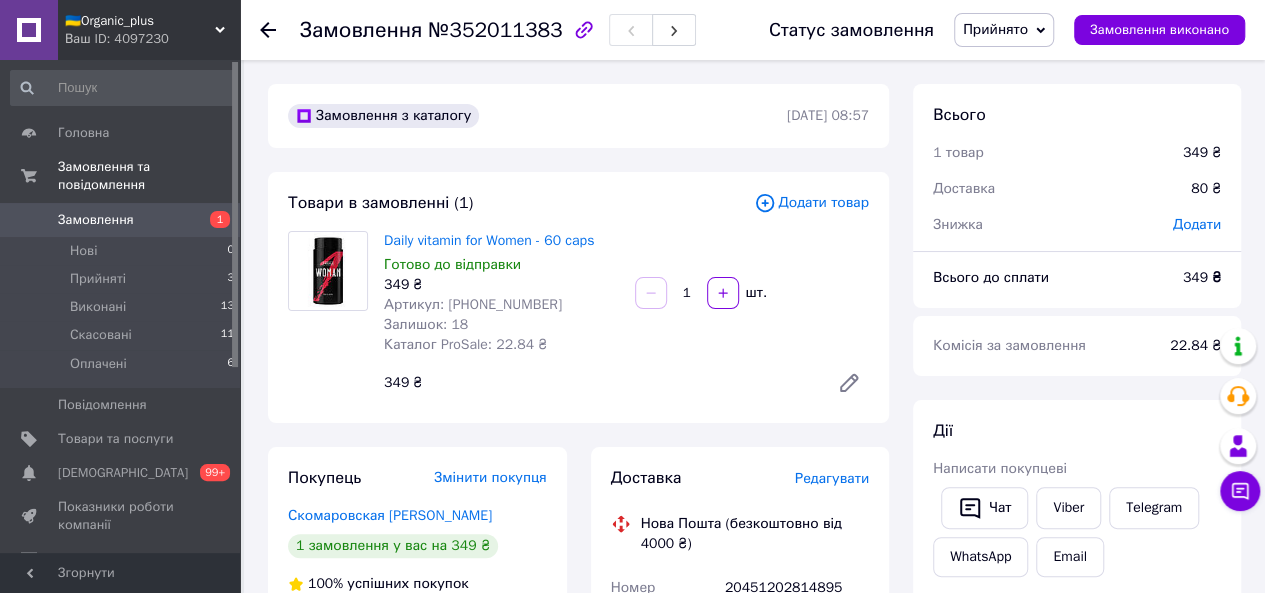 click 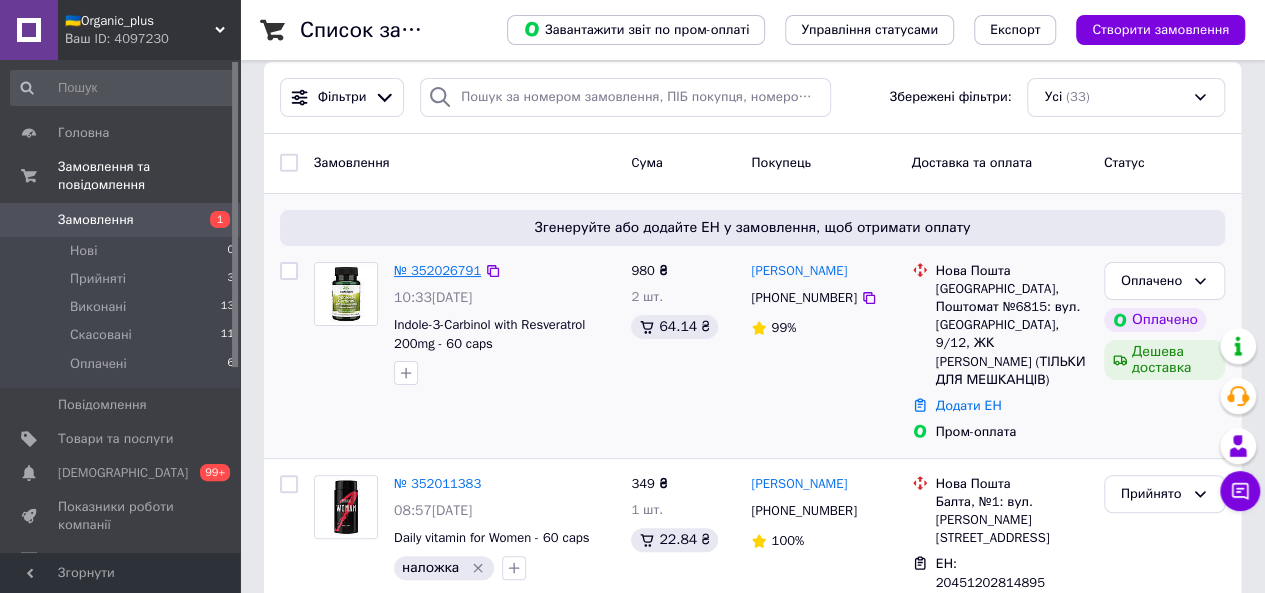 scroll, scrollTop: 21, scrollLeft: 0, axis: vertical 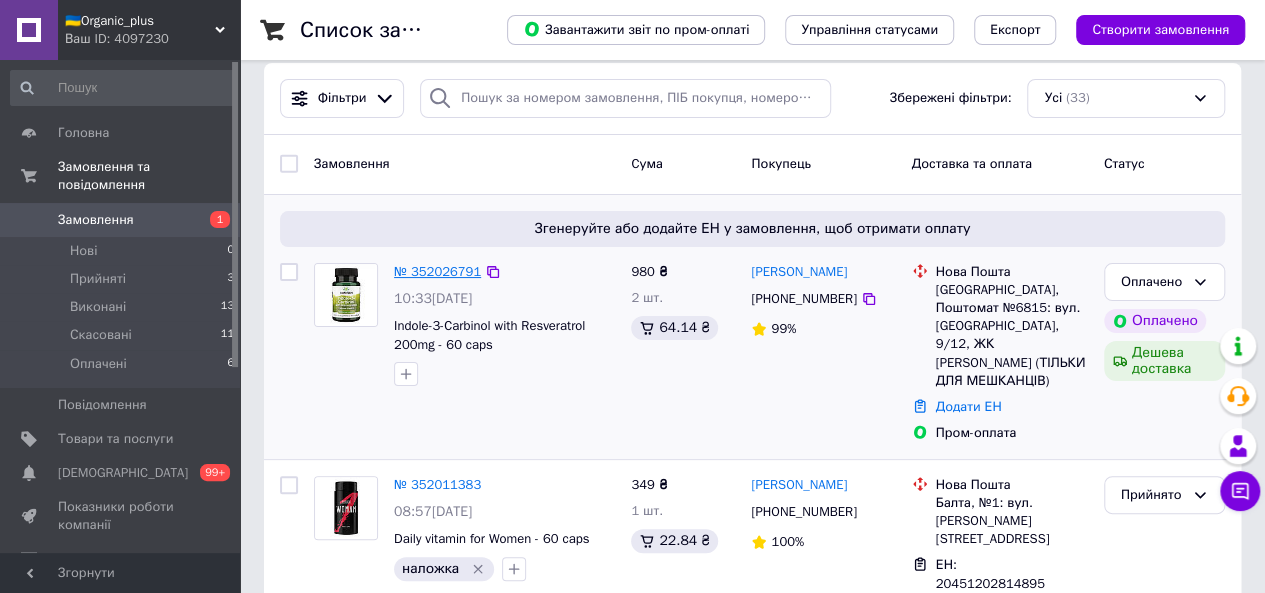 click on "№ 352026791" at bounding box center [437, 271] 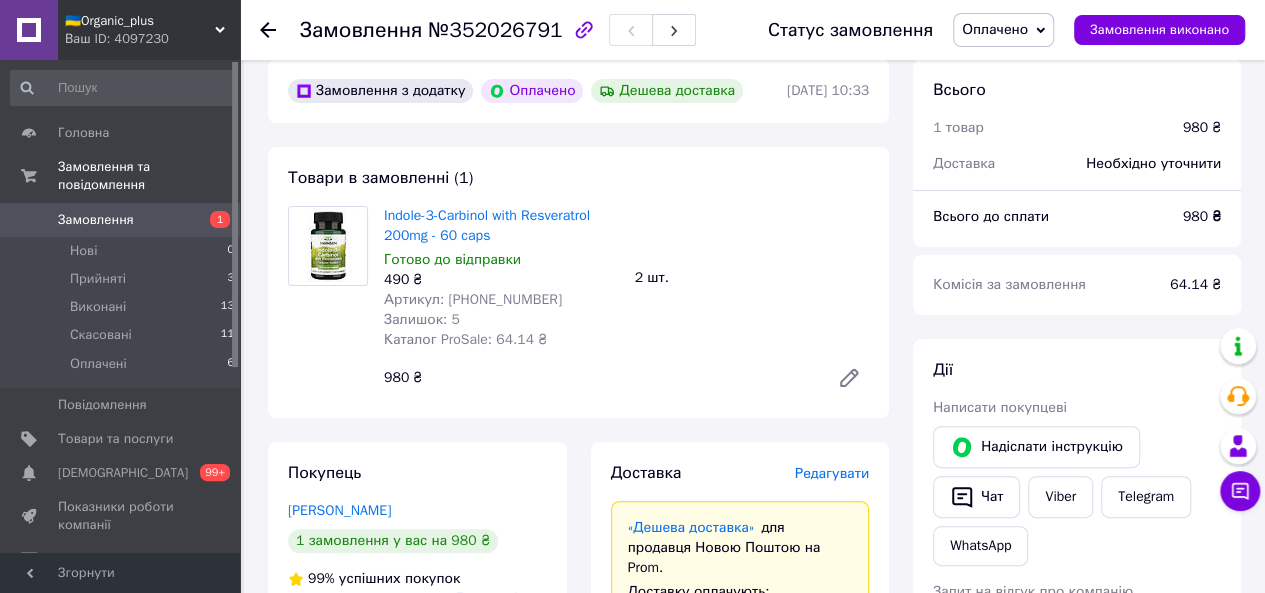 scroll, scrollTop: 82, scrollLeft: 0, axis: vertical 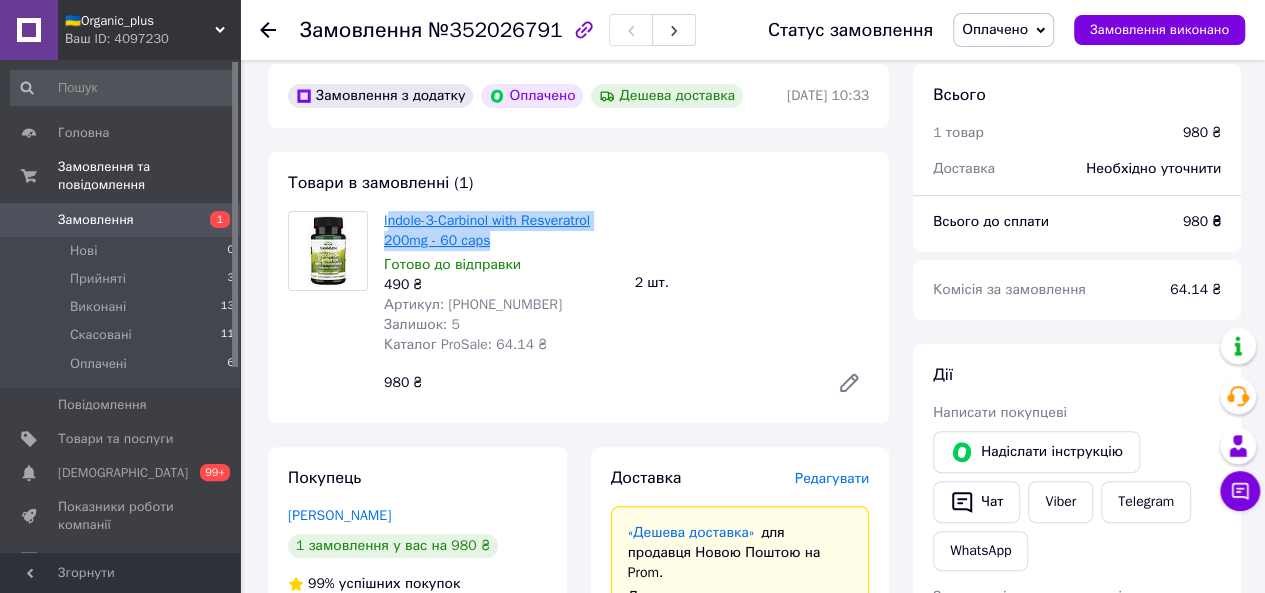 drag, startPoint x: 496, startPoint y: 244, endPoint x: 386, endPoint y: 219, distance: 112.805145 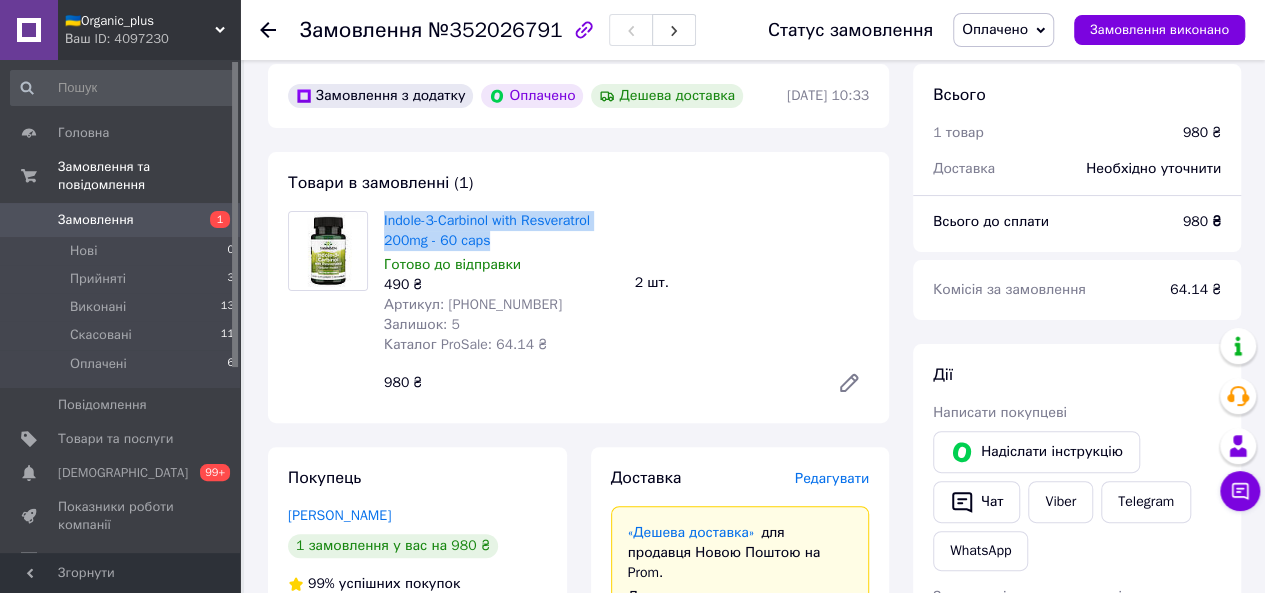 drag, startPoint x: 383, startPoint y: 219, endPoint x: 494, endPoint y: 241, distance: 113.15918 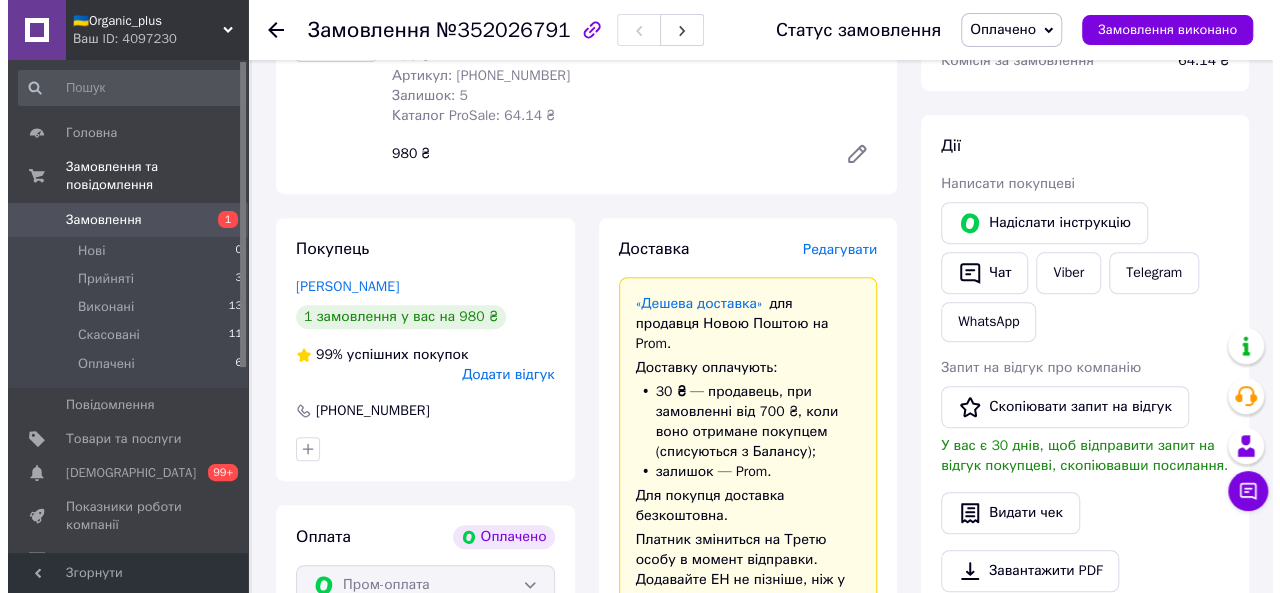 scroll, scrollTop: 312, scrollLeft: 0, axis: vertical 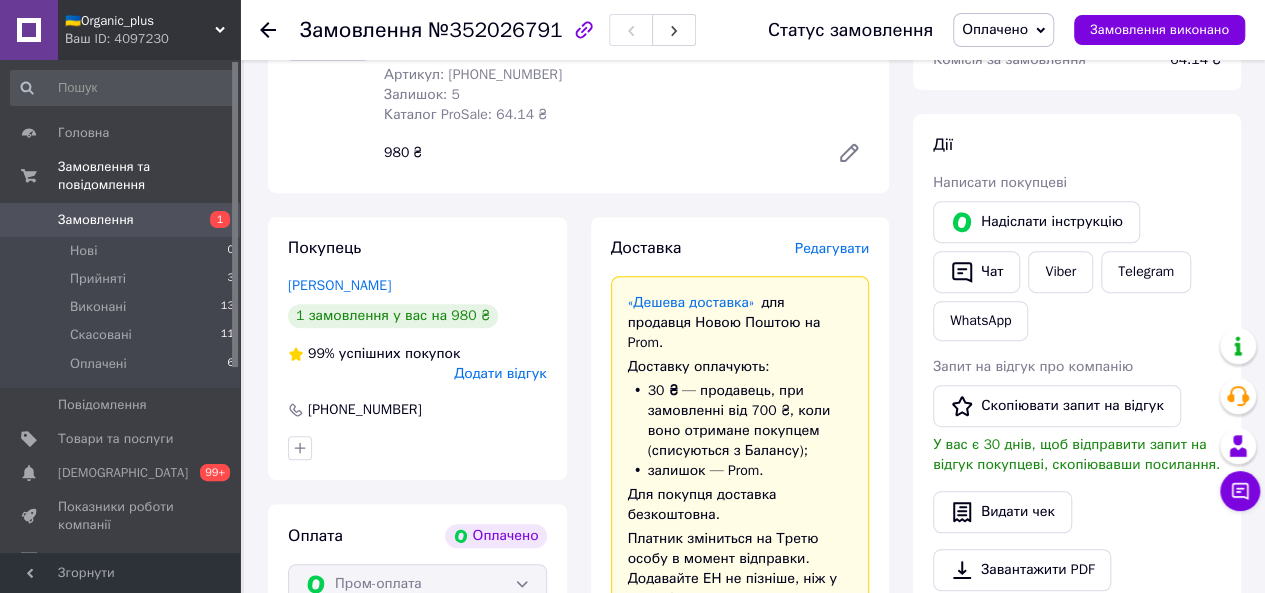 click on "Редагувати" at bounding box center (832, 248) 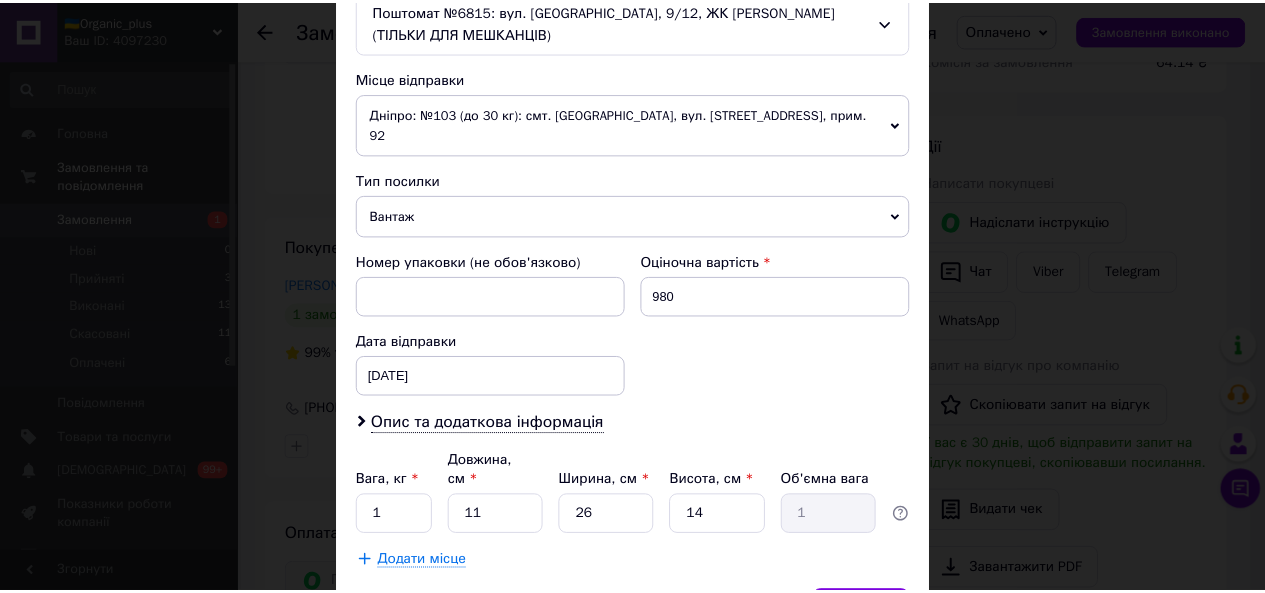 scroll, scrollTop: 768, scrollLeft: 0, axis: vertical 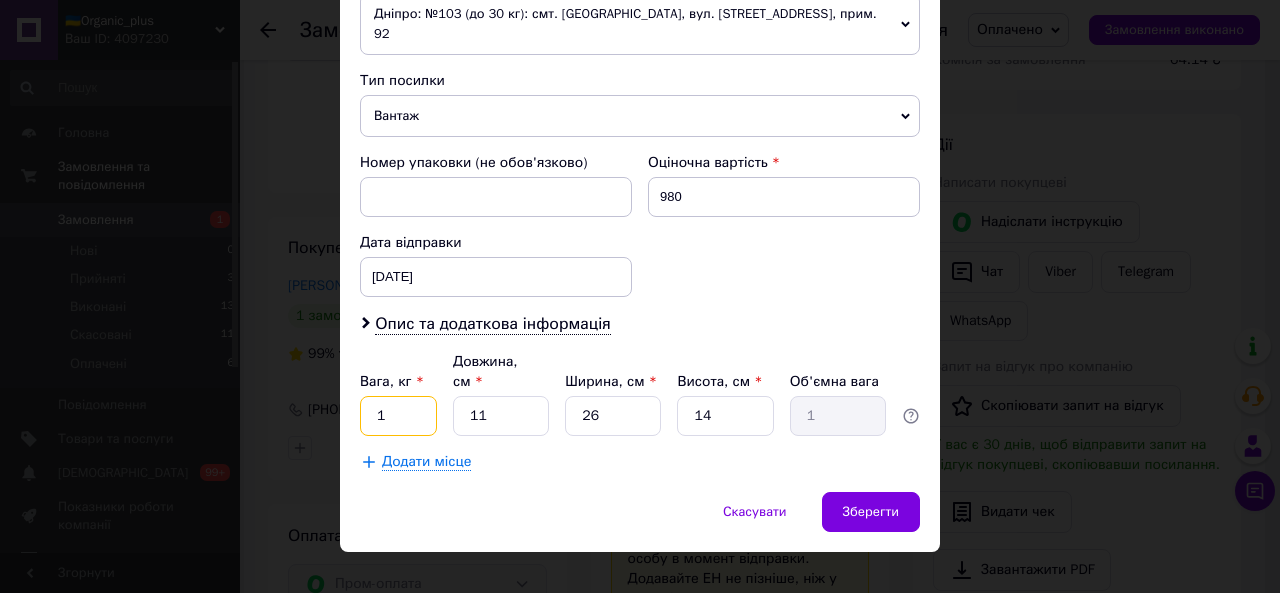 click on "1" at bounding box center (398, 416) 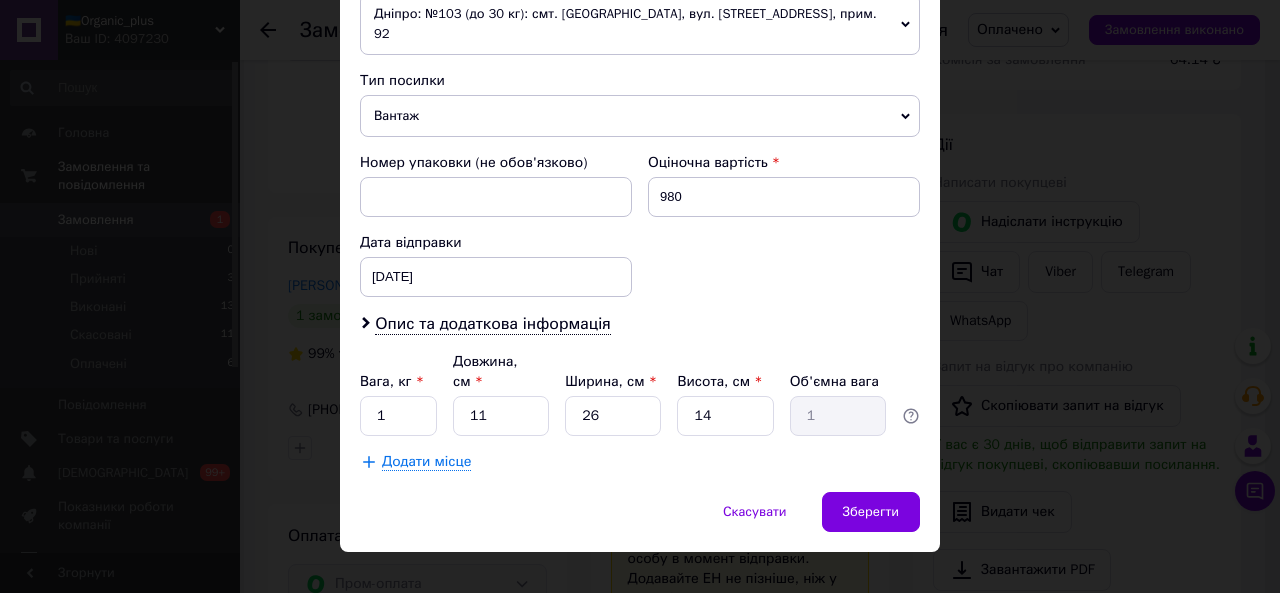 click on "Скасувати   Зберегти" at bounding box center [640, 522] 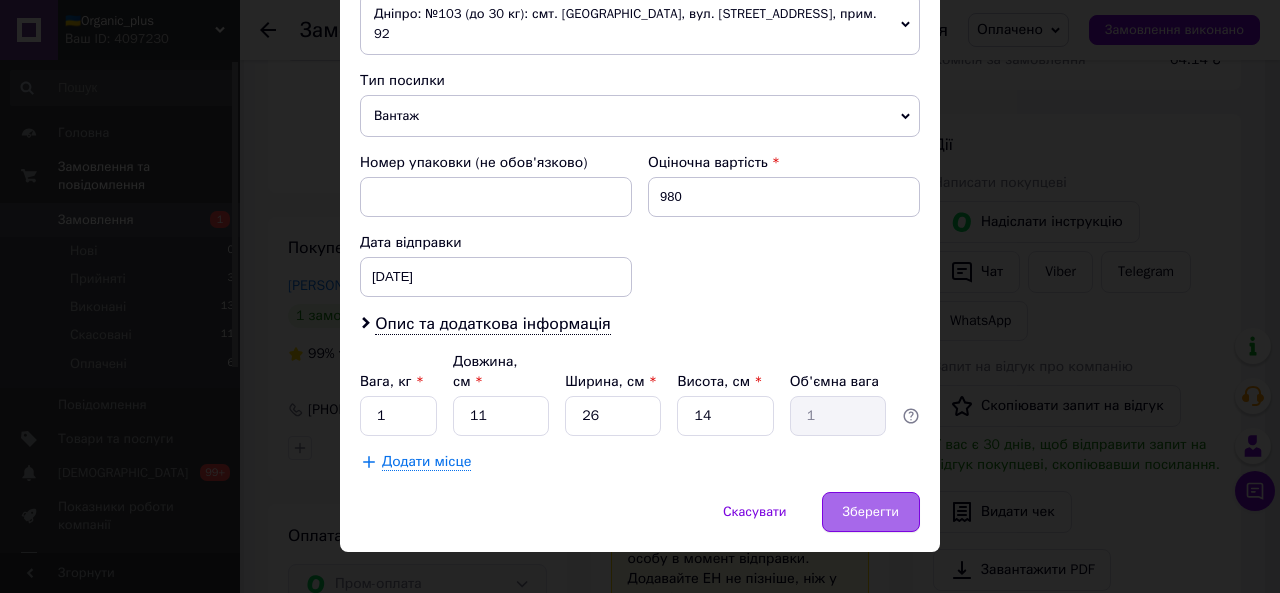 click on "Зберегти" at bounding box center (871, 512) 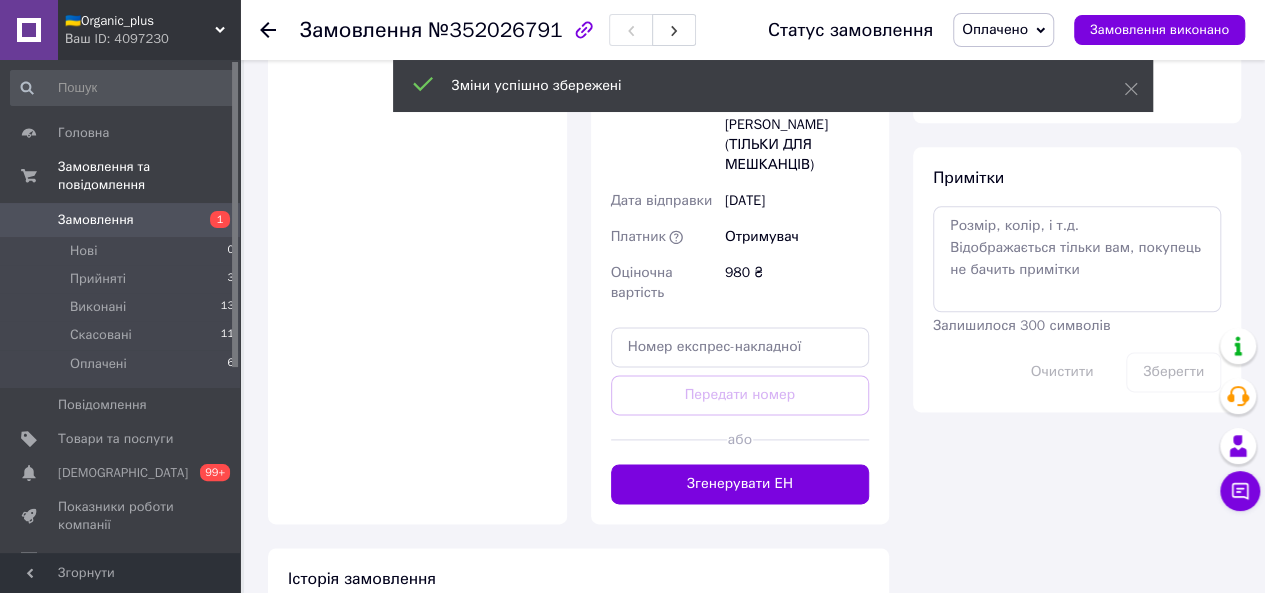 scroll, scrollTop: 1107, scrollLeft: 0, axis: vertical 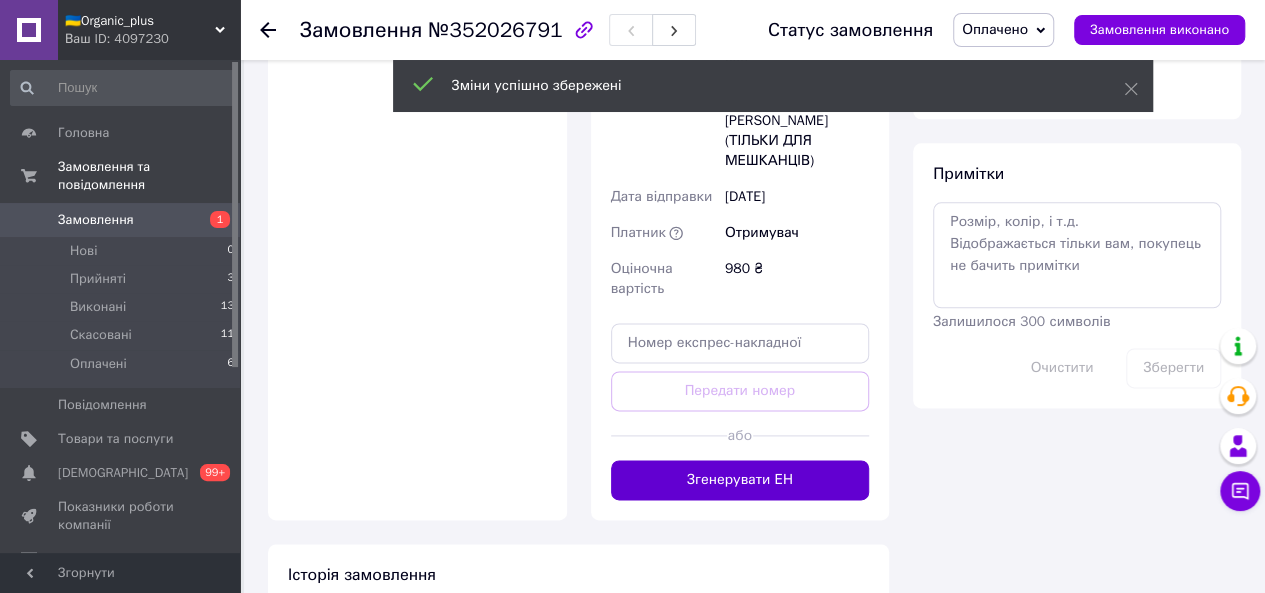 click on "Згенерувати ЕН" at bounding box center (740, 480) 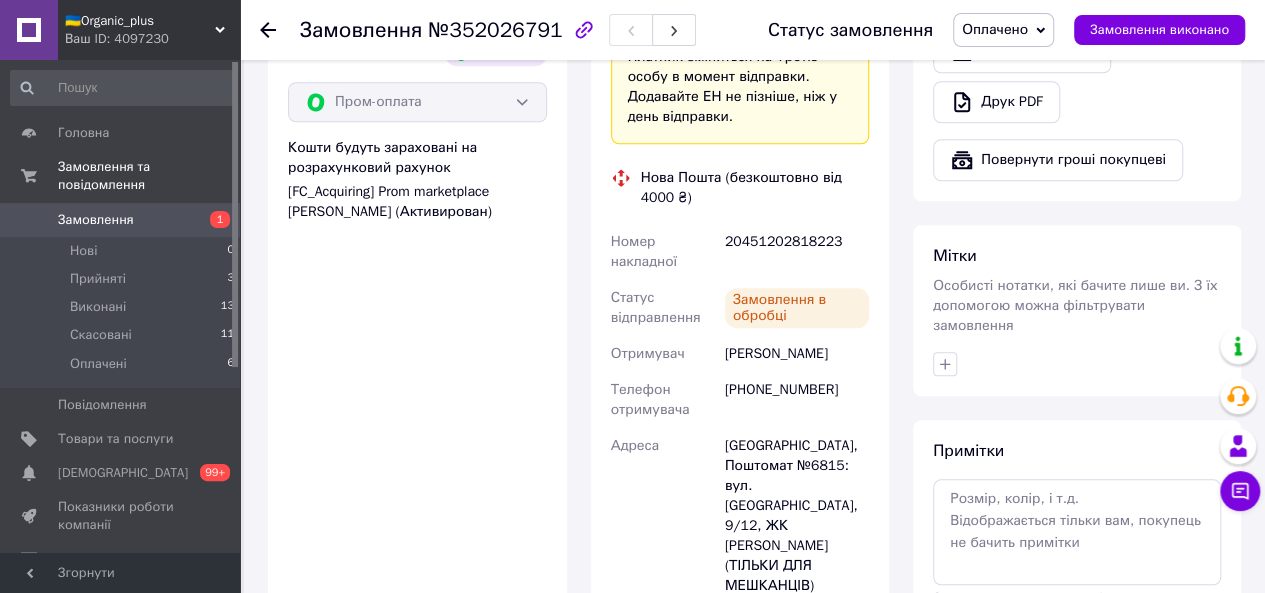 scroll, scrollTop: 784, scrollLeft: 0, axis: vertical 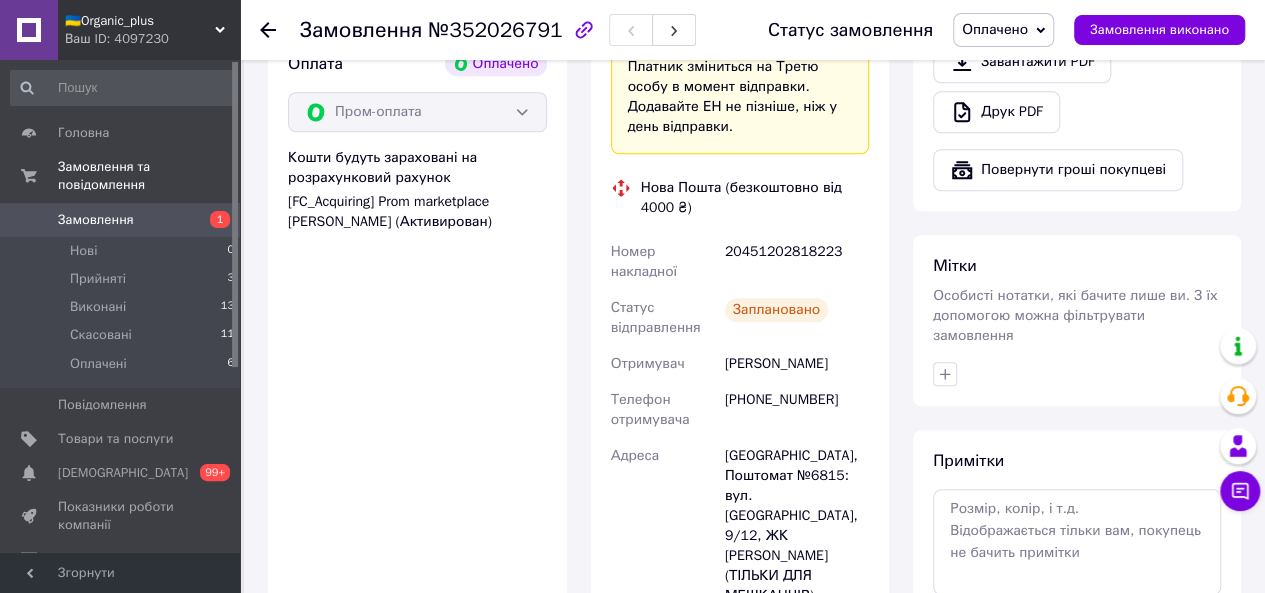click on "20451202818223" at bounding box center (797, 262) 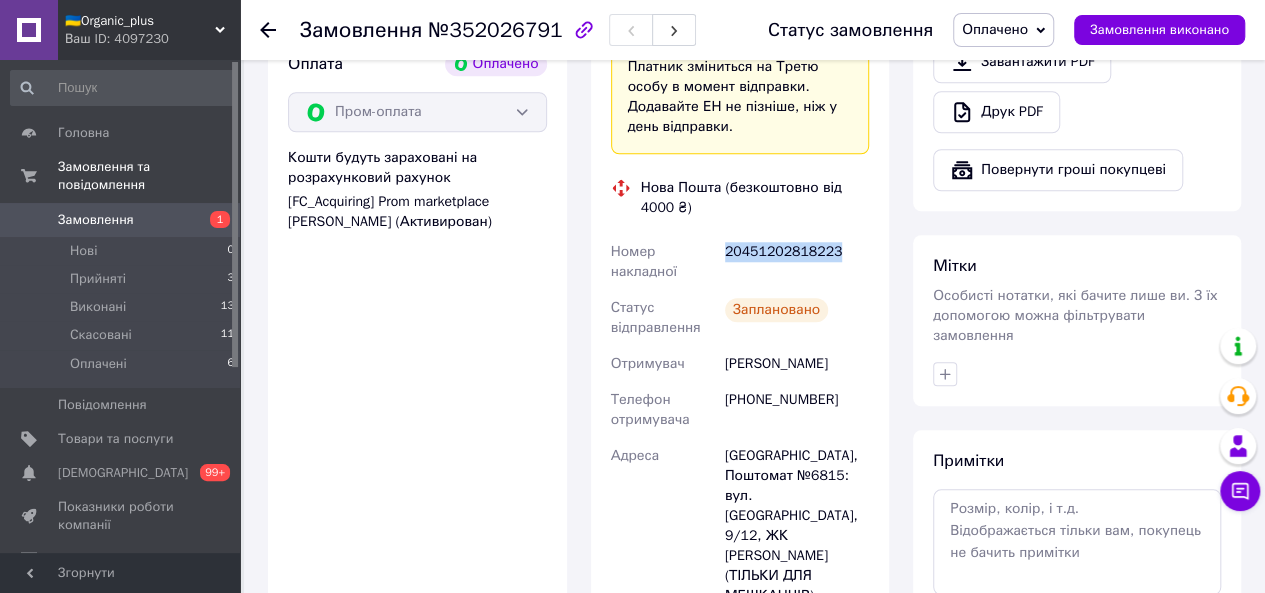 click on "20451202818223" at bounding box center [797, 262] 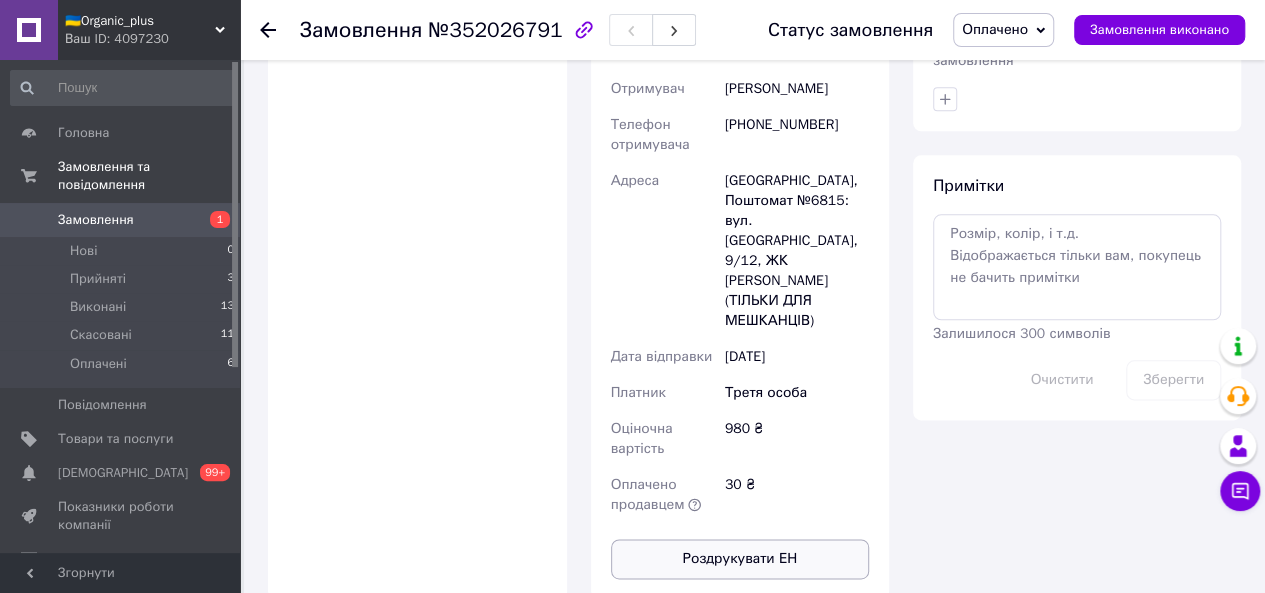 scroll, scrollTop: 1061, scrollLeft: 0, axis: vertical 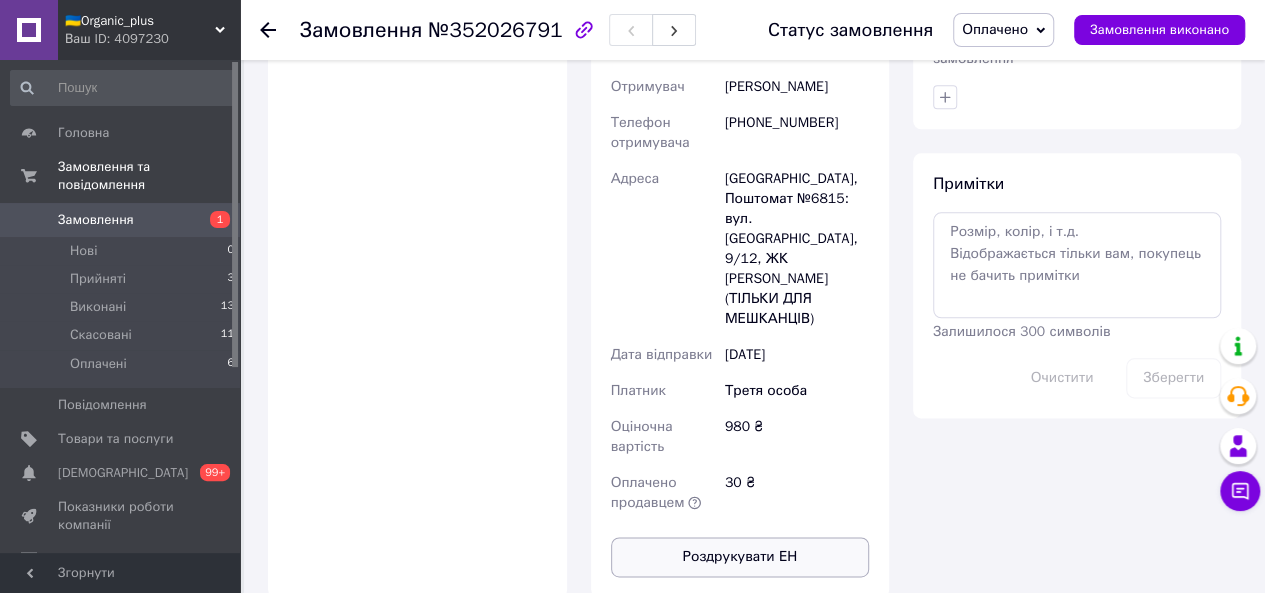 click on "Роздрукувати ЕН" at bounding box center [740, 557] 